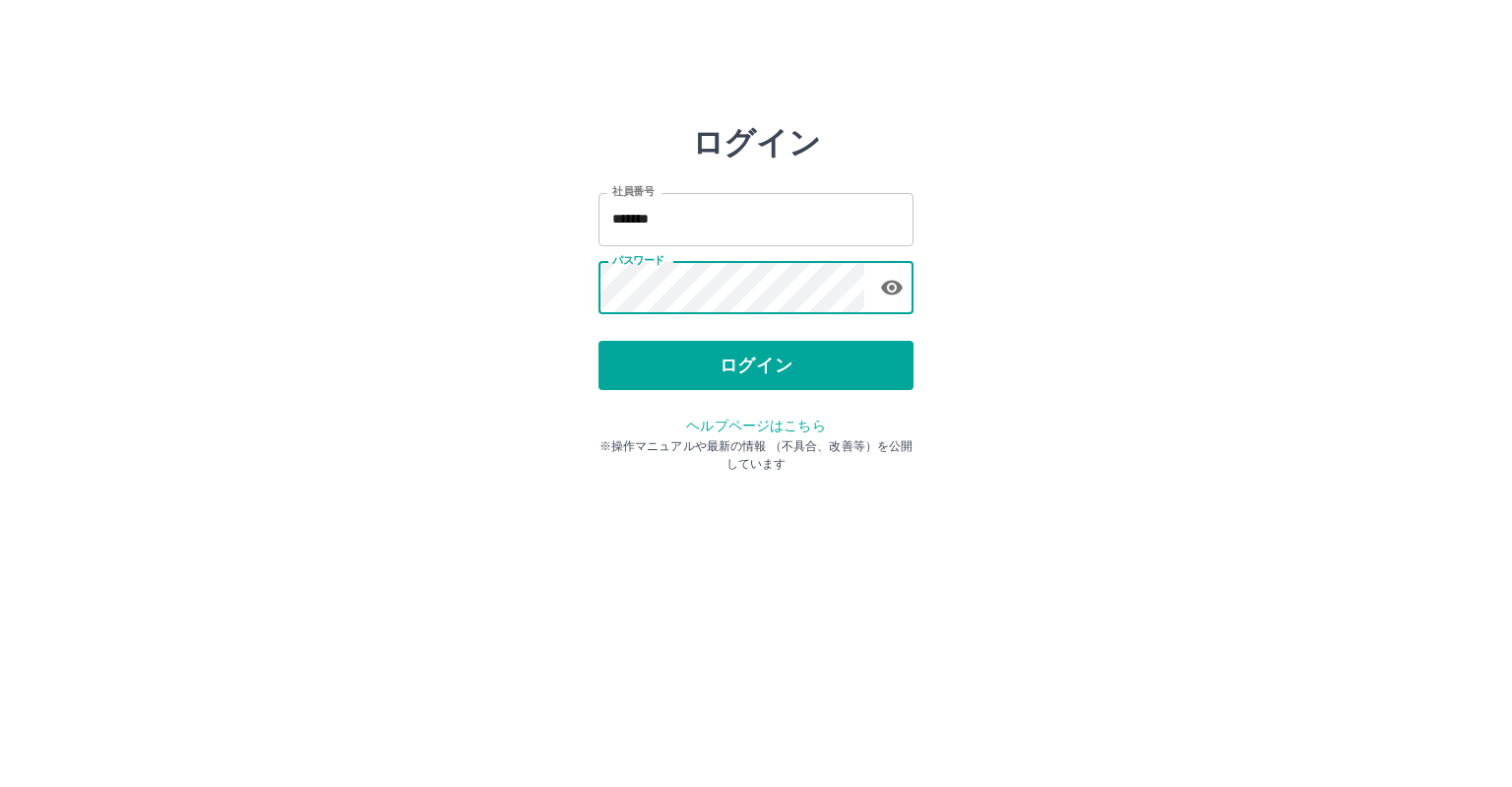 scroll, scrollTop: 0, scrollLeft: 0, axis: both 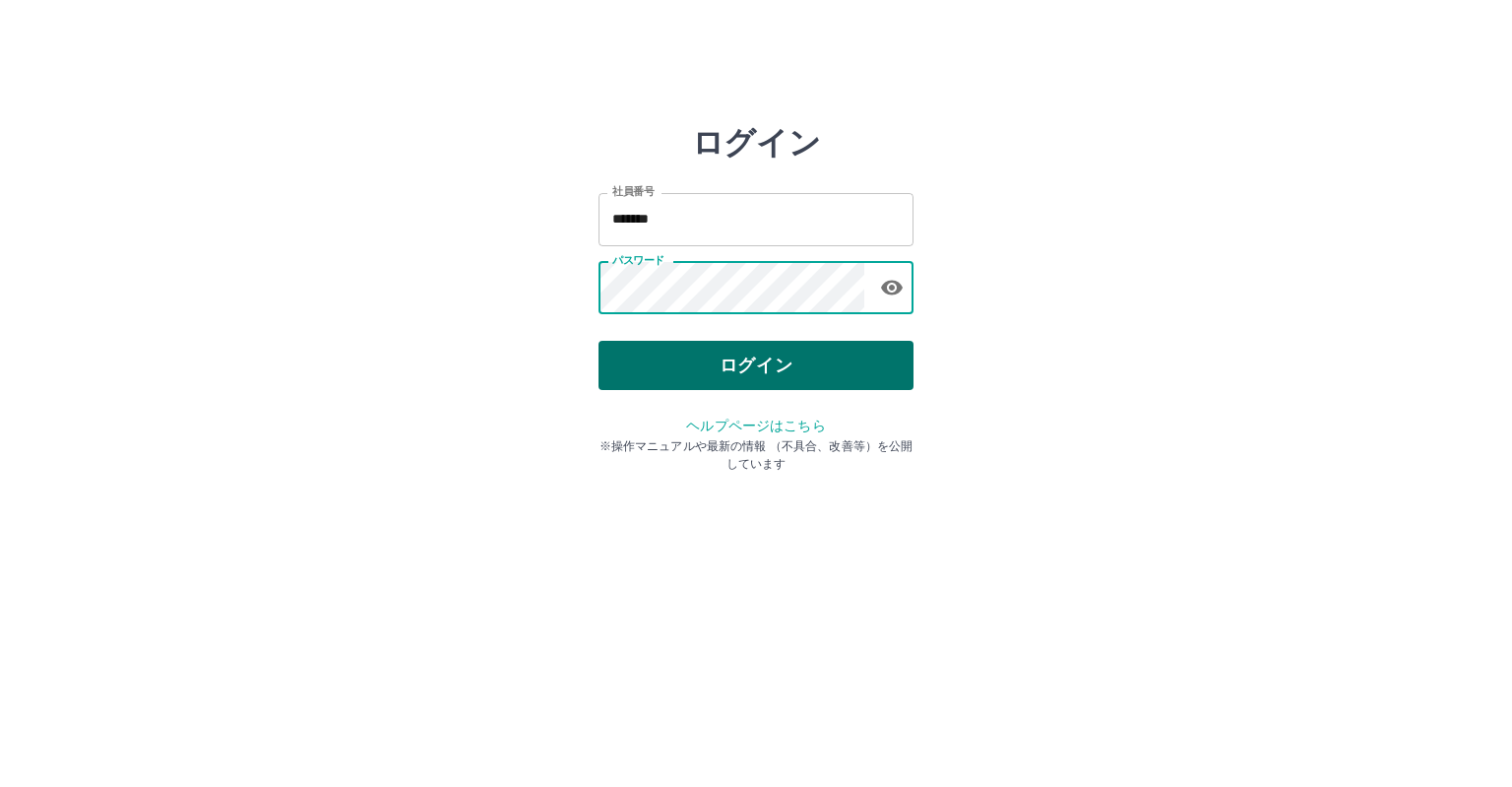 click on "ログイン" at bounding box center [756, 365] 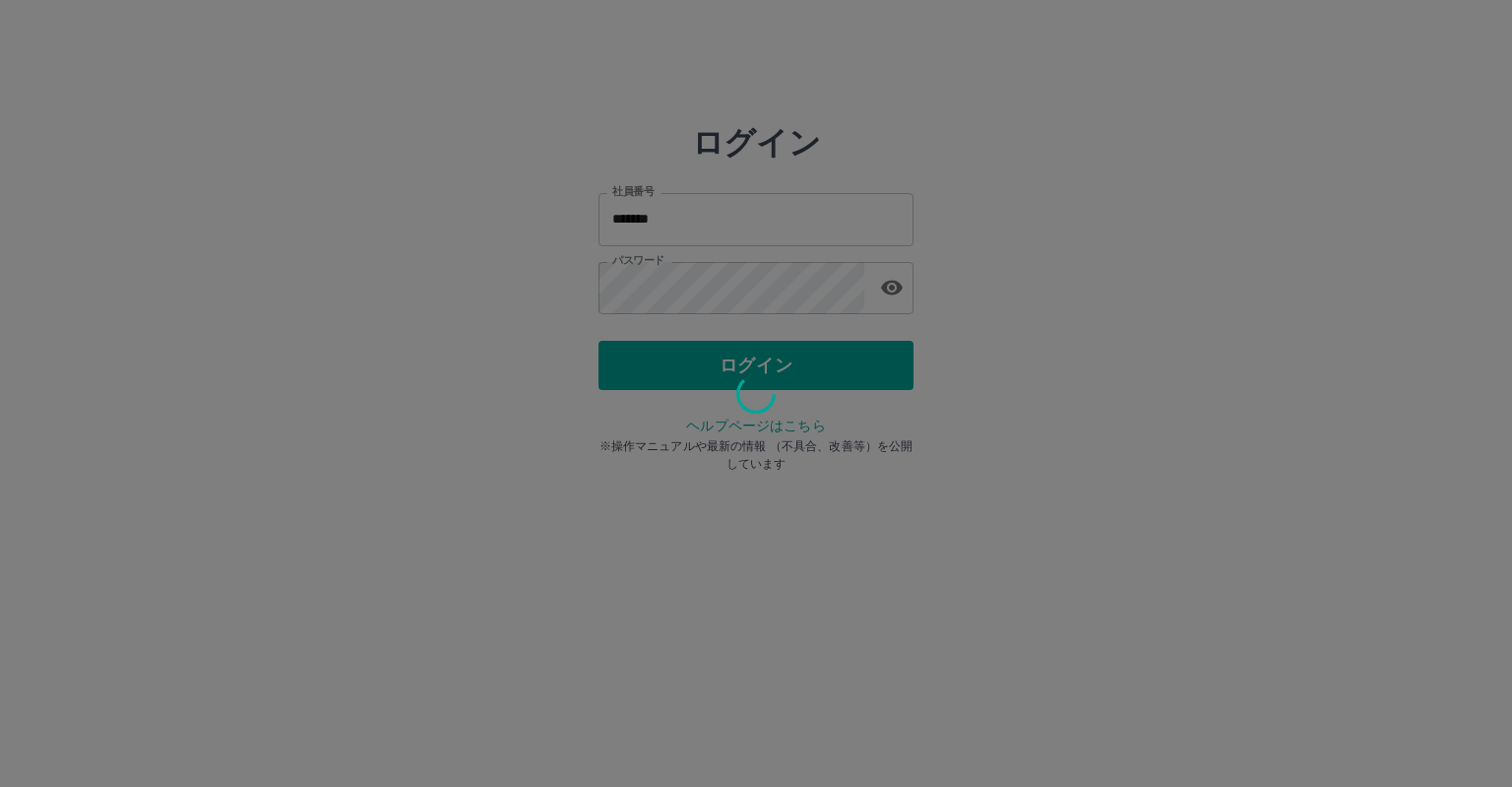 click at bounding box center (756, 393) 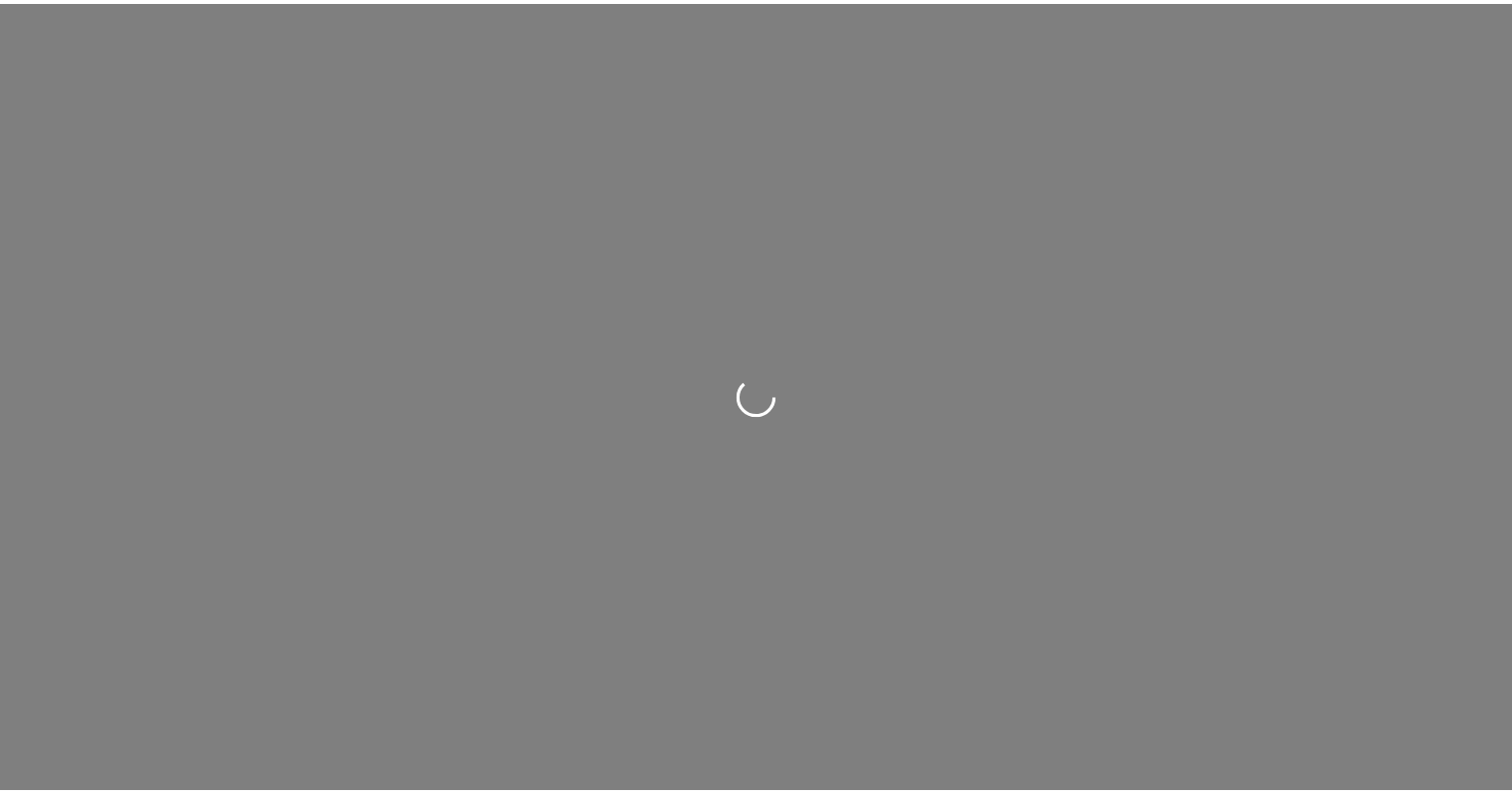 scroll, scrollTop: 0, scrollLeft: 0, axis: both 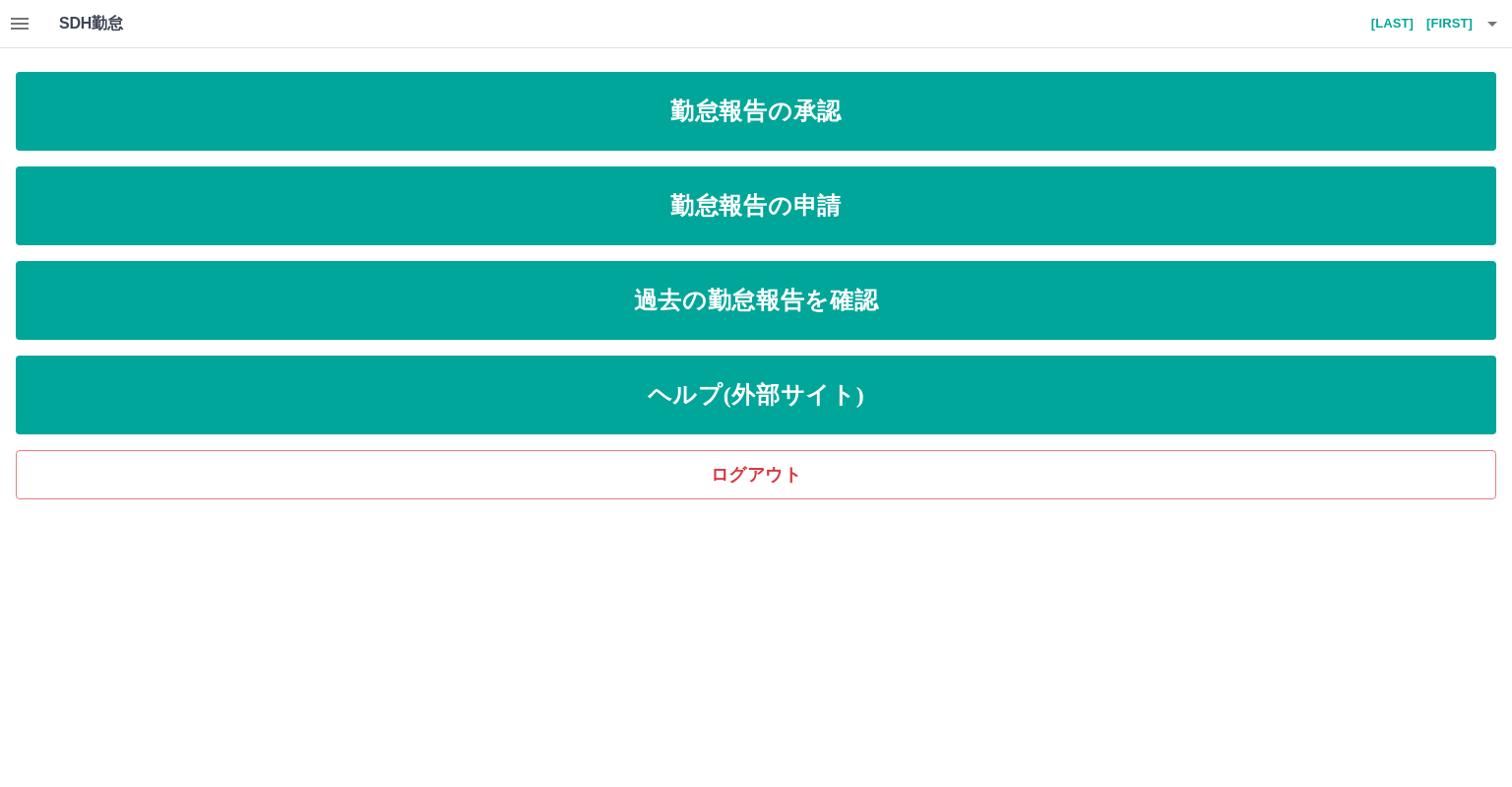 click 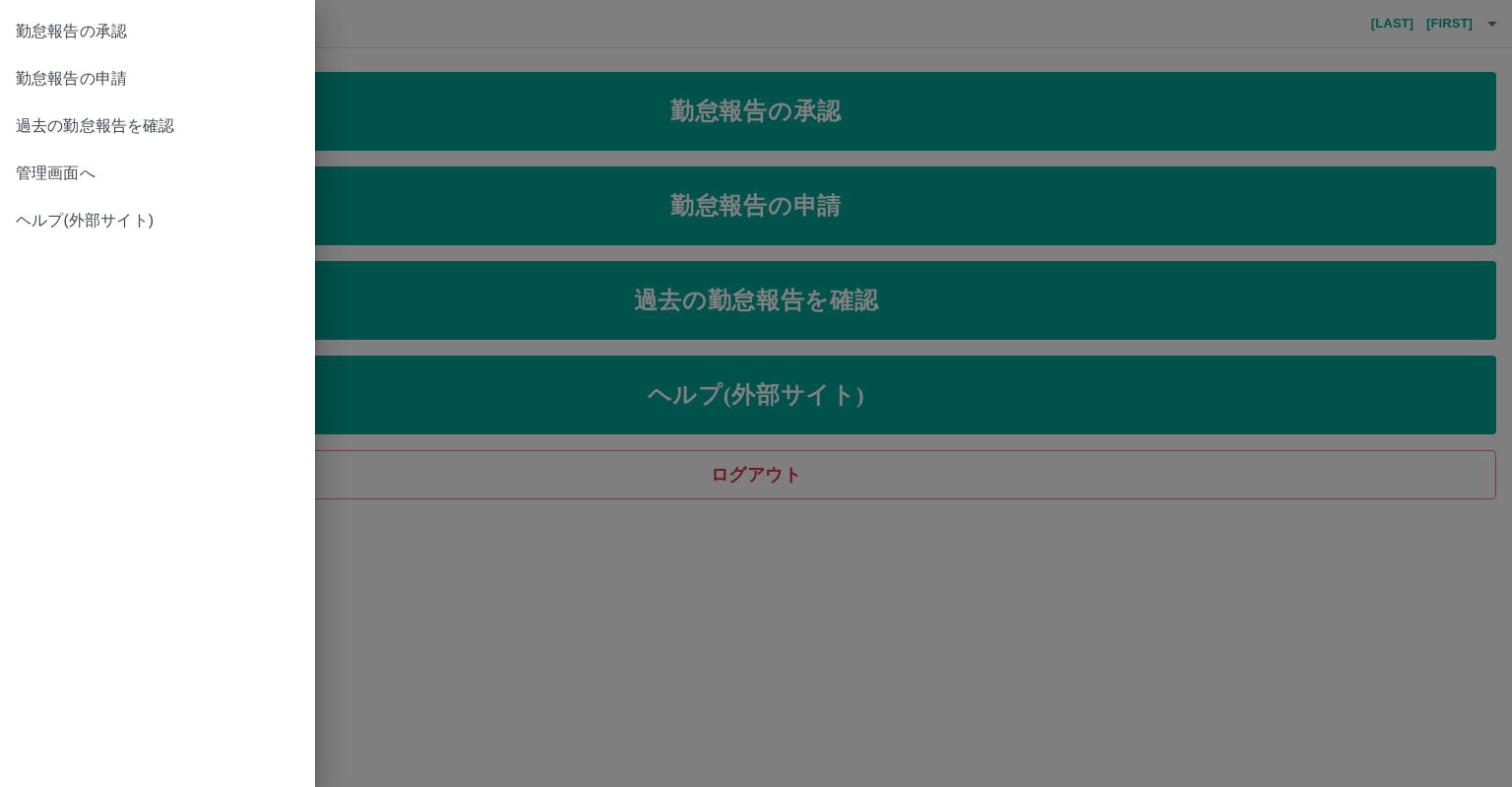 click on "管理画面へ" at bounding box center (158, 173) 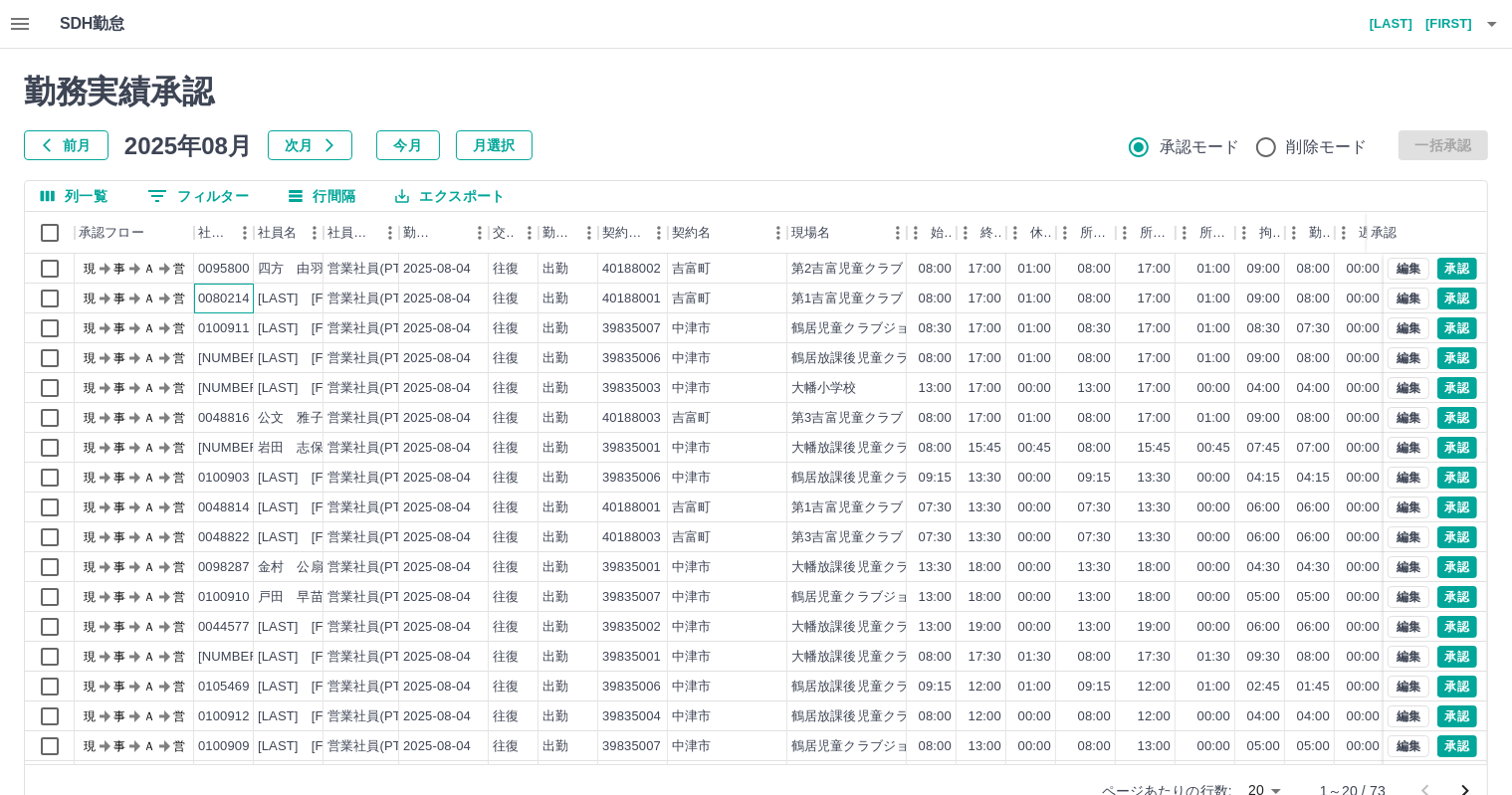 click on "0080214" at bounding box center (224, 298) 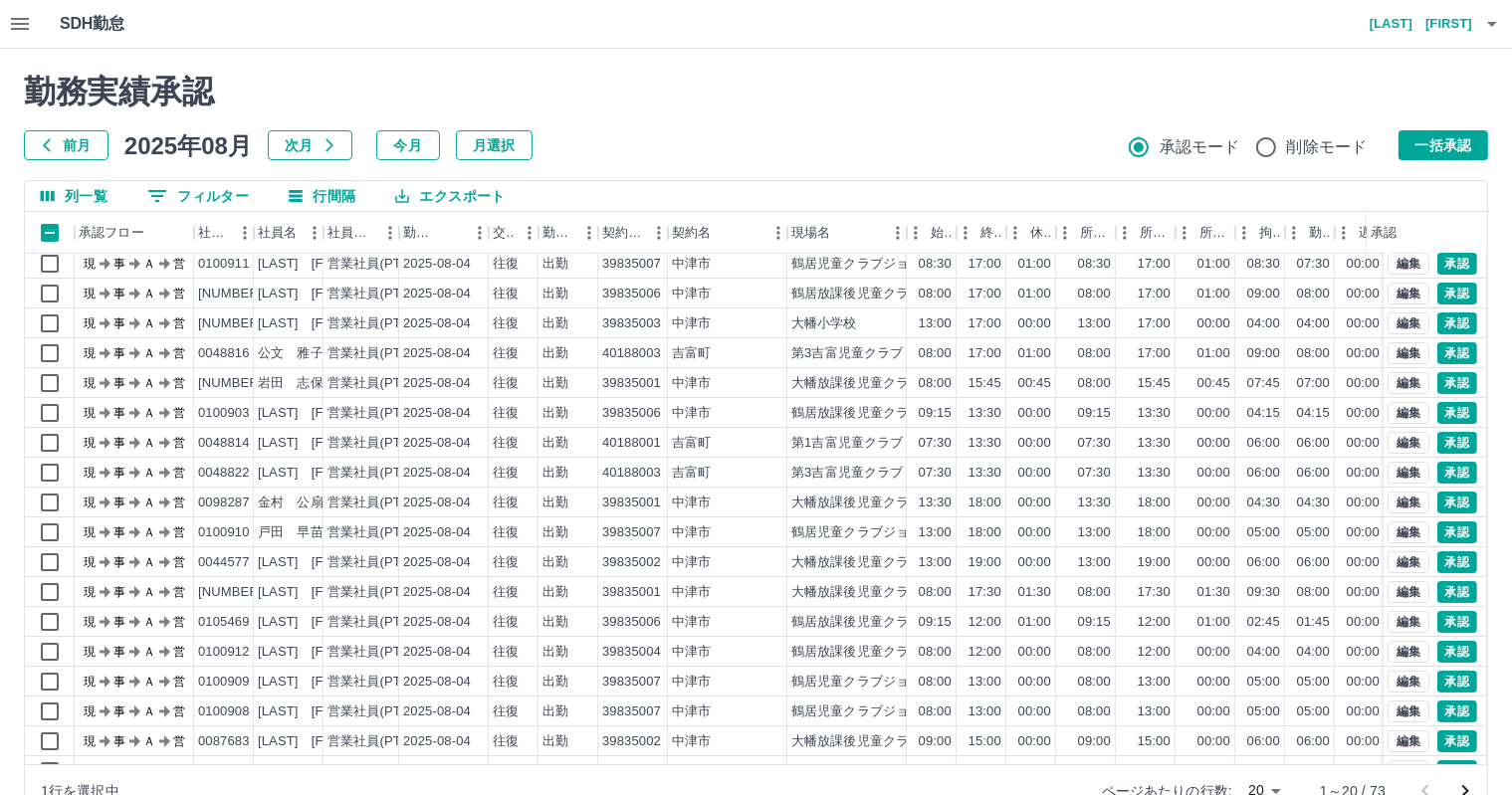 scroll, scrollTop: 102, scrollLeft: 0, axis: vertical 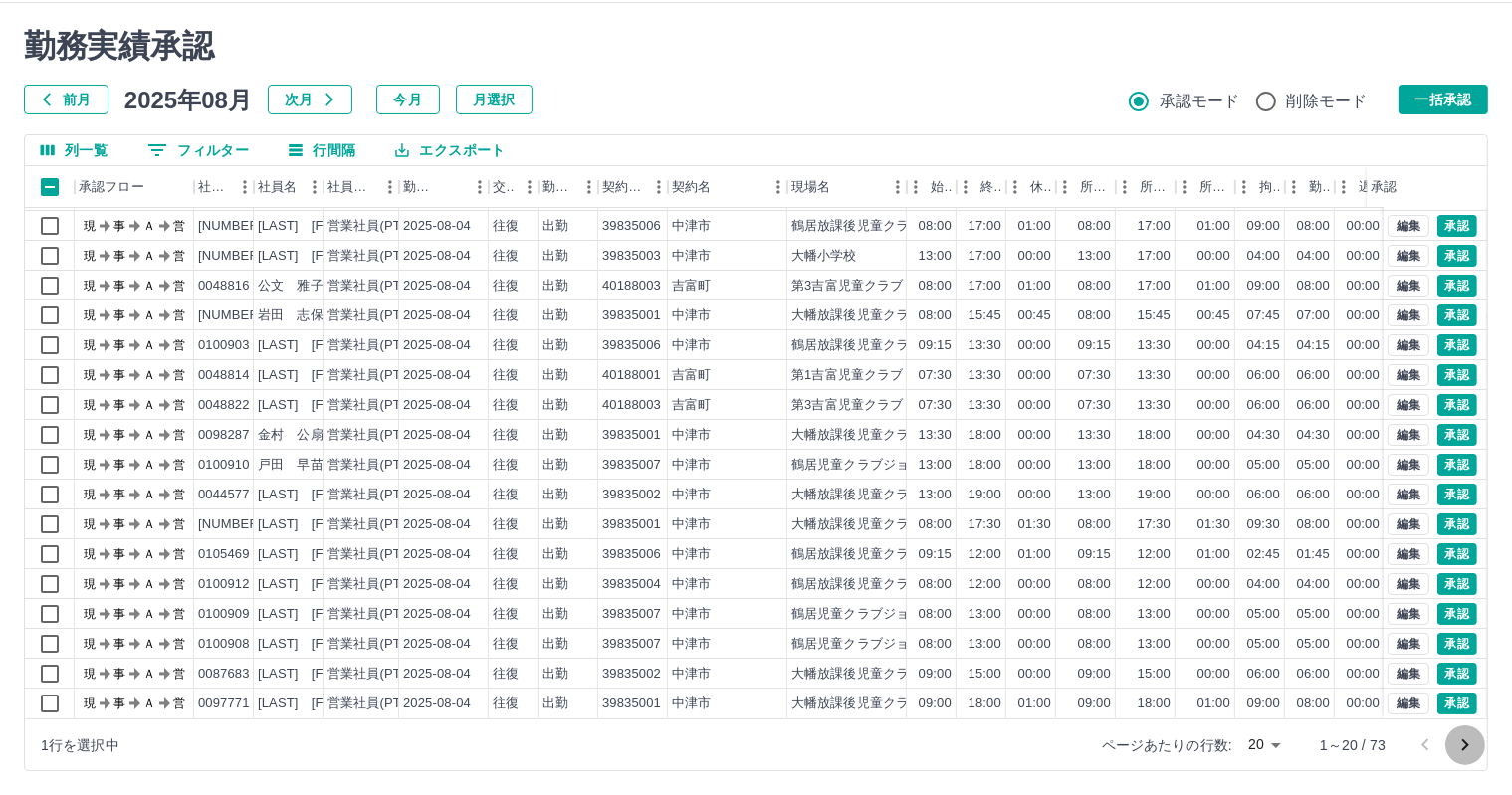 click 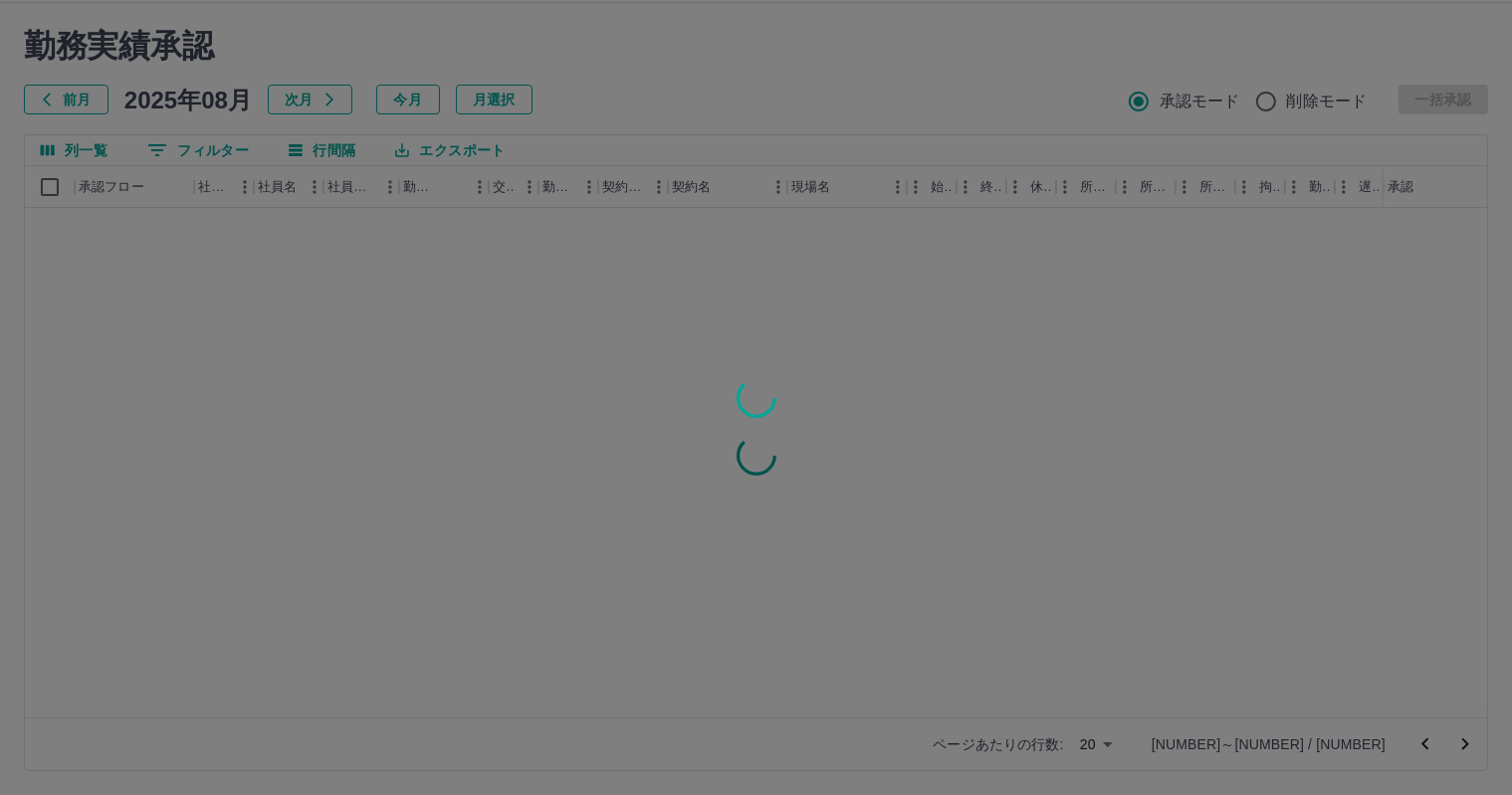 scroll, scrollTop: 0, scrollLeft: 0, axis: both 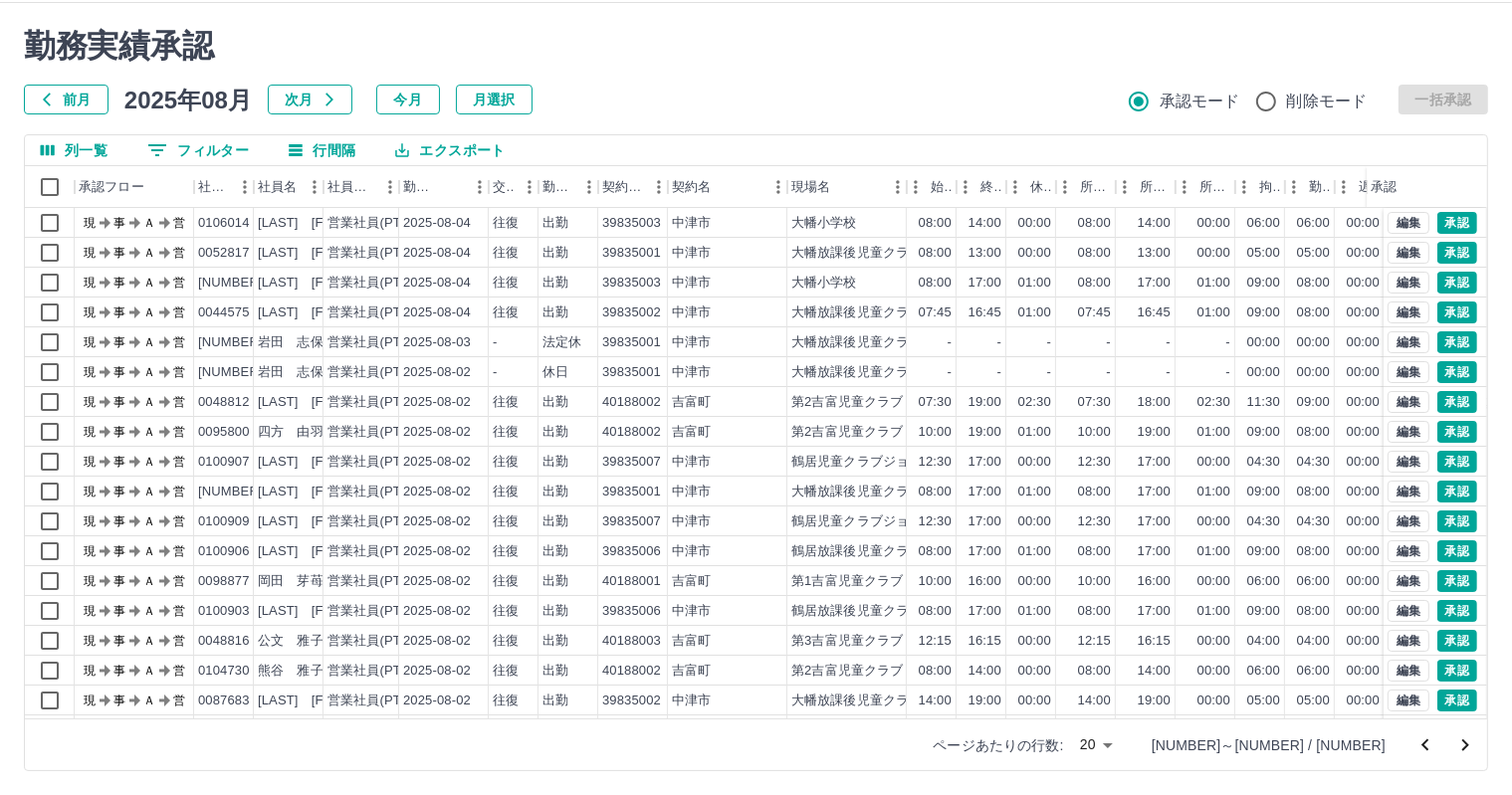 click on "勤務実績承認" at bounding box center (756, 46) 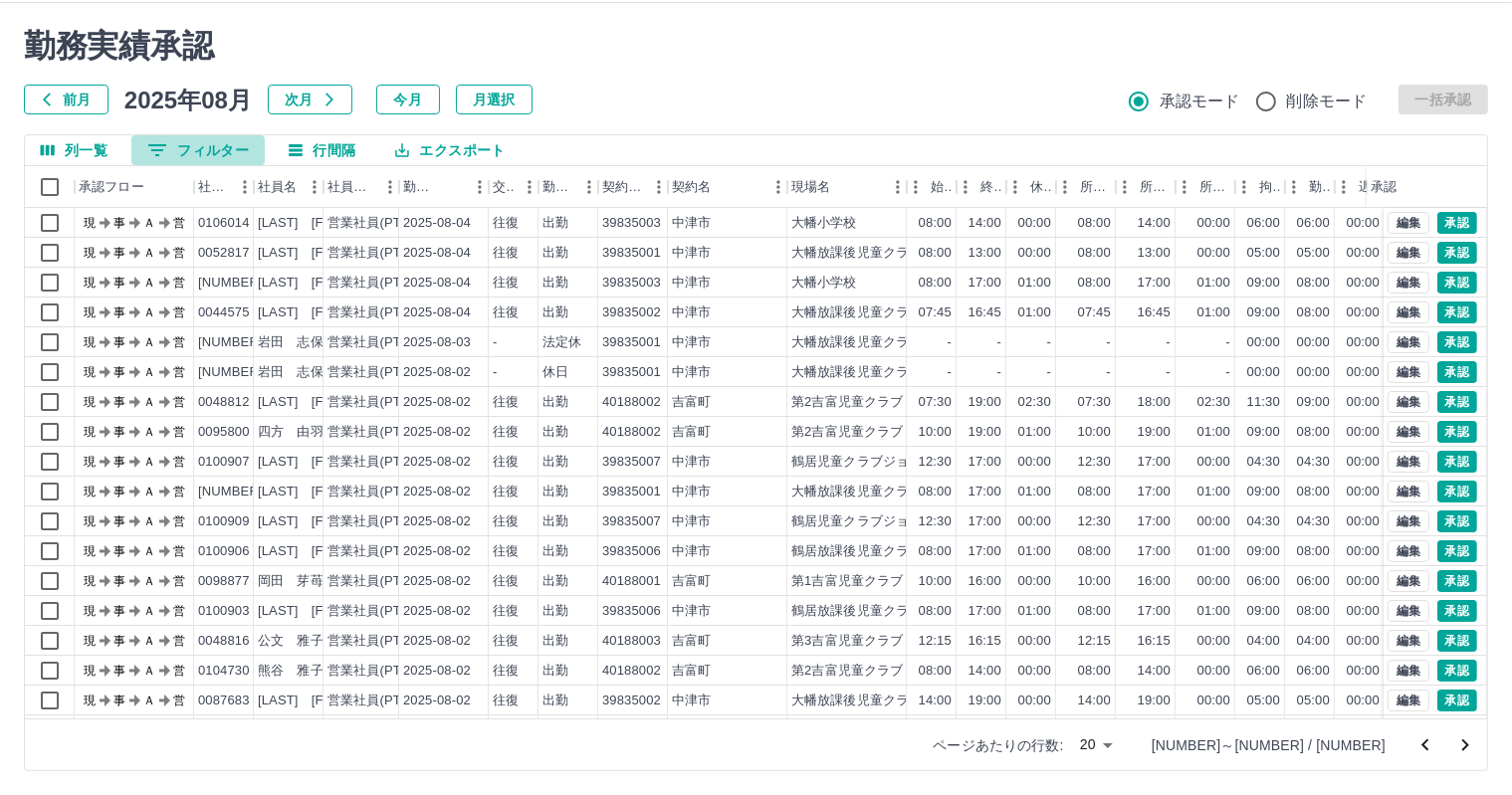 click on "0 フィルター" at bounding box center (198, 150) 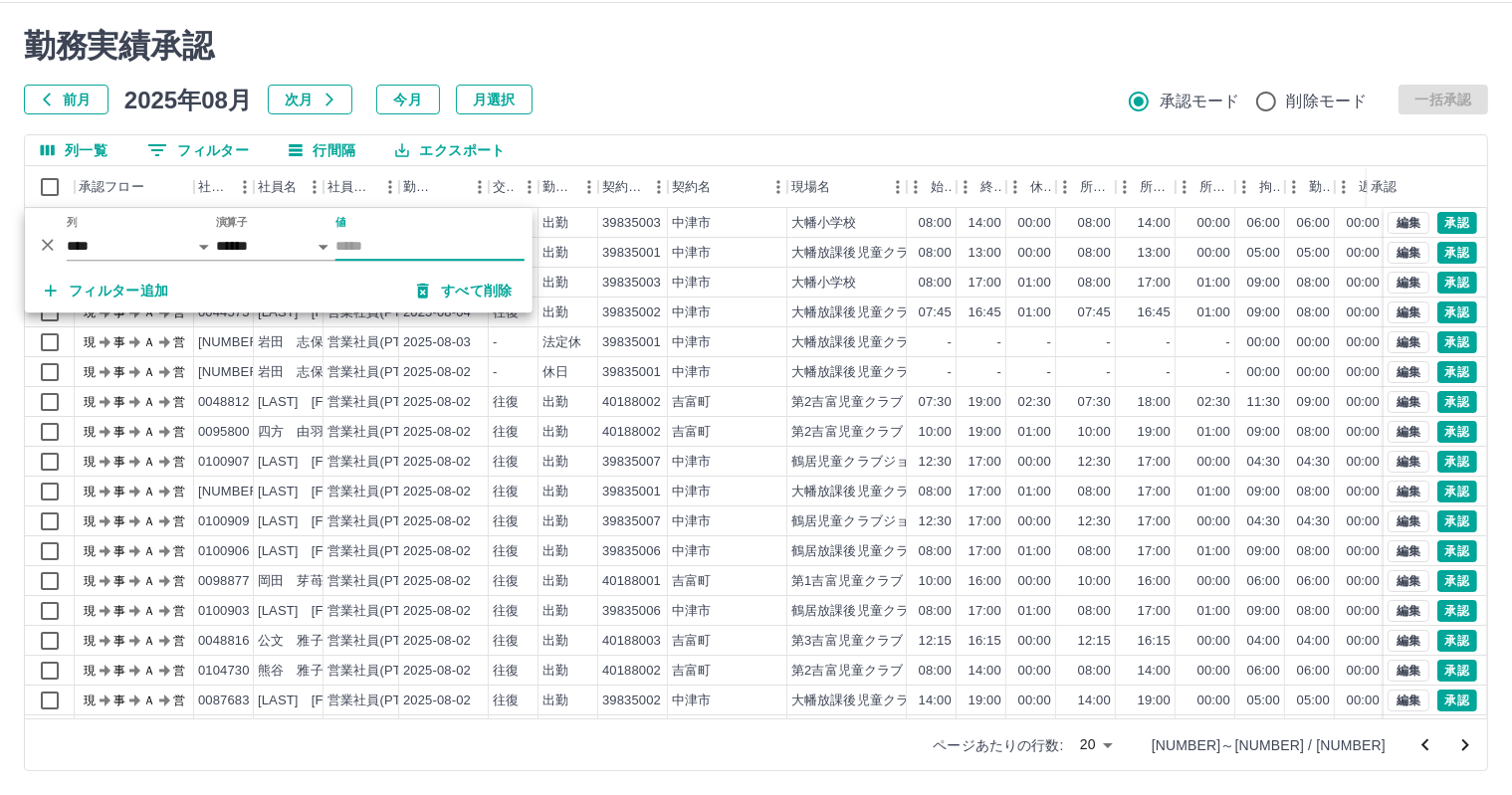 click on "勤務実績承認 前月 2025年08月 次月 今月 月選択 承認モード 削除モード 一括承認 列一覧 0 フィルター 行間隔 エクスポート 承認フロー 社員番号 社員名 社員区分 勤務日 交通費 勤務区分 契約コード 契約名 現場名 始業 終業 休憩 所定開始 所定終業 所定休憩 拘束 勤務 遅刻等 コメント ステータス 承認 現 事 Ａ 営 [NUMBER] [LAST]　[FIRST] 営業社員(PT契約) 2025-08-04 往復 出勤 [NUMBER] [CITY] [PLACE] 08:00 14:00 00:00 08:00 14:00 00:00 06:00 06:00 00:00 現場責任者承認待 現 事 Ａ 営 [NUMBER] [LAST]　[FIRST] 営業社員(PT契約) 2025-08-04 往復 出勤 [NUMBER] [CITY] [PLACE] 08:00 13:00 00:00 08:00 13:00 00:00 05:00 05:00 00:00 現場責任者承認待 現 事 Ａ 営 [NUMBER] [LAST]　[FIRST] 営業社員(PT契約) 2025-08-04 往復 出勤 [NUMBER] [CITY] [PLACE] 08:00 17:00 01:00 08:00 17:00 01:00 09:00 08:00 00:00 現 事 Ａ 営 -" at bounding box center (756, 399) 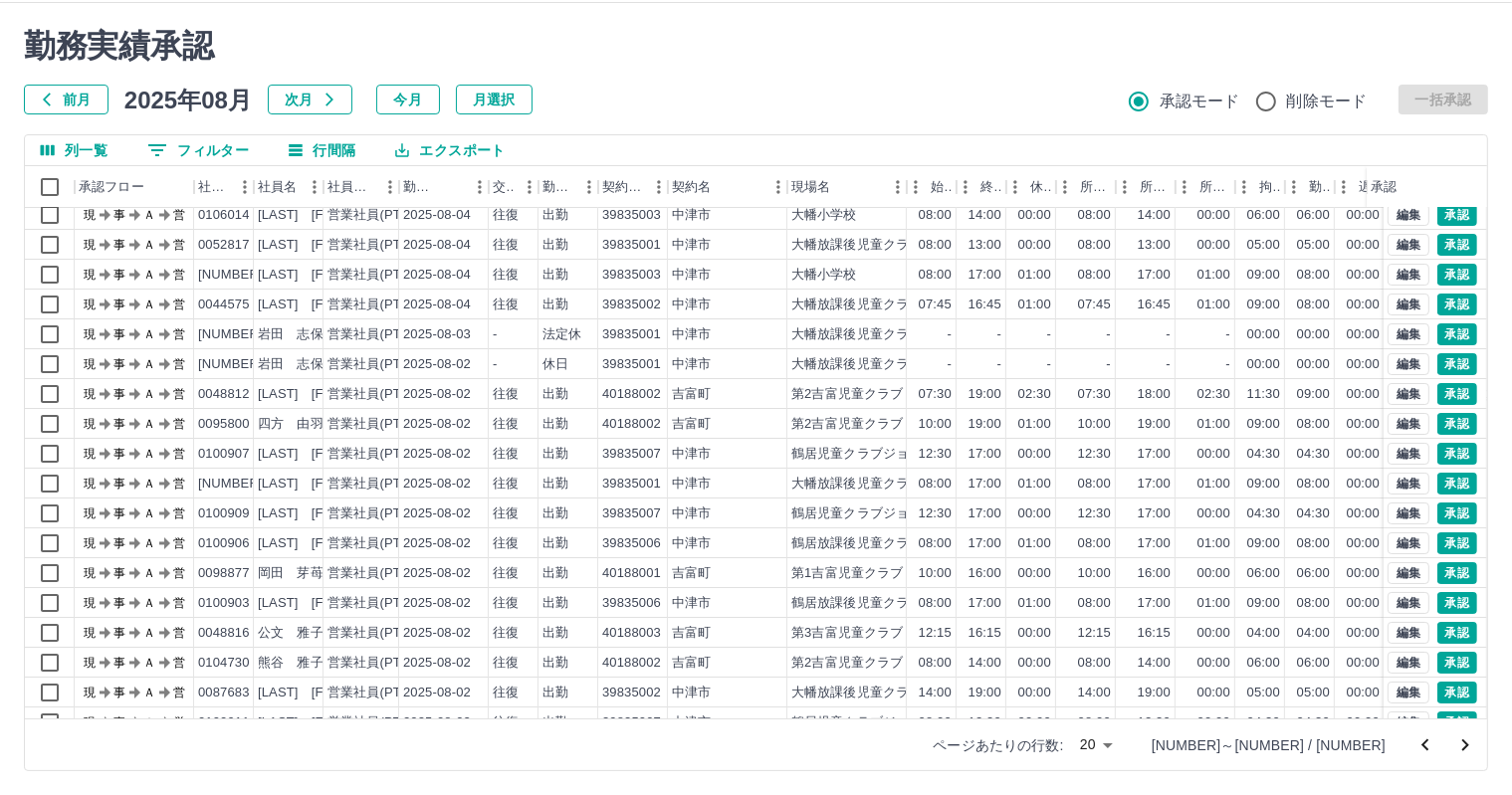 scroll, scrollTop: 0, scrollLeft: 0, axis: both 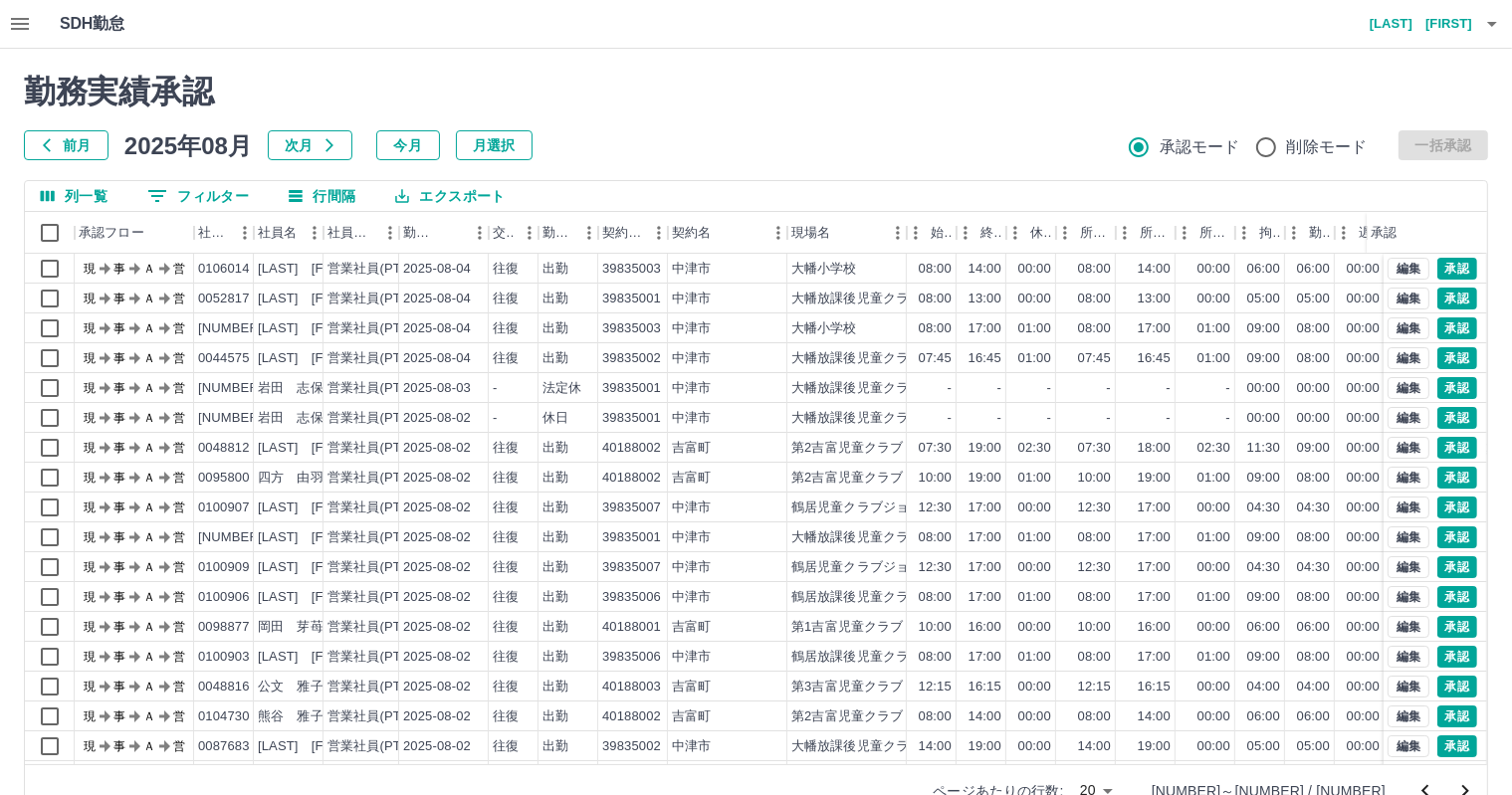 click on "前月" at bounding box center (66, 145) 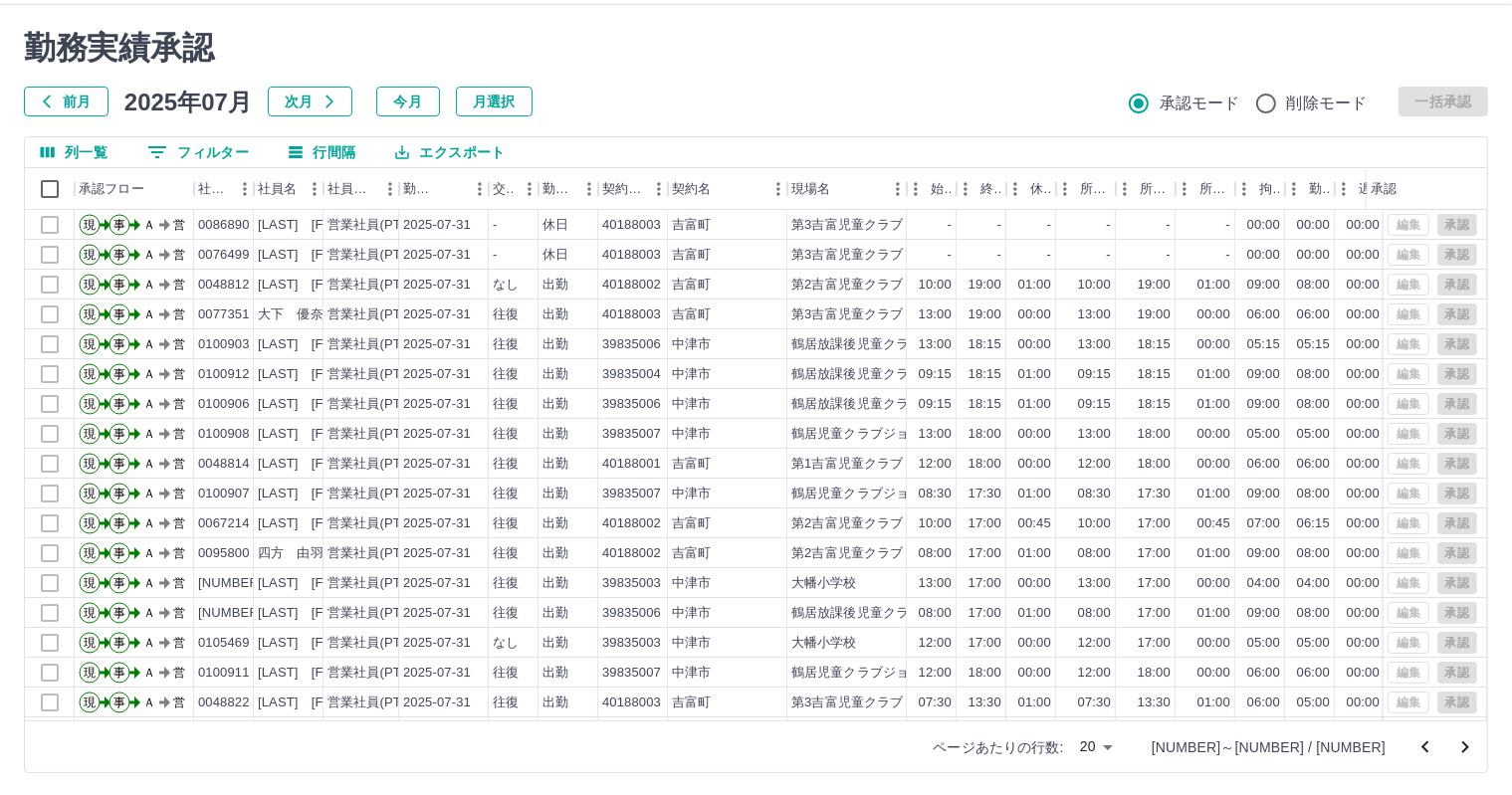 scroll, scrollTop: 46, scrollLeft: 0, axis: vertical 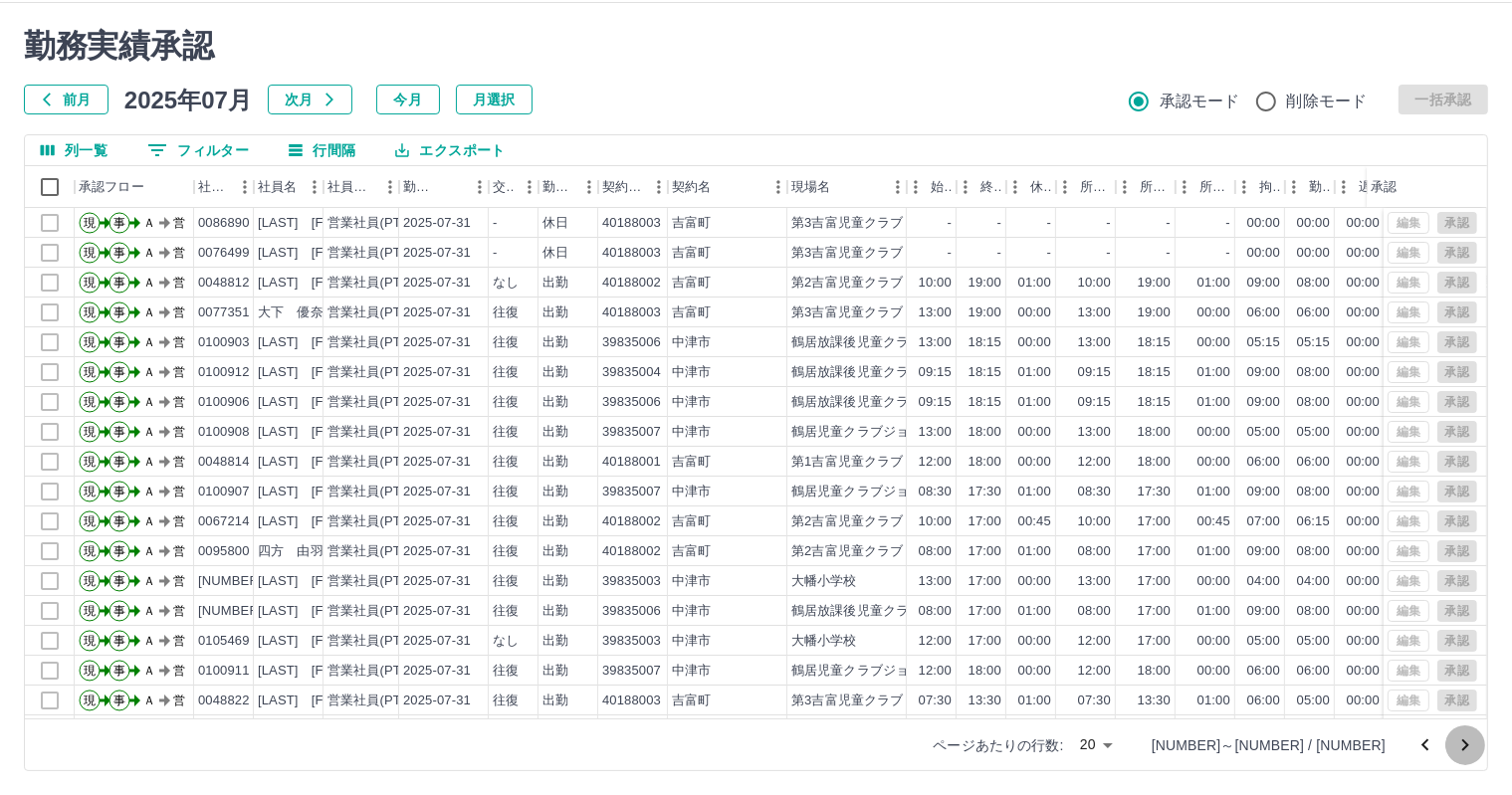 click 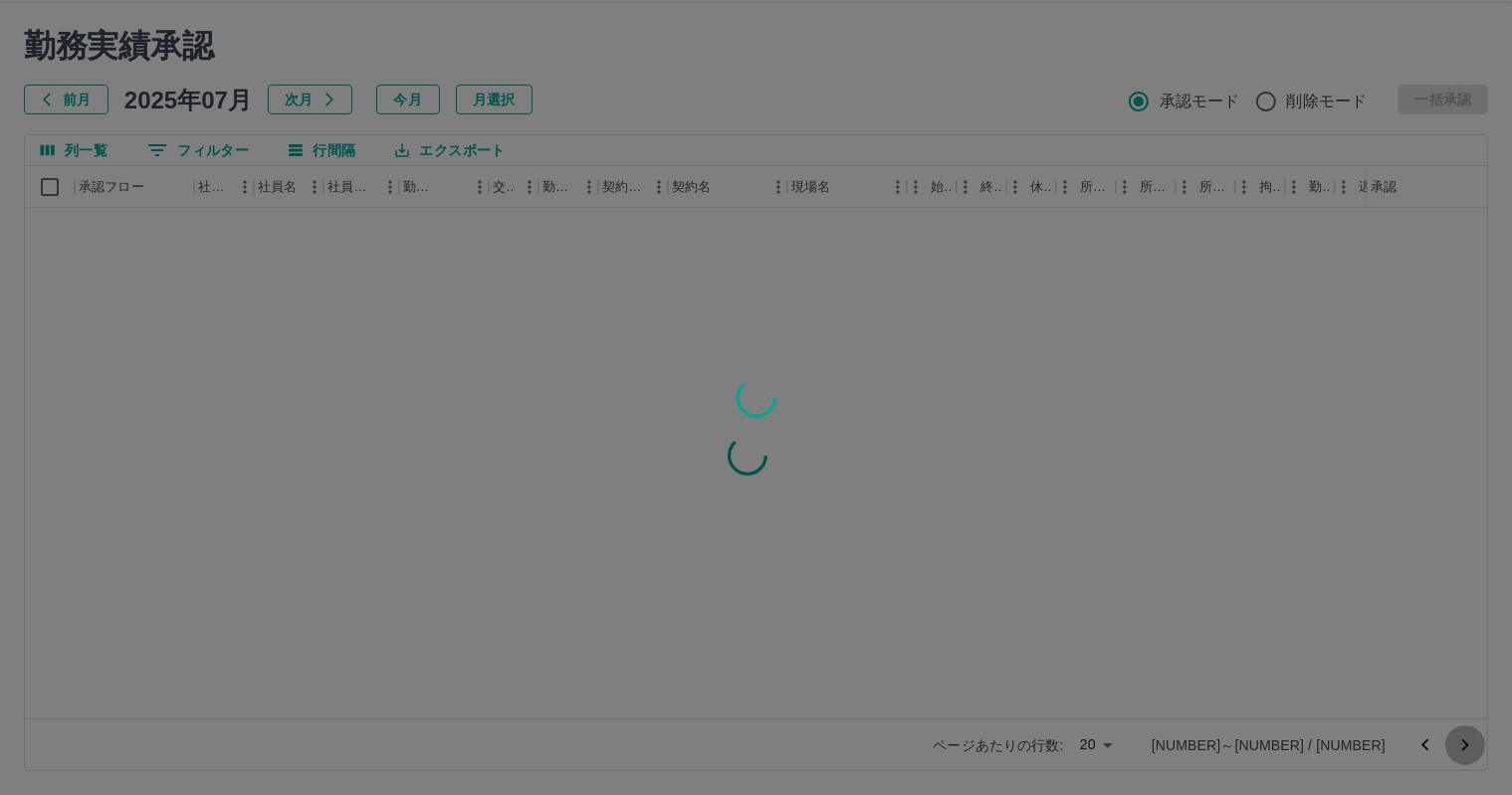 click at bounding box center [756, 397] 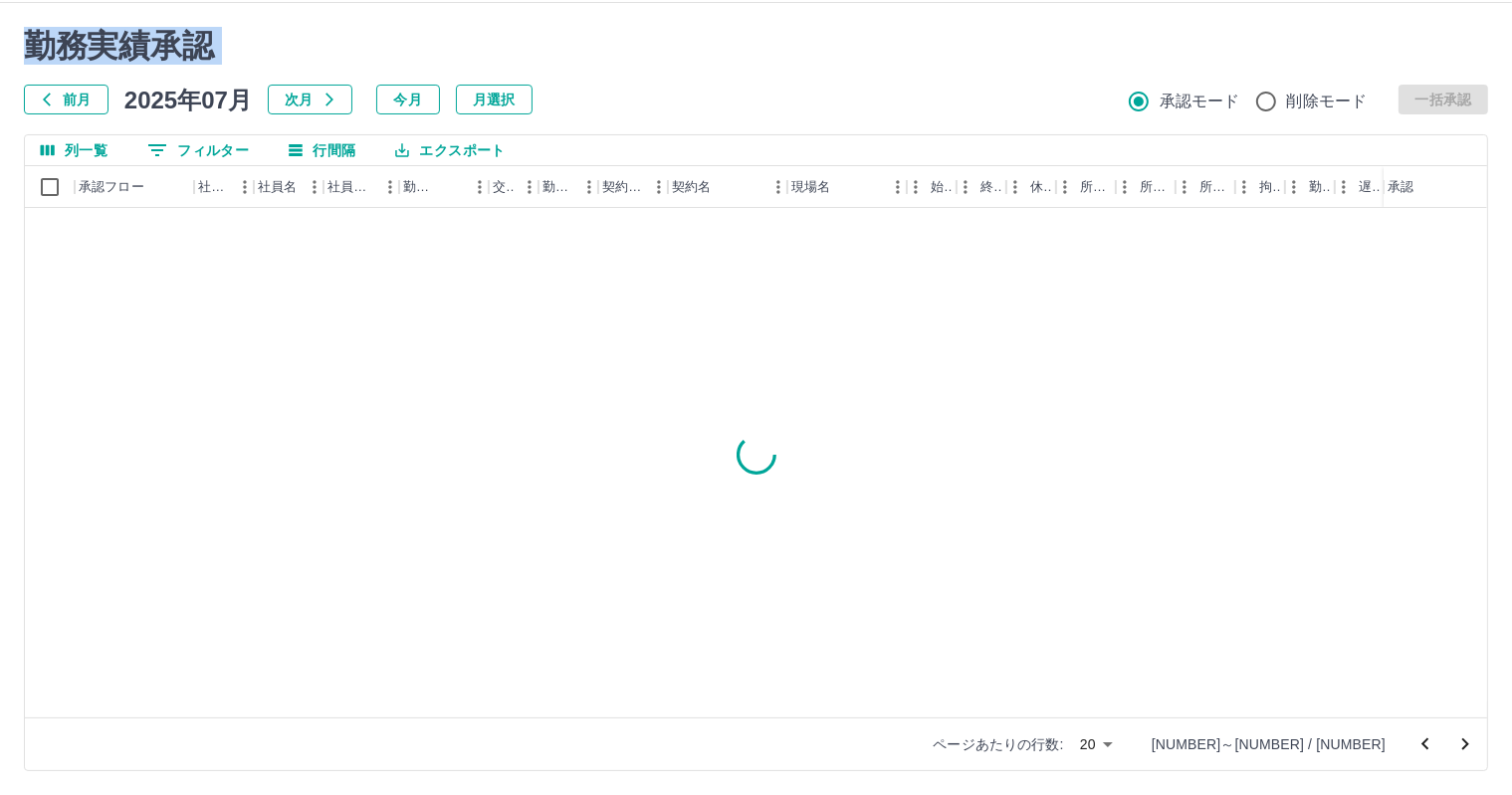 click 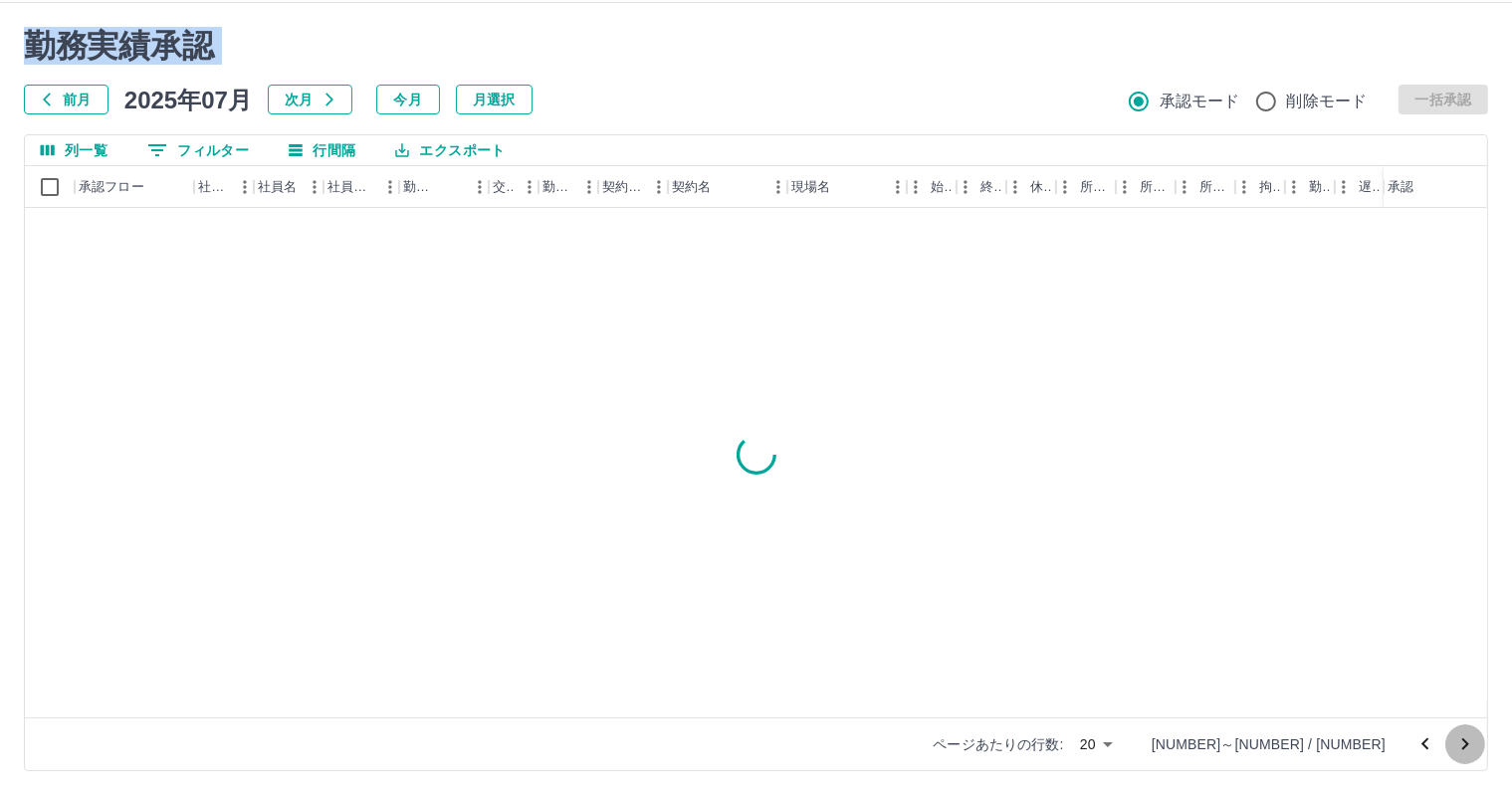 click 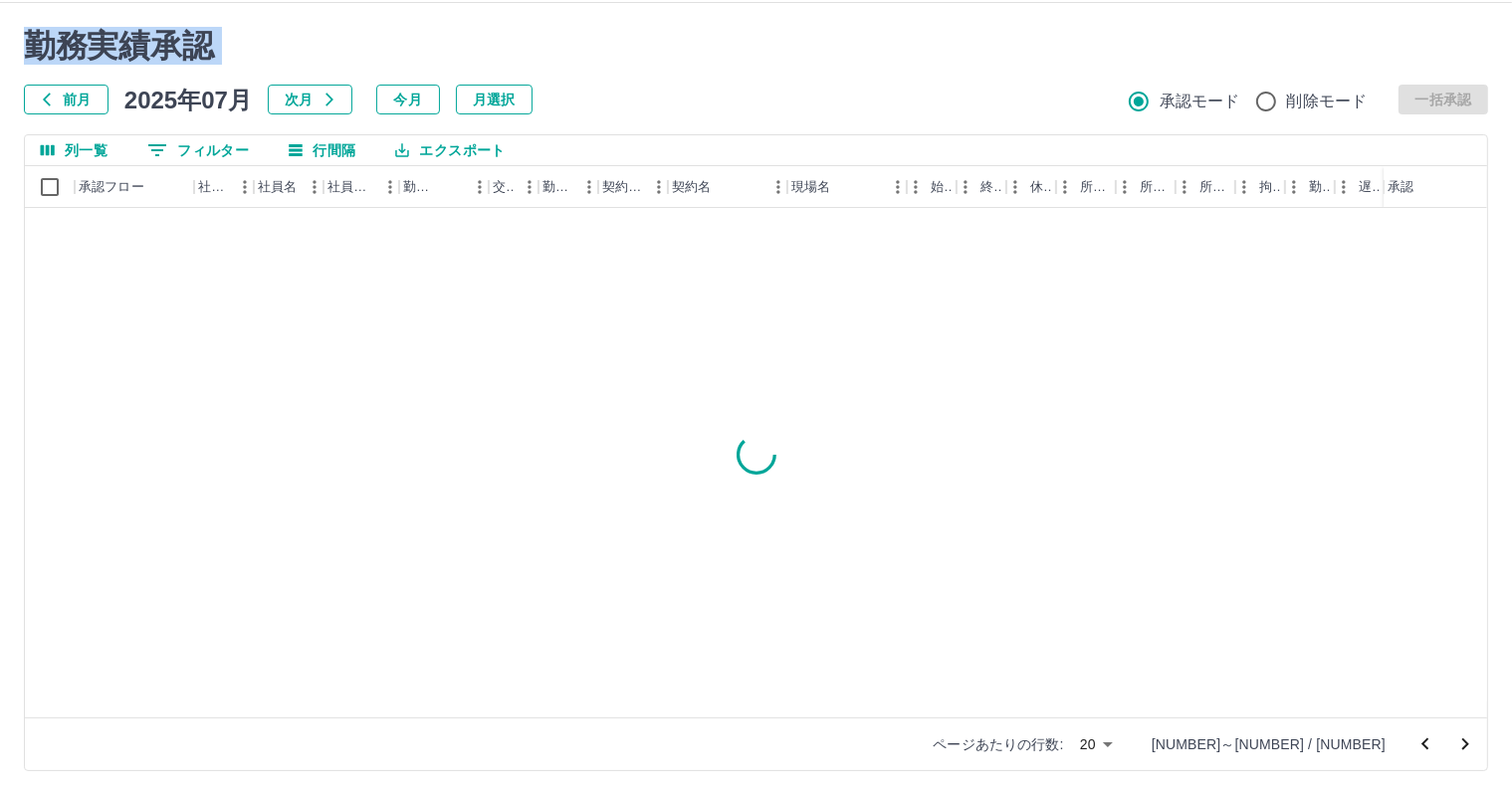 click 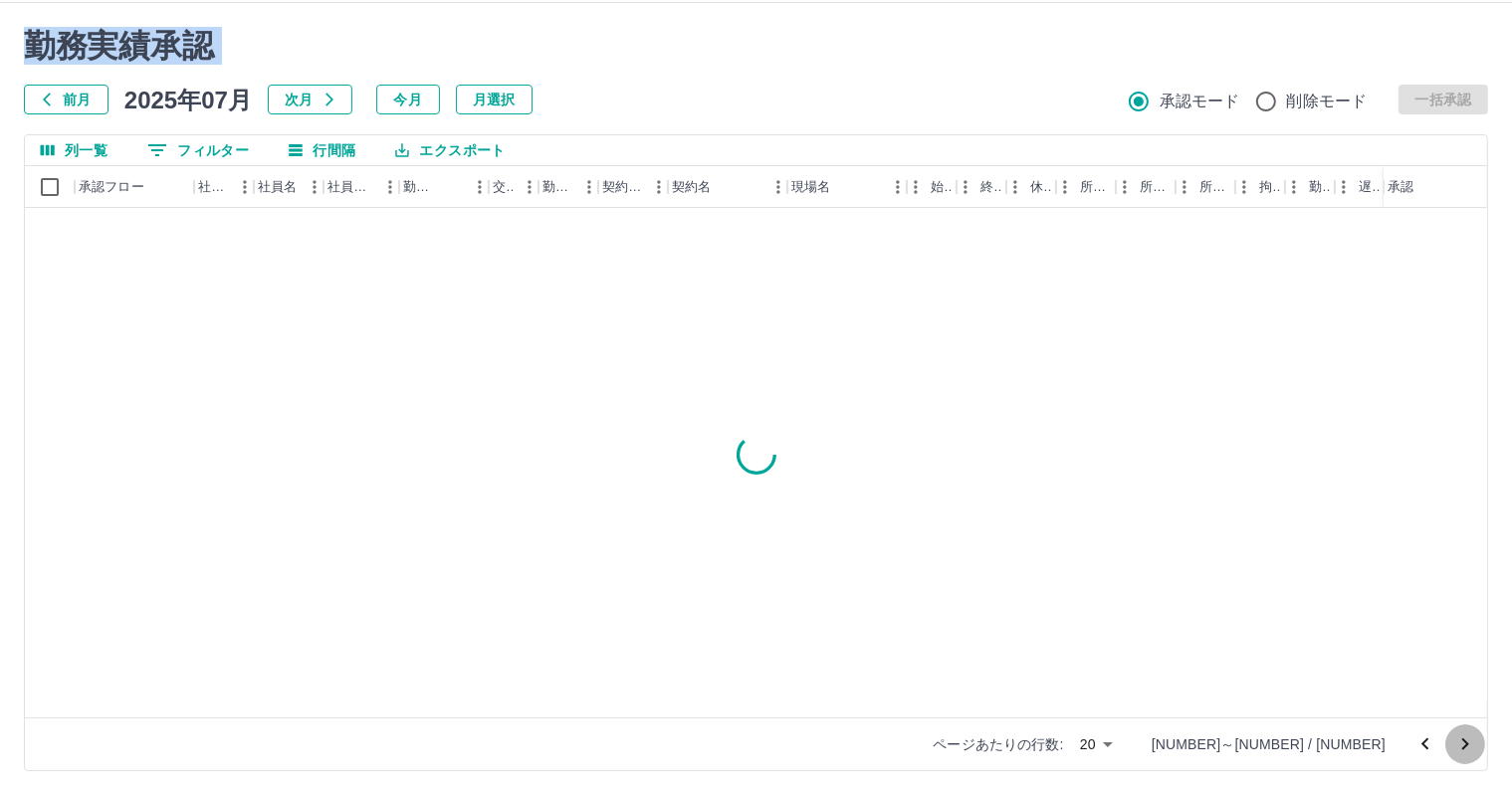click 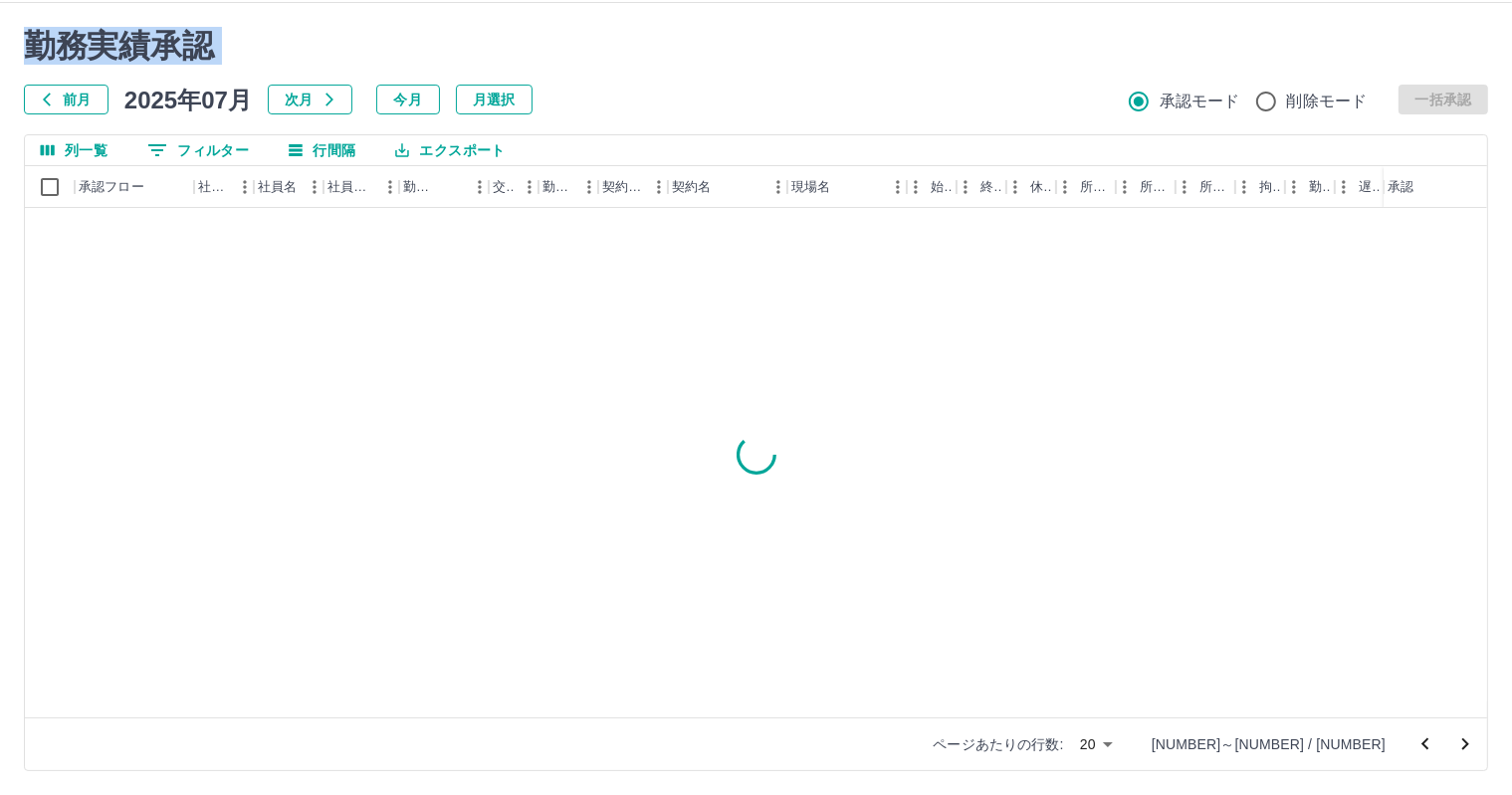 click 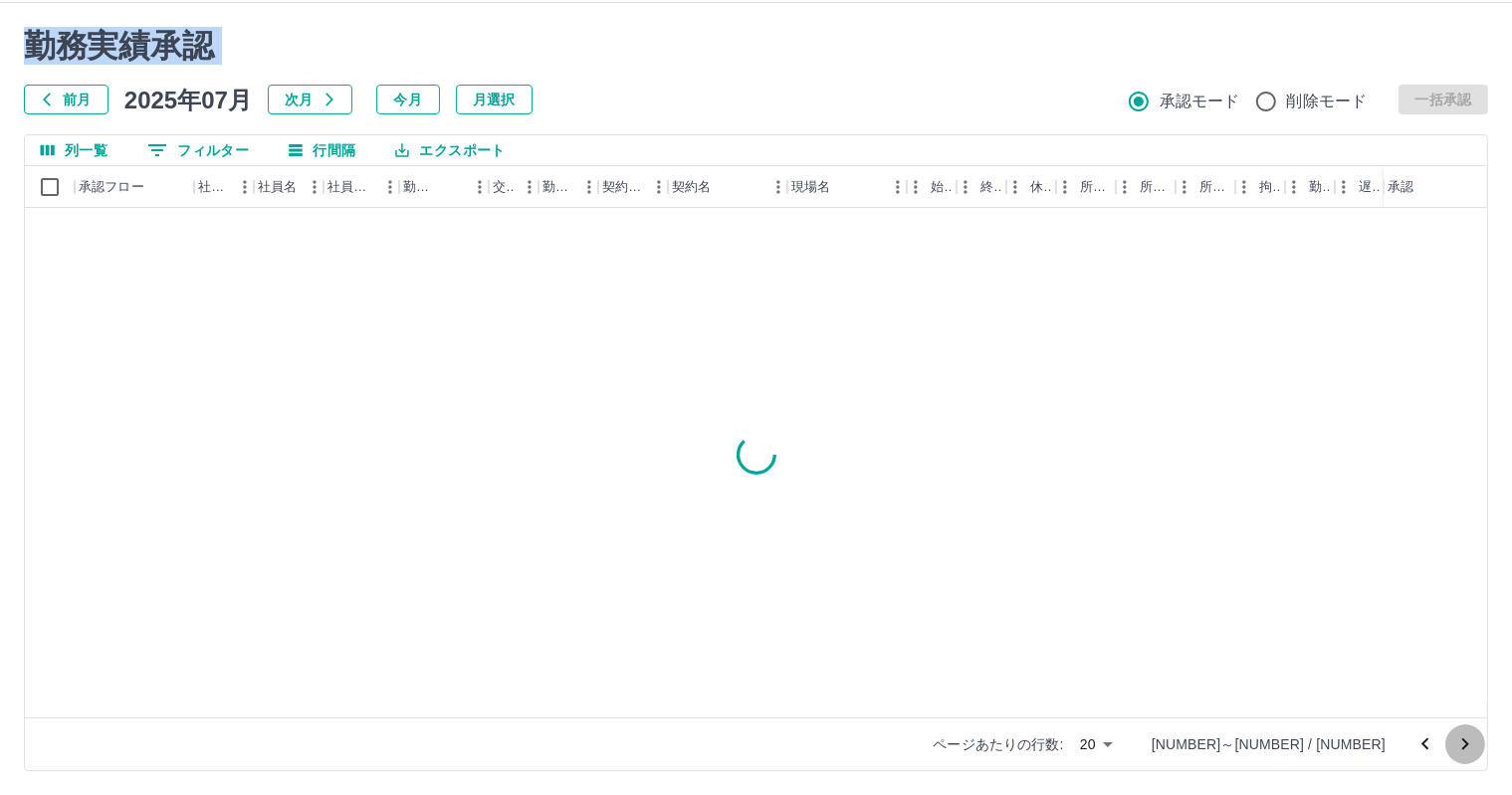 click 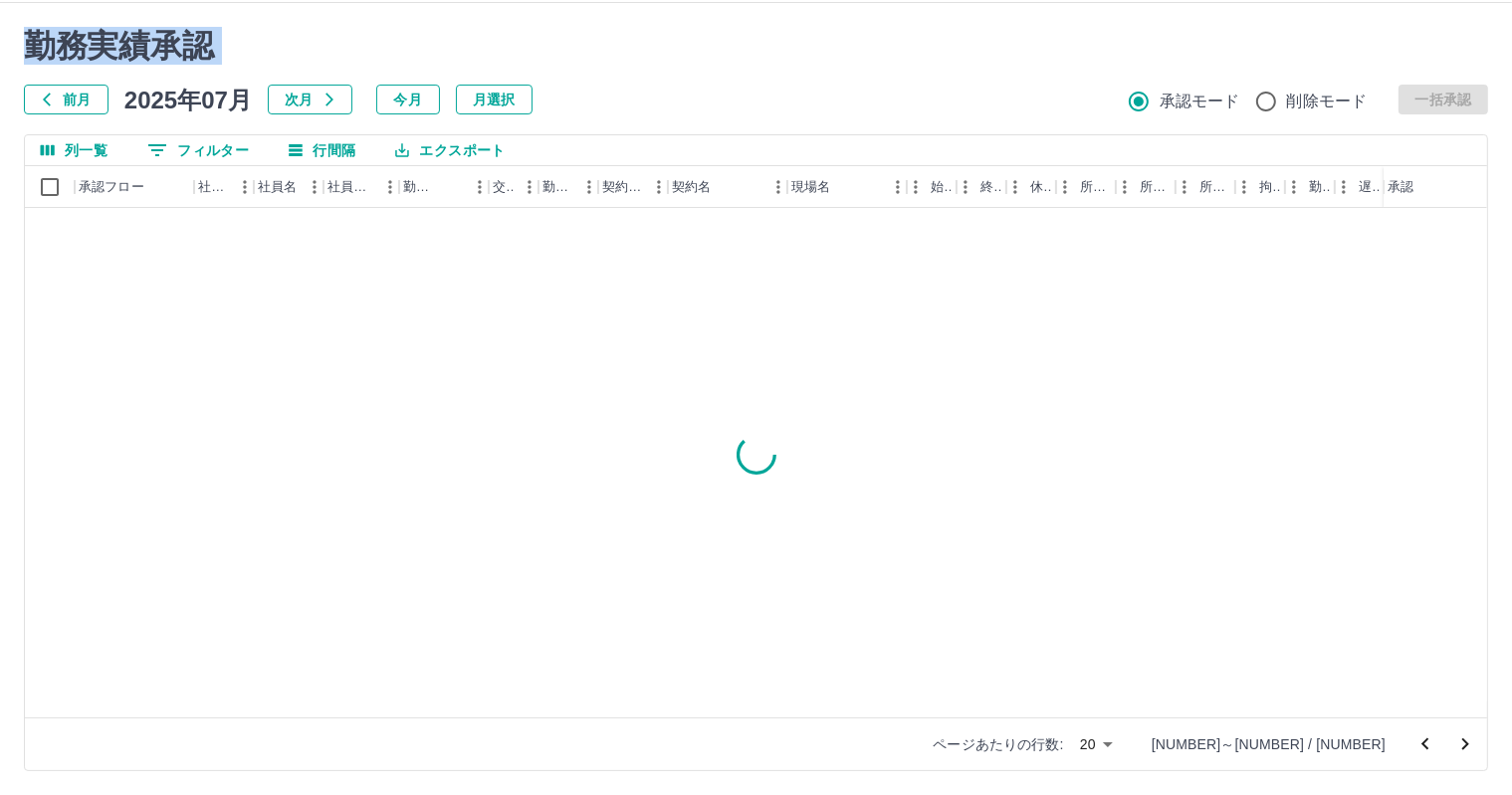 click 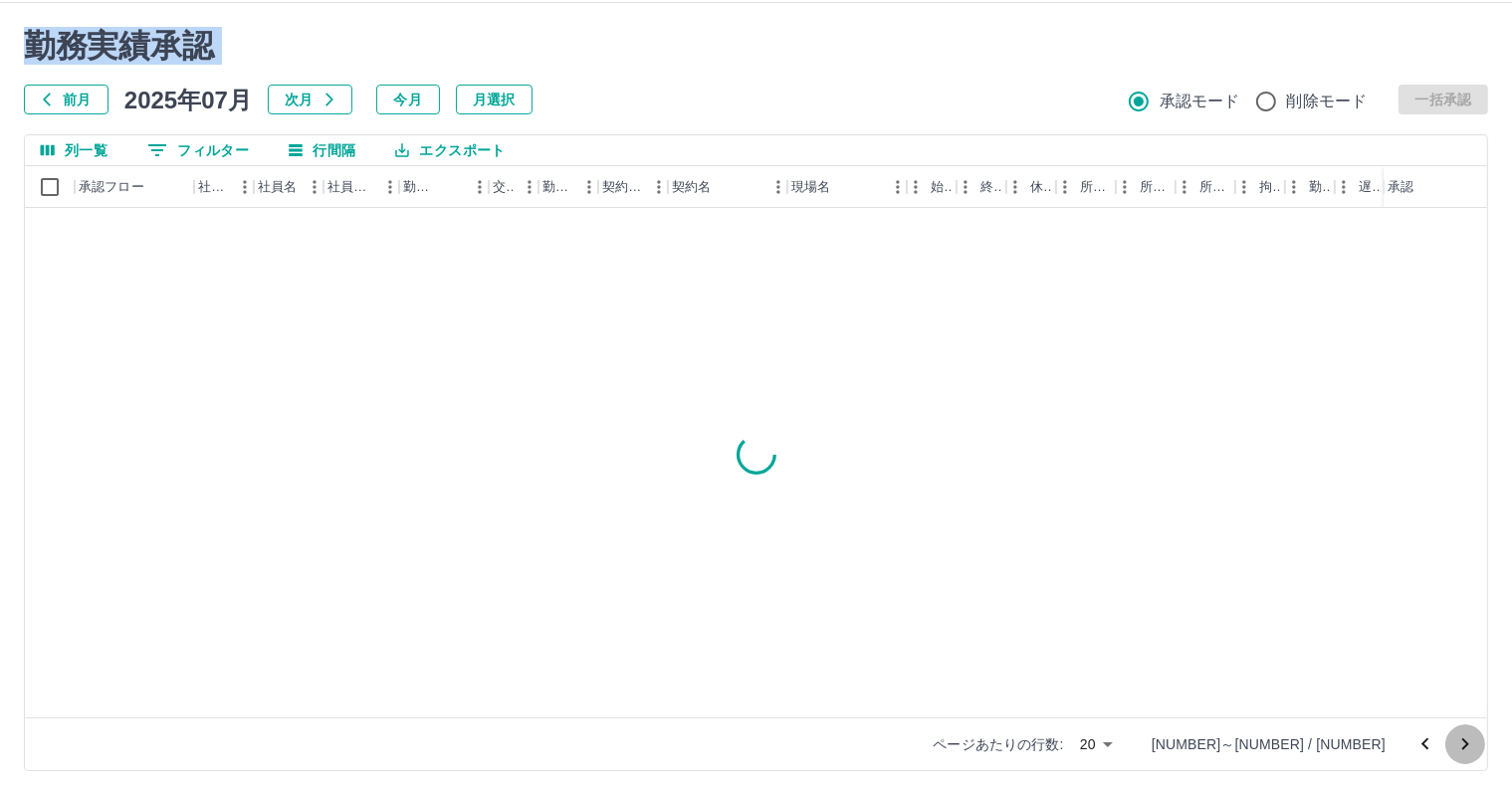 click 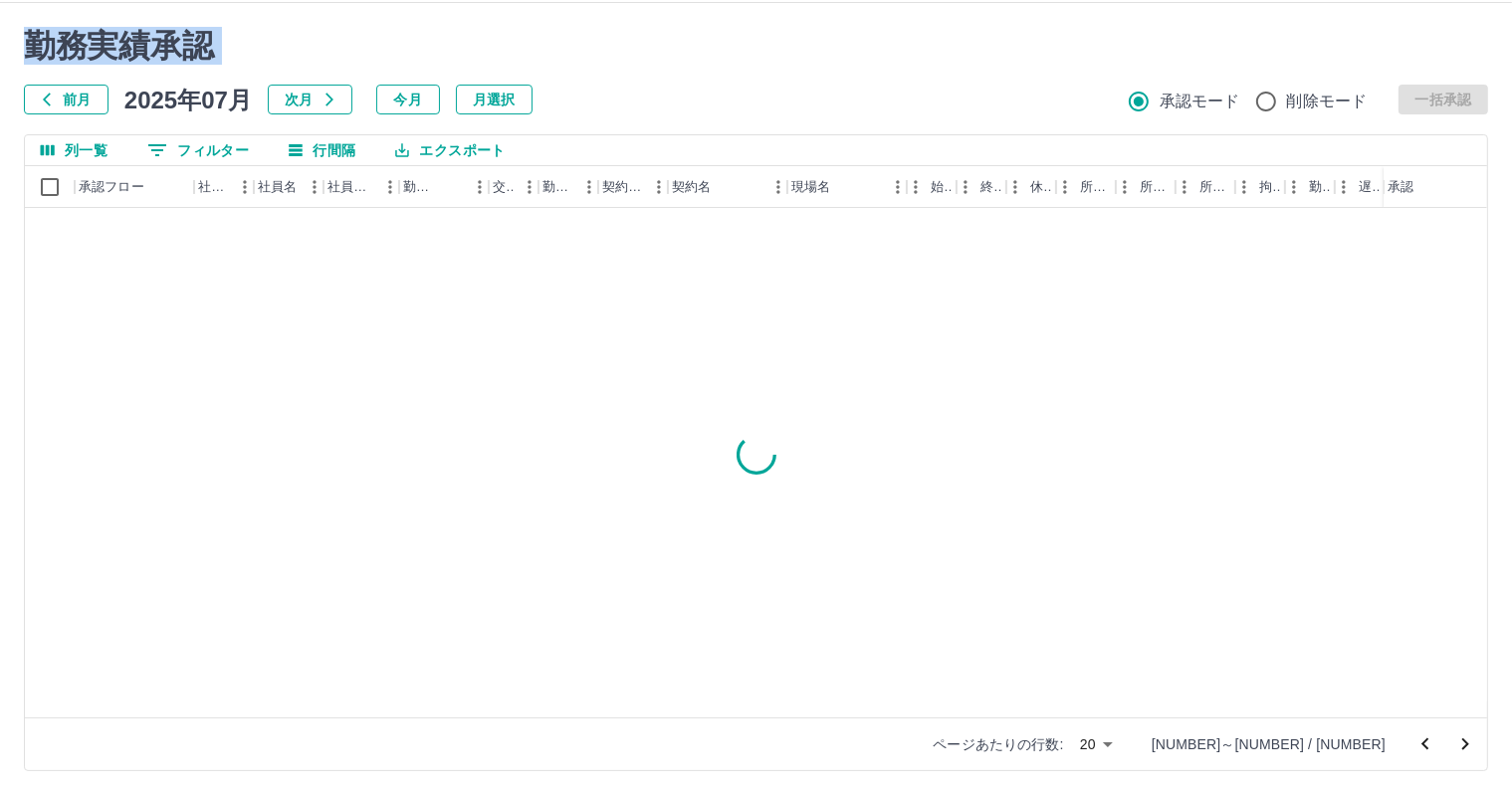 click 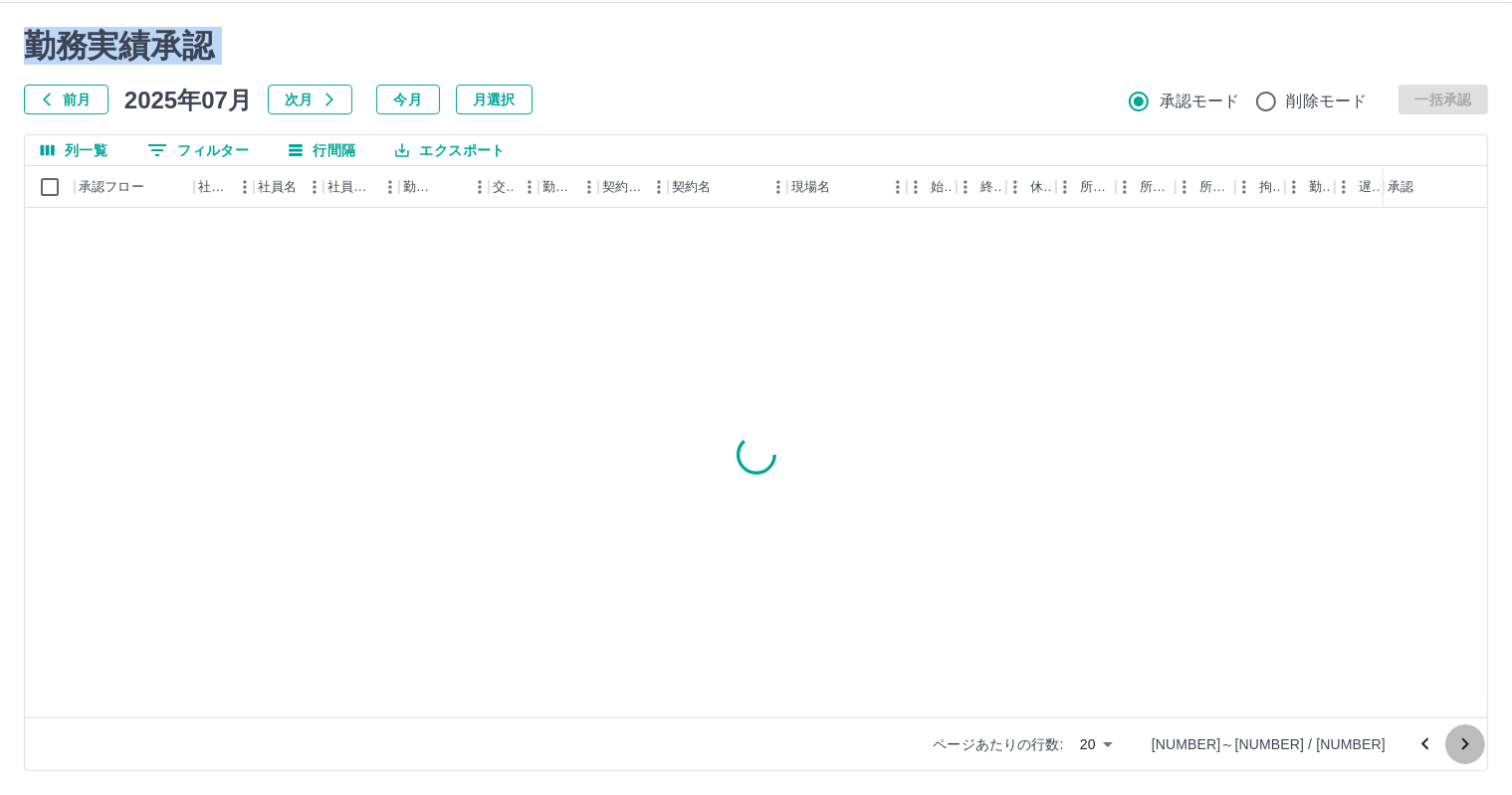 drag, startPoint x: 1455, startPoint y: 735, endPoint x: 1460, endPoint y: 794, distance: 59.211485 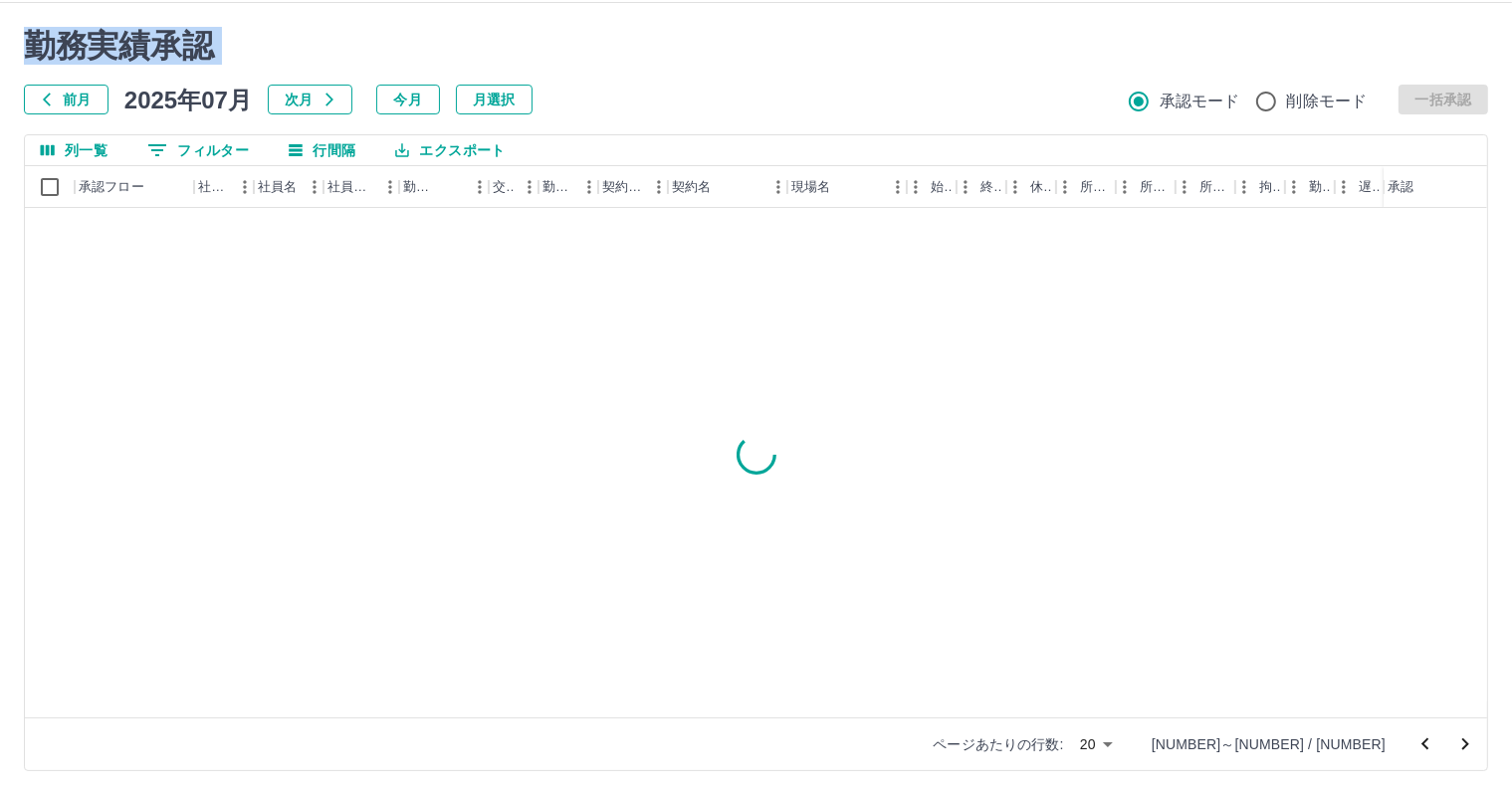 click 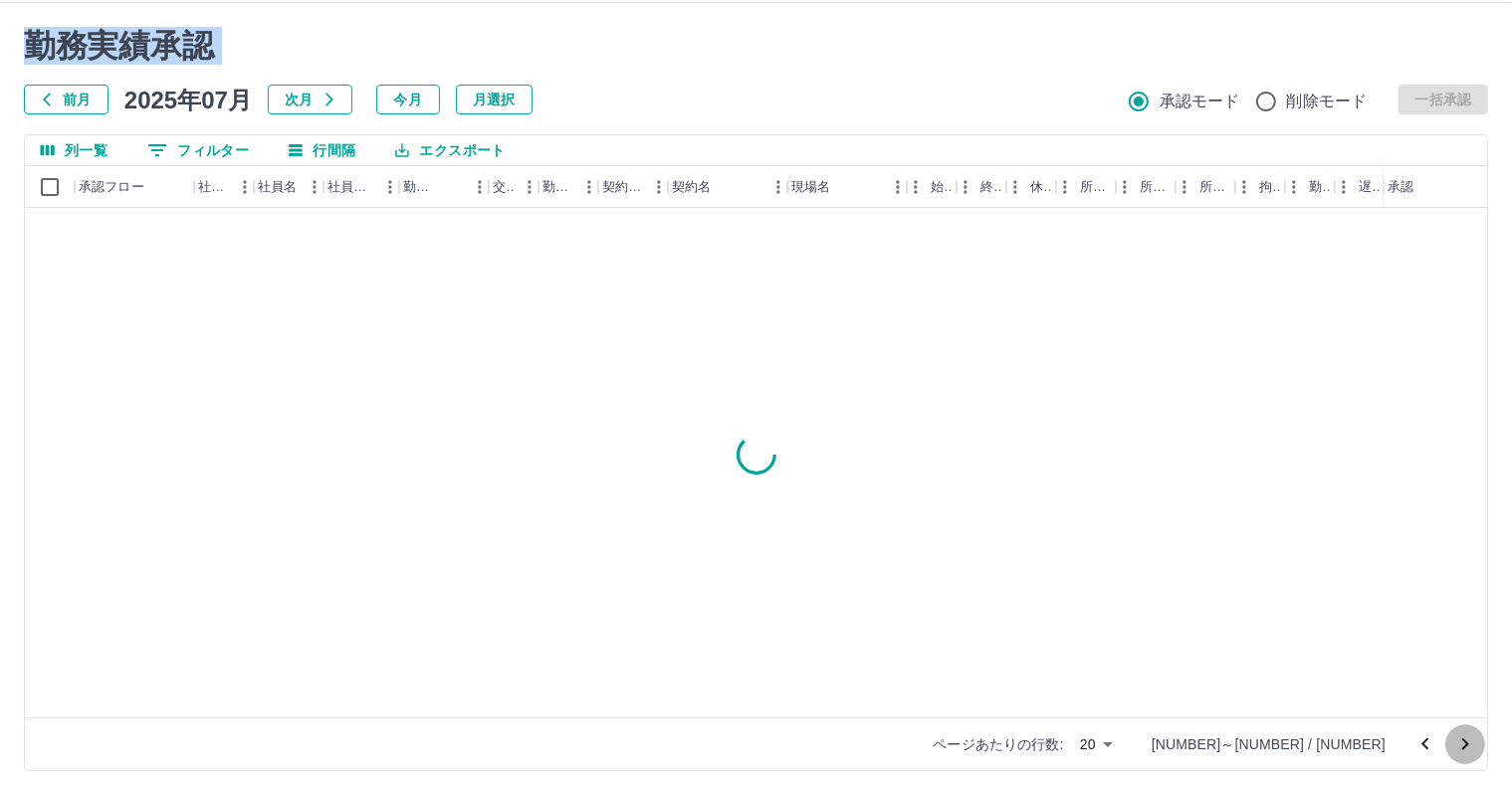 click at bounding box center (1465, 744) 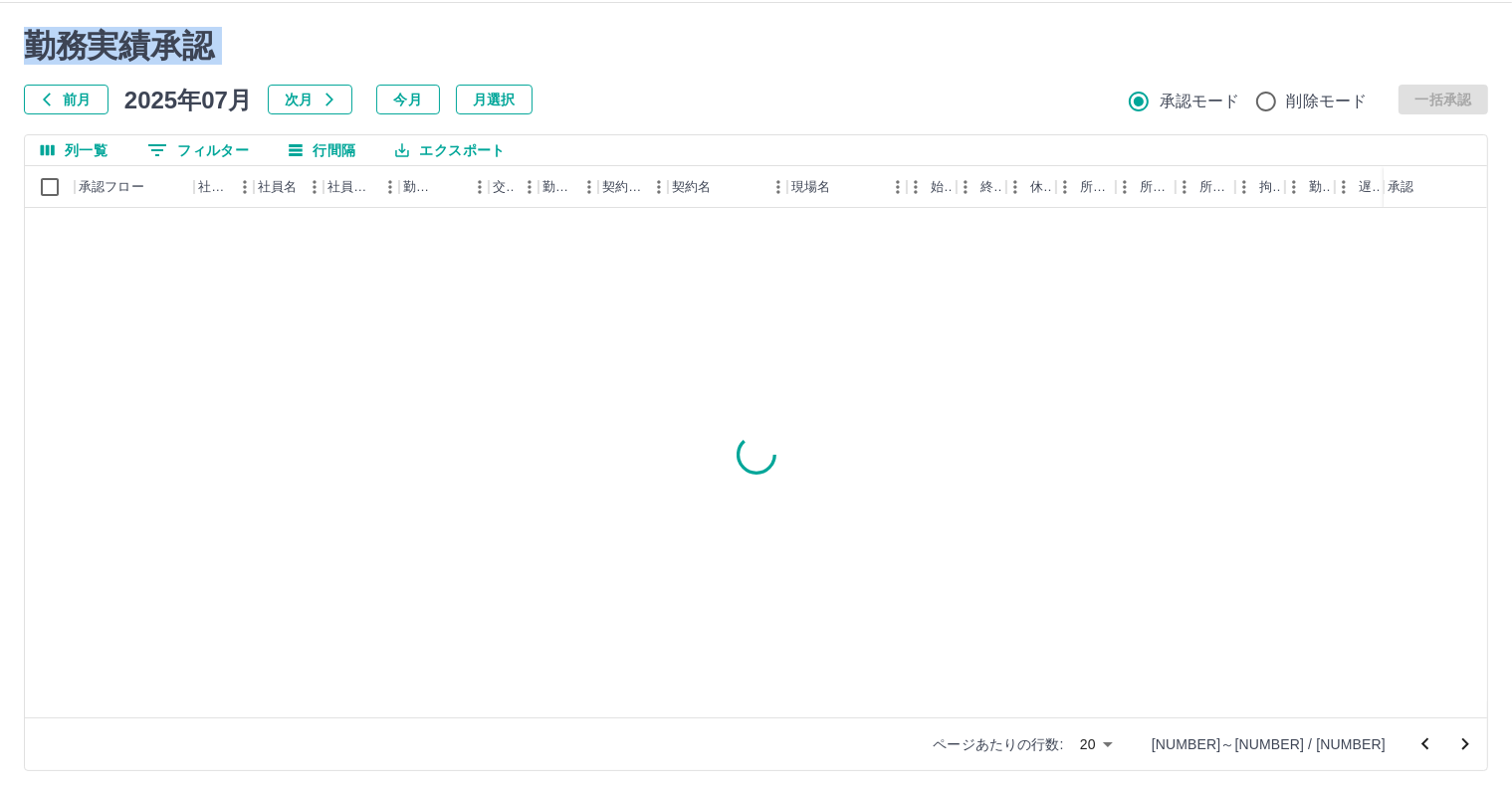 click at bounding box center (1465, 744) 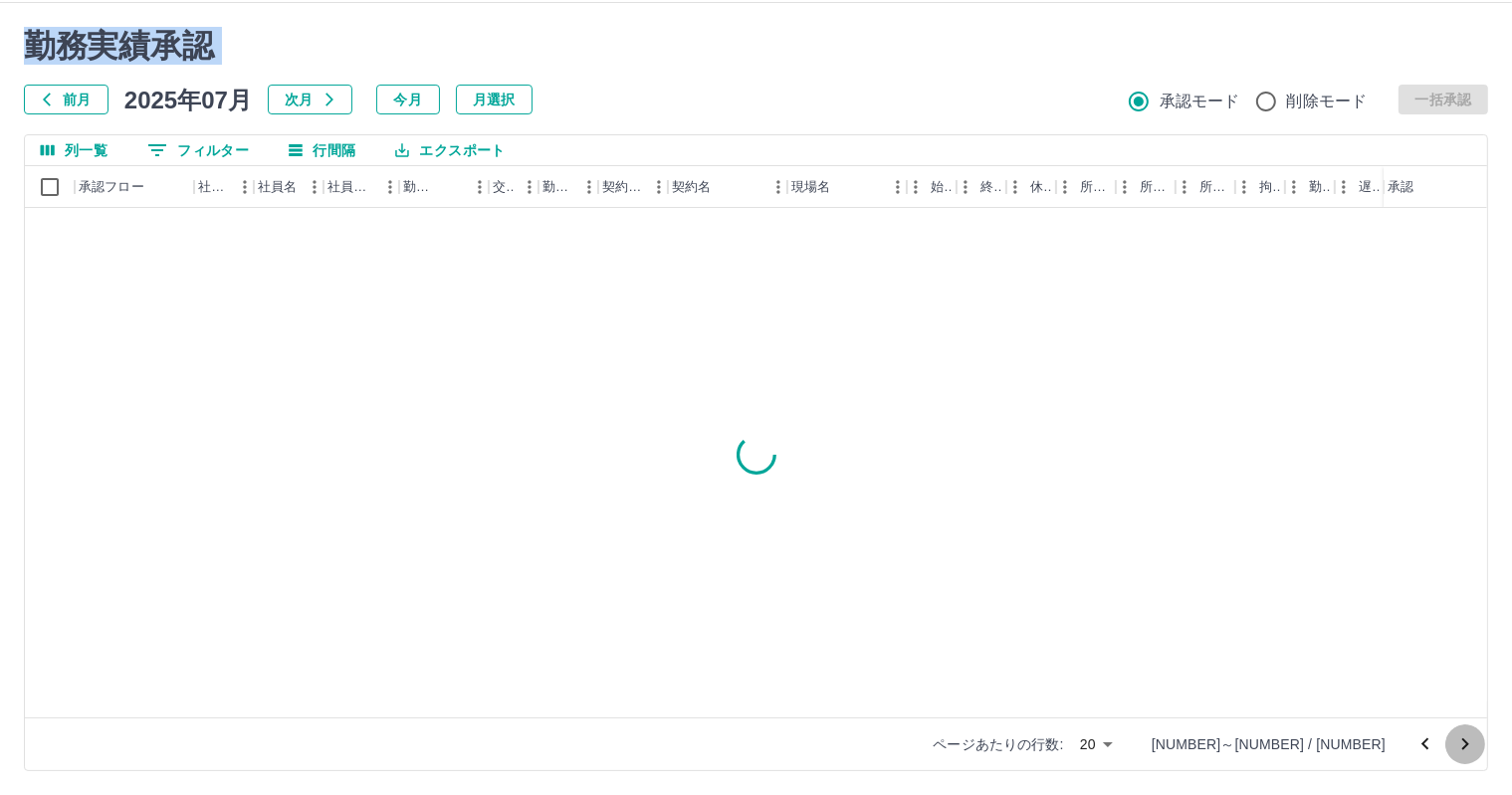 click 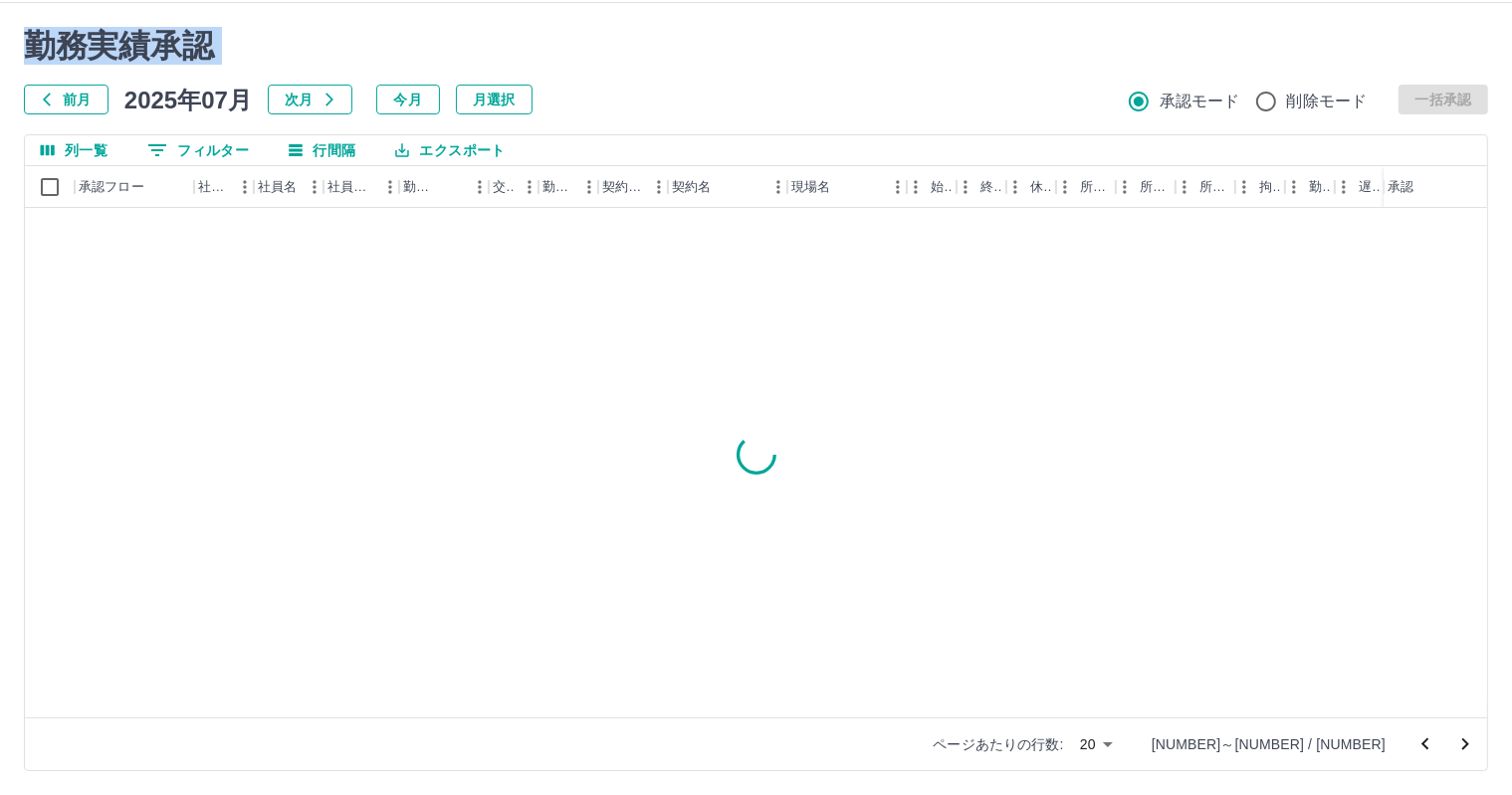 click 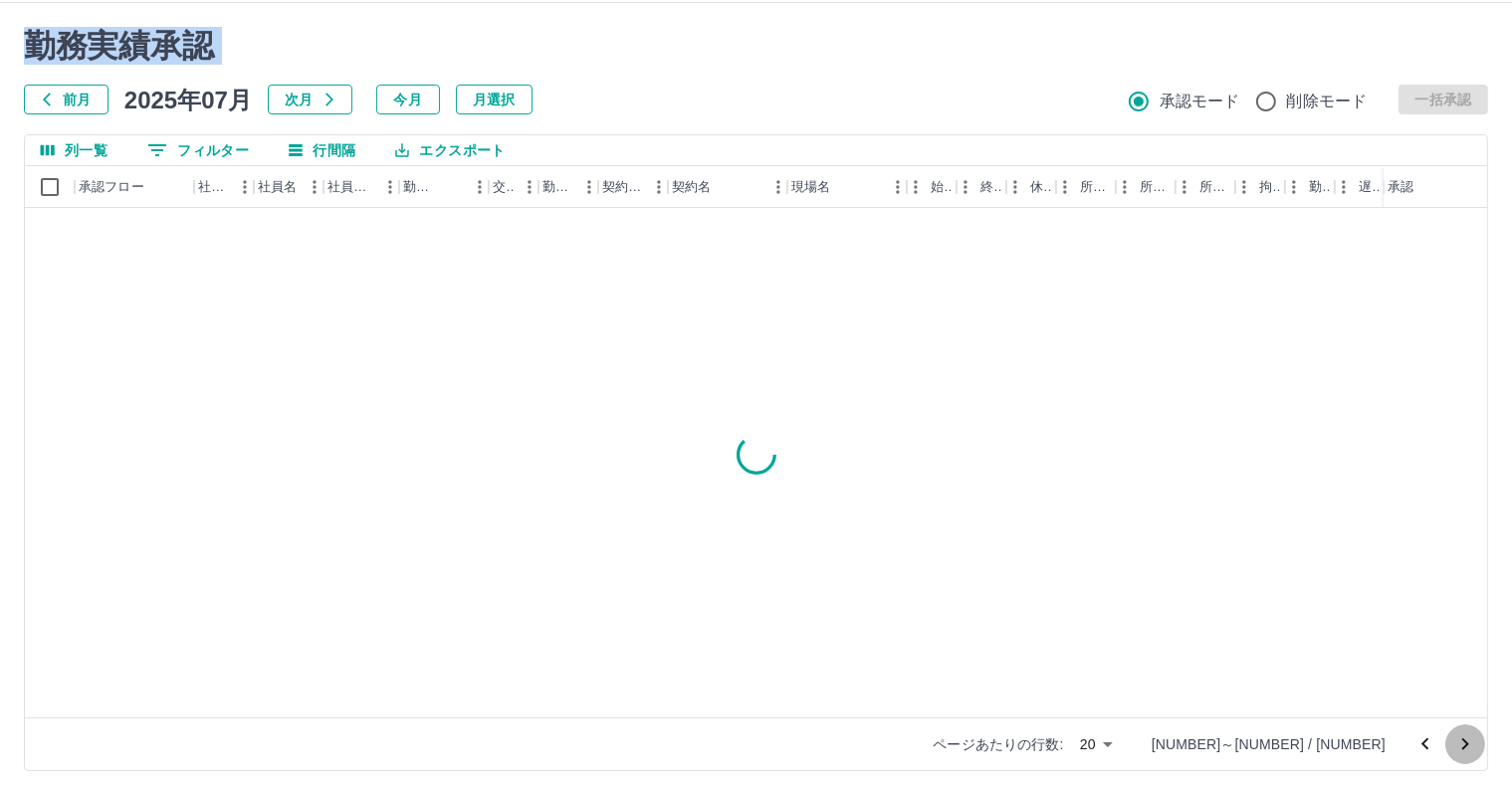 click 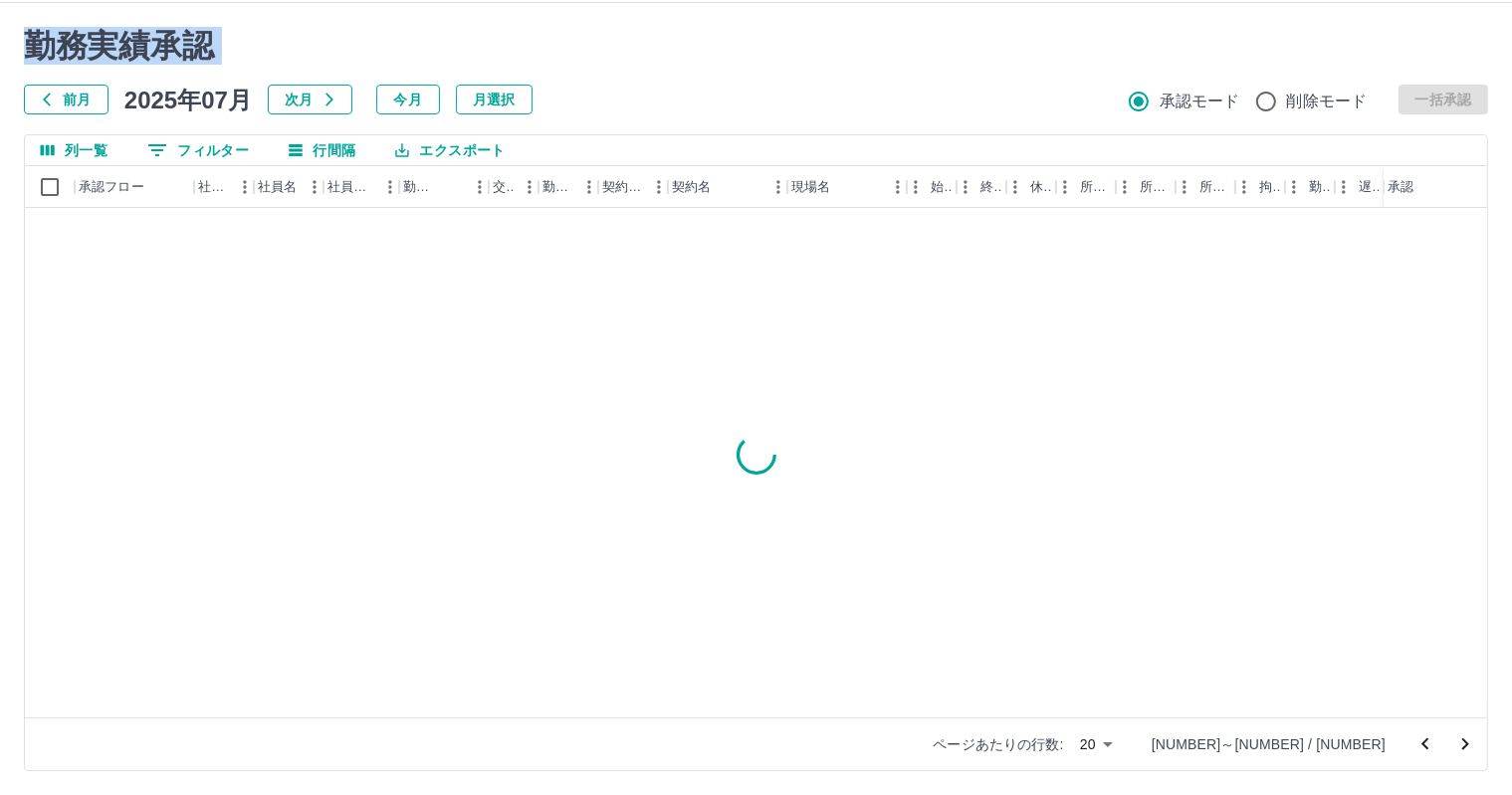 click at bounding box center [1465, 744] 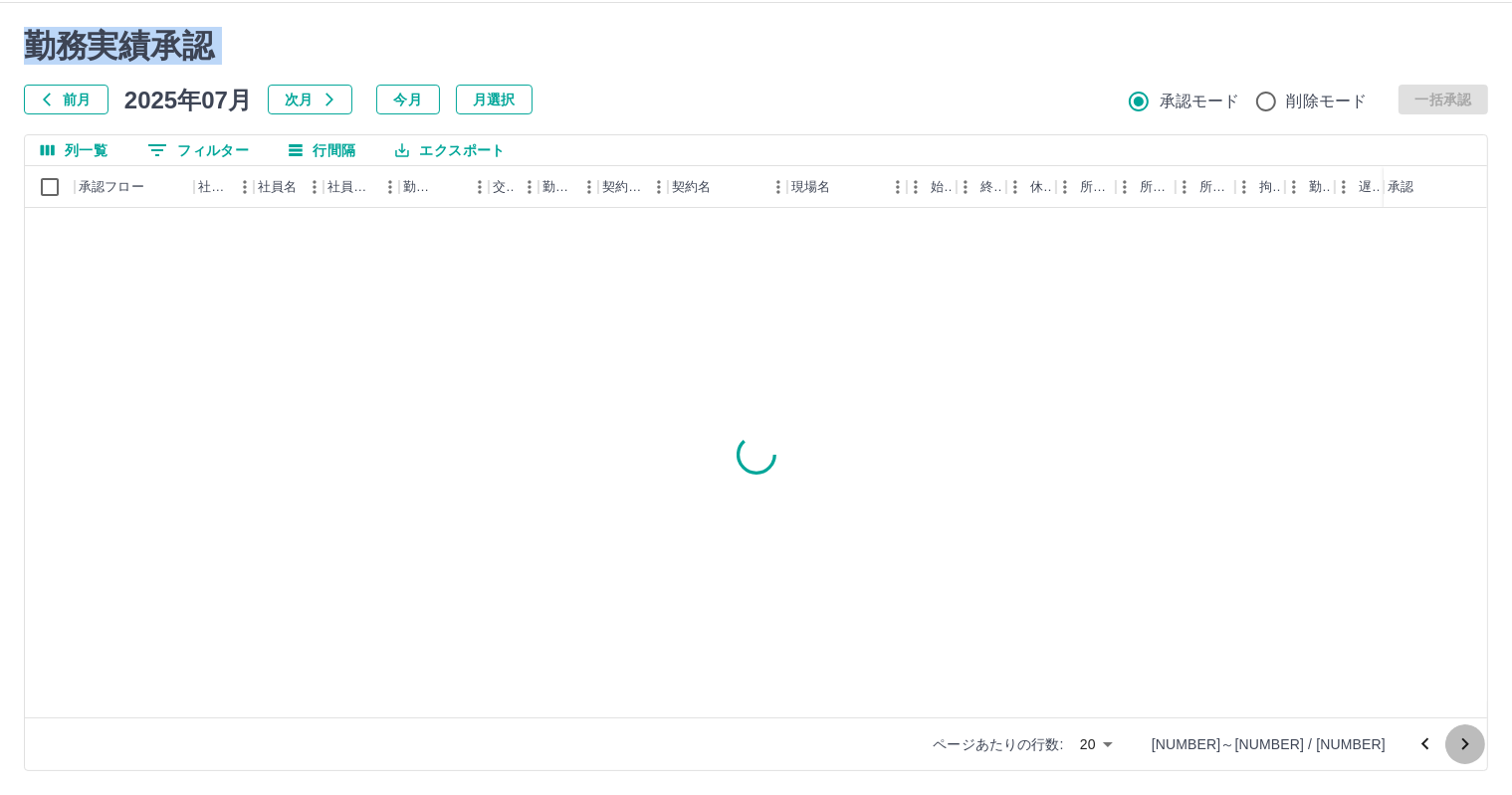 click at bounding box center [1465, 744] 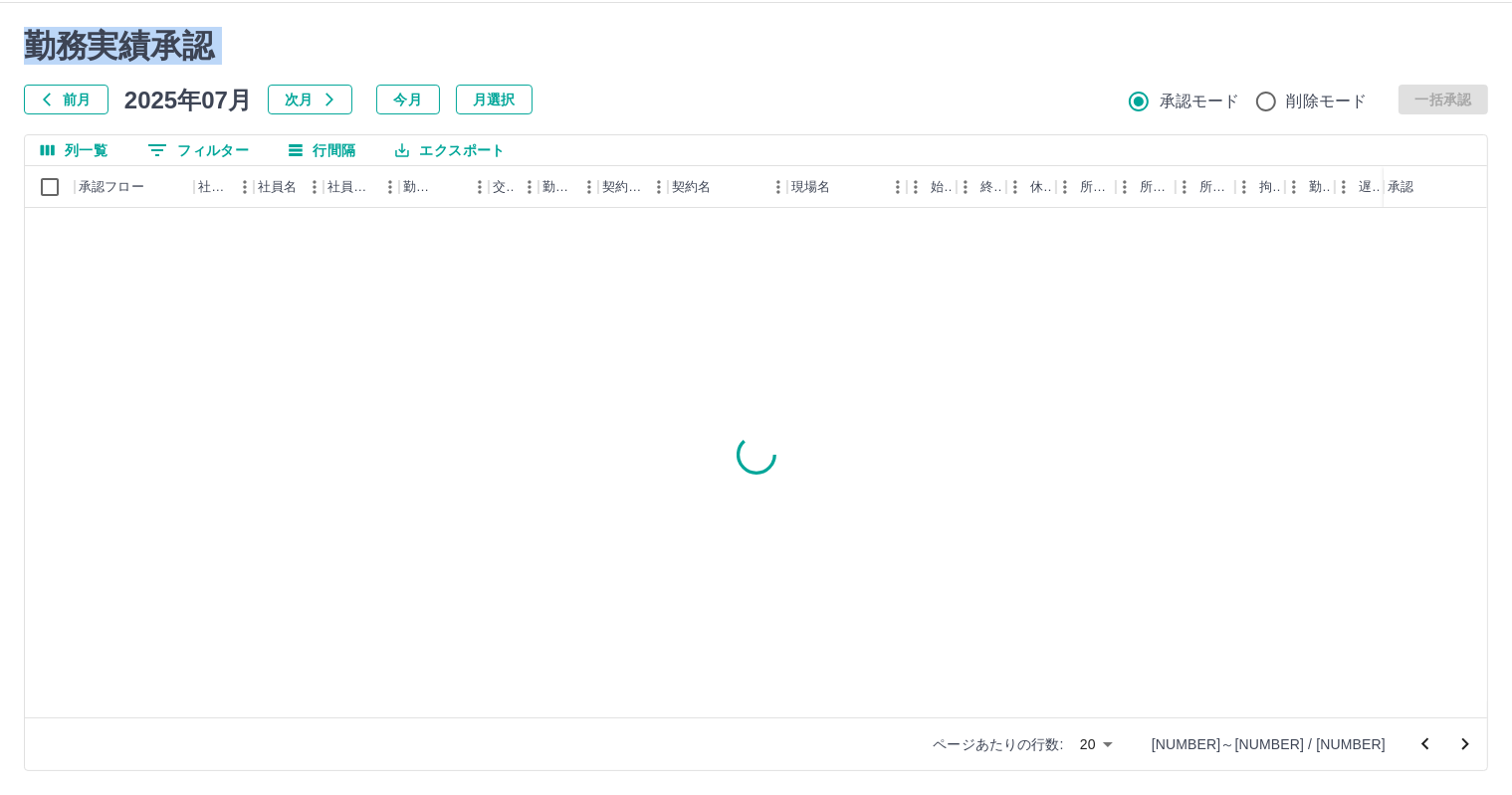 click 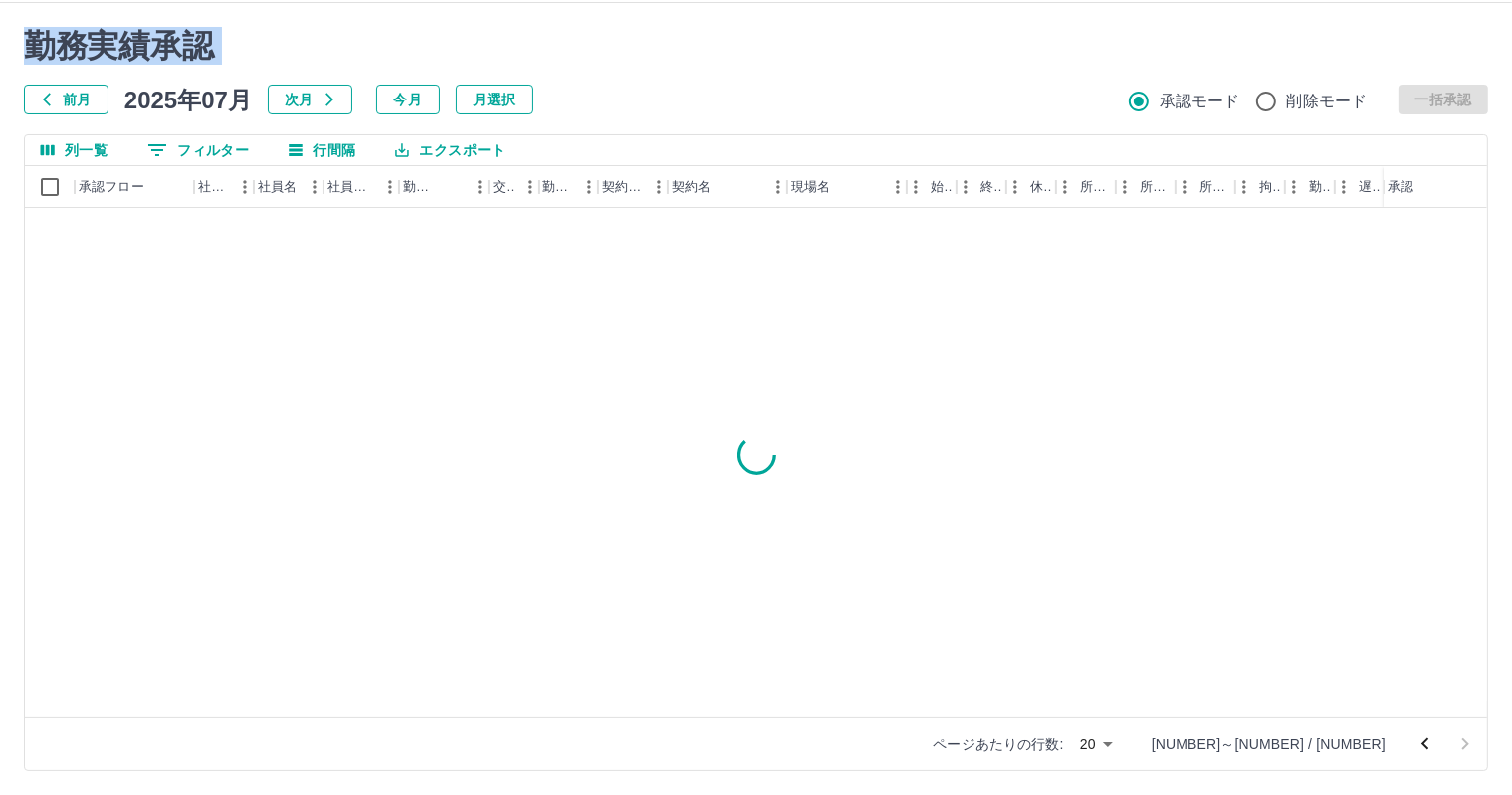 click at bounding box center (1445, 744) 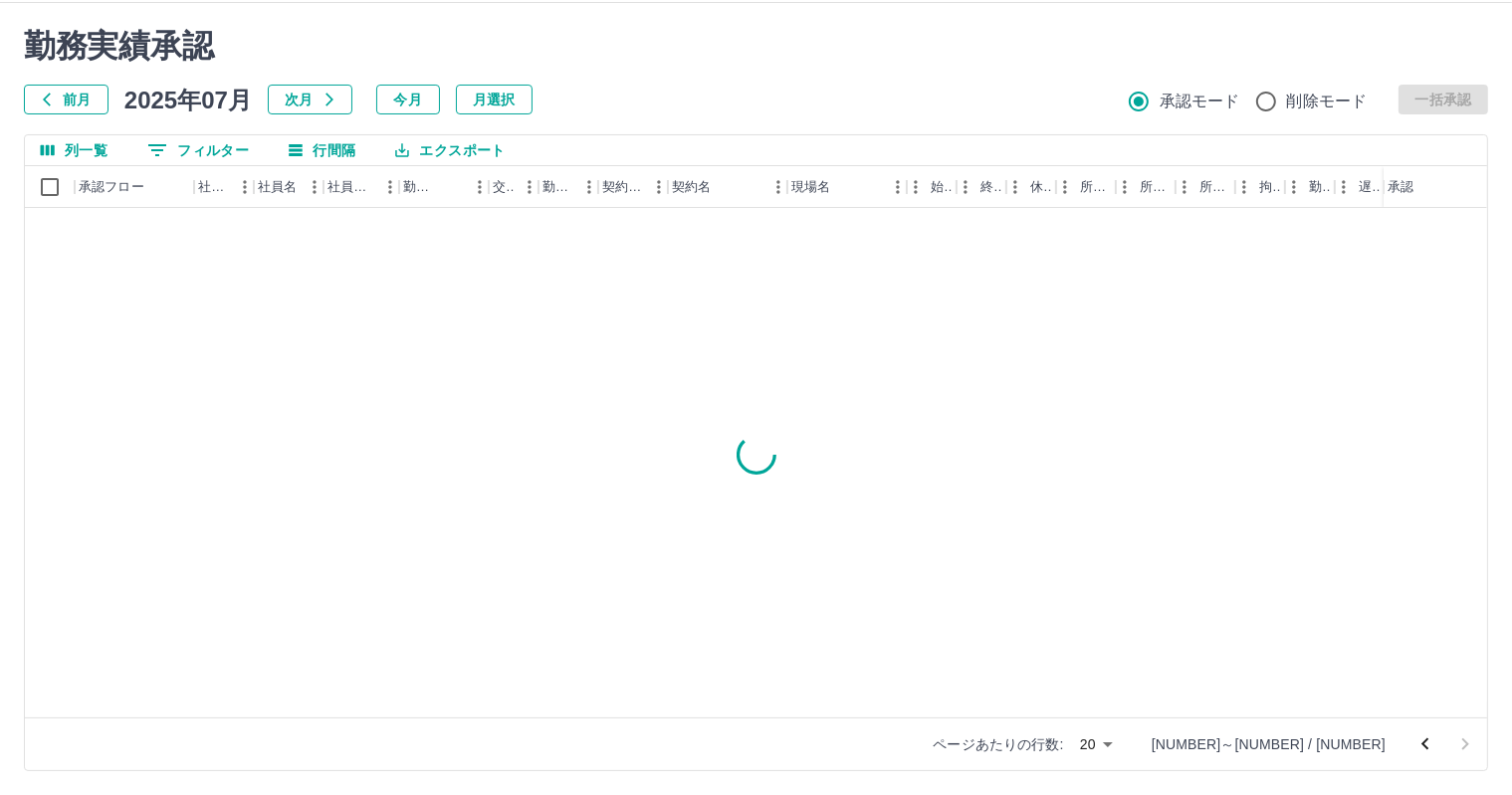click at bounding box center [1445, 744] 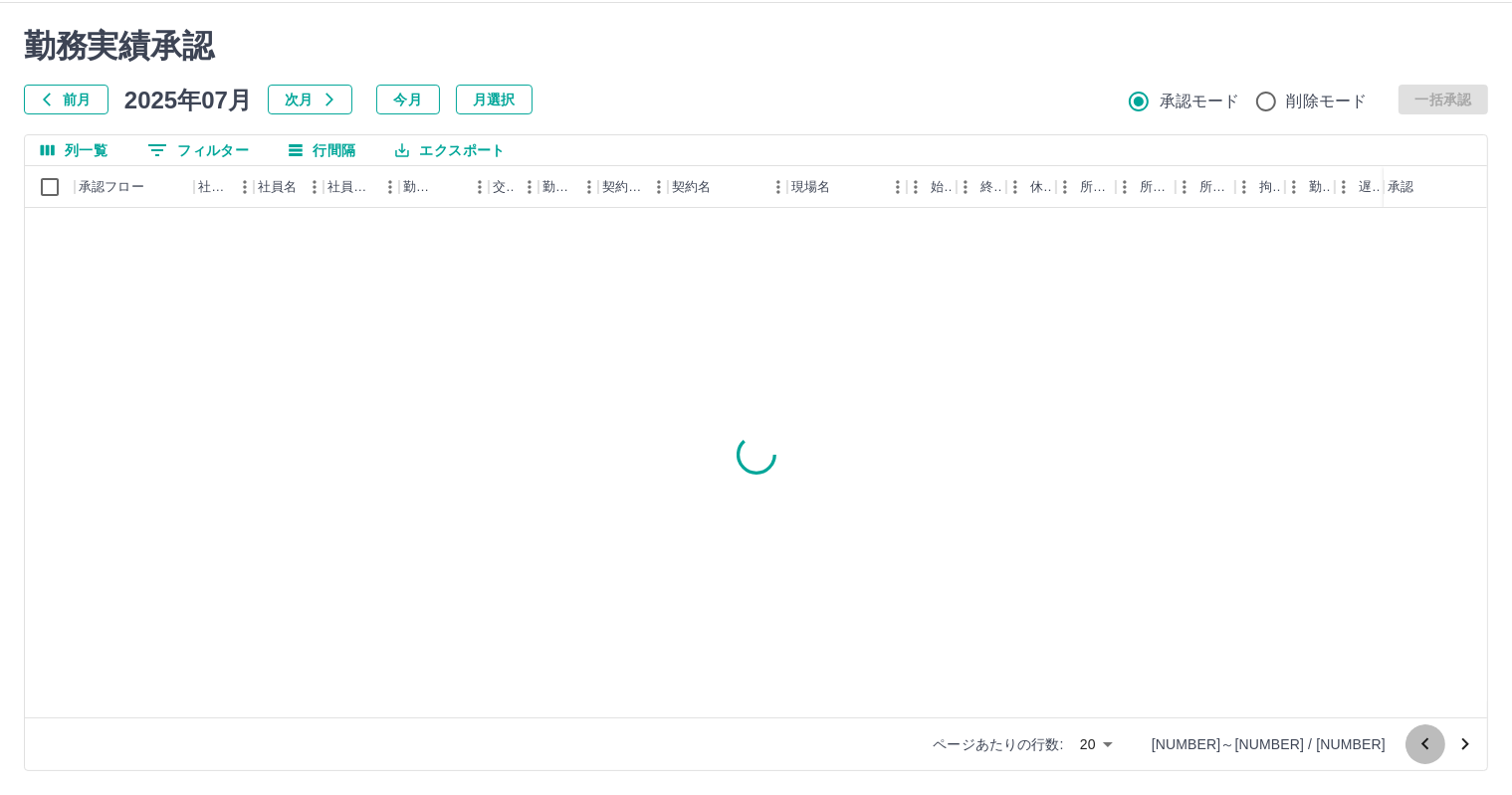 click at bounding box center (1425, 744) 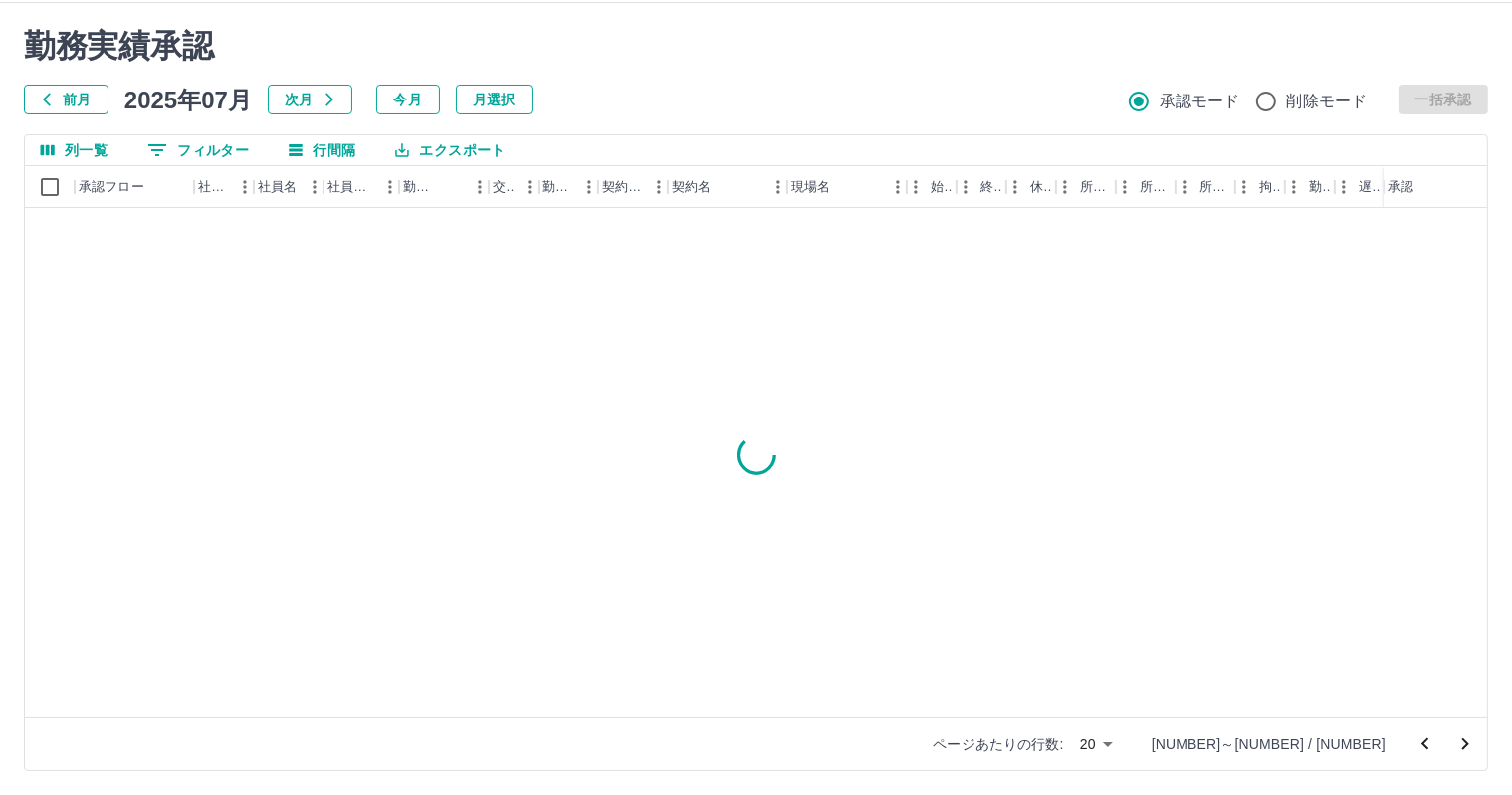 click on "前月 2025年07月 次月 今月 月選択 承認モード 削除モード 一括承認" at bounding box center (756, 99) 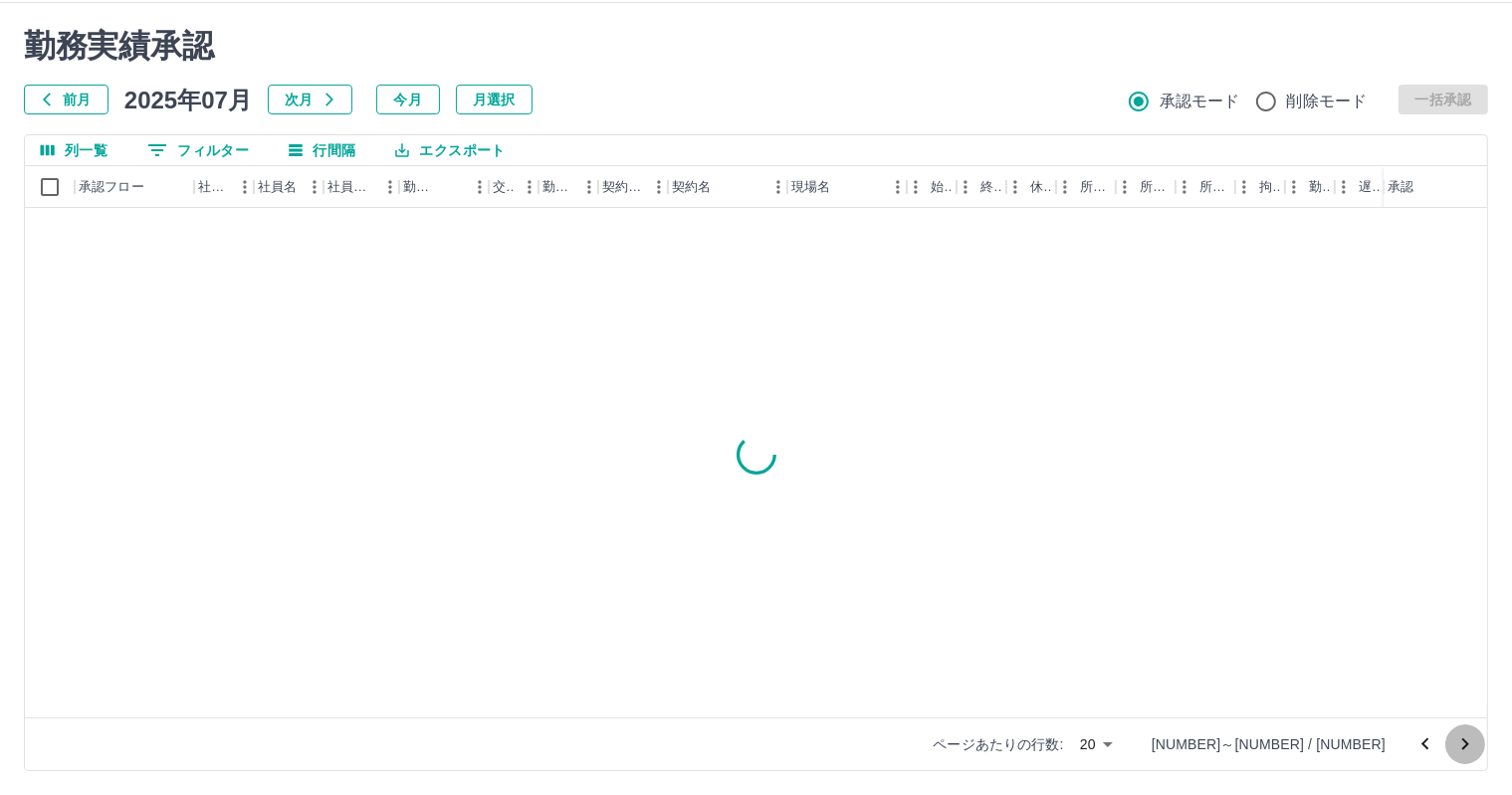 click 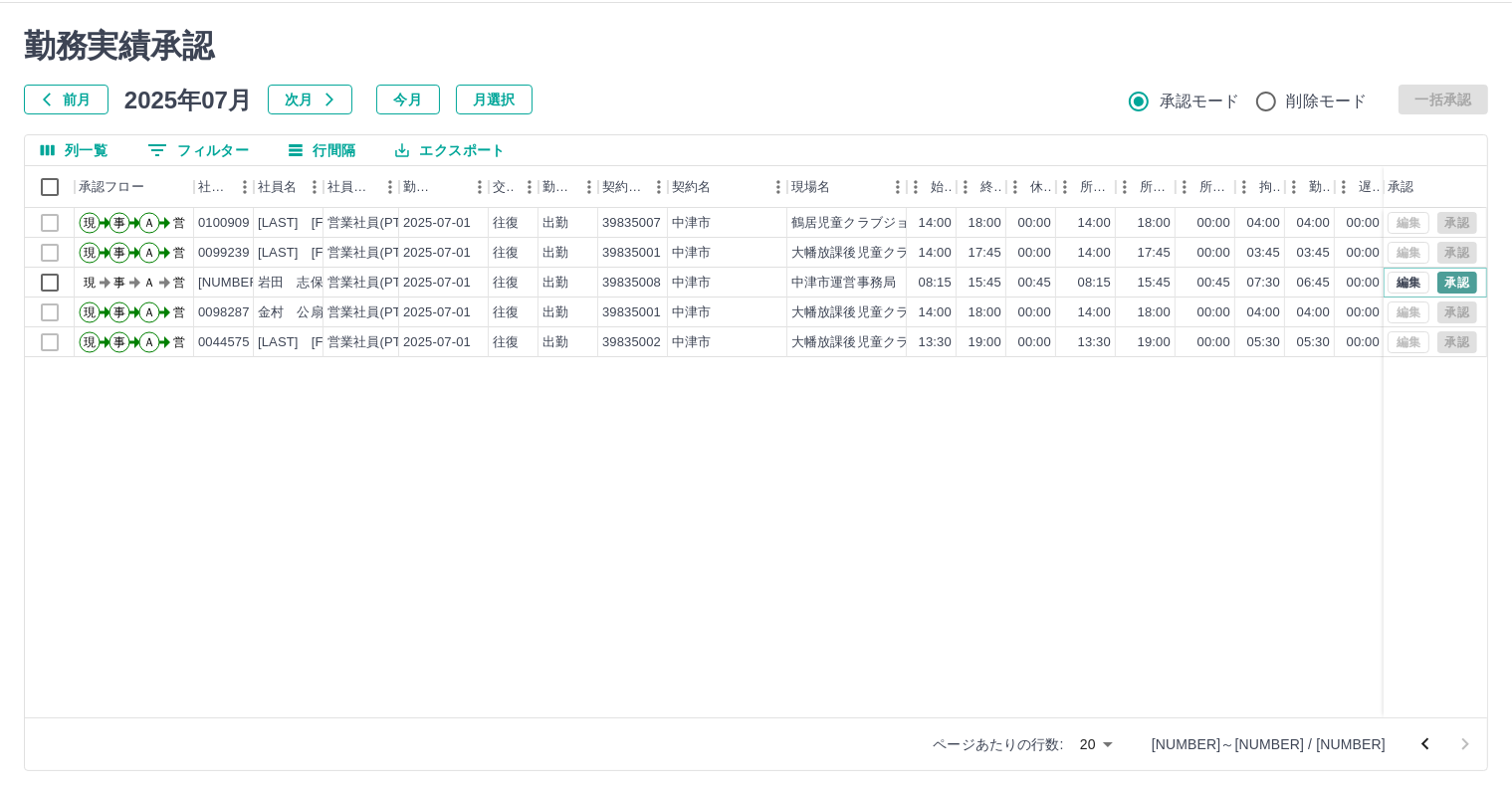 click on "承認" at bounding box center [1457, 283] 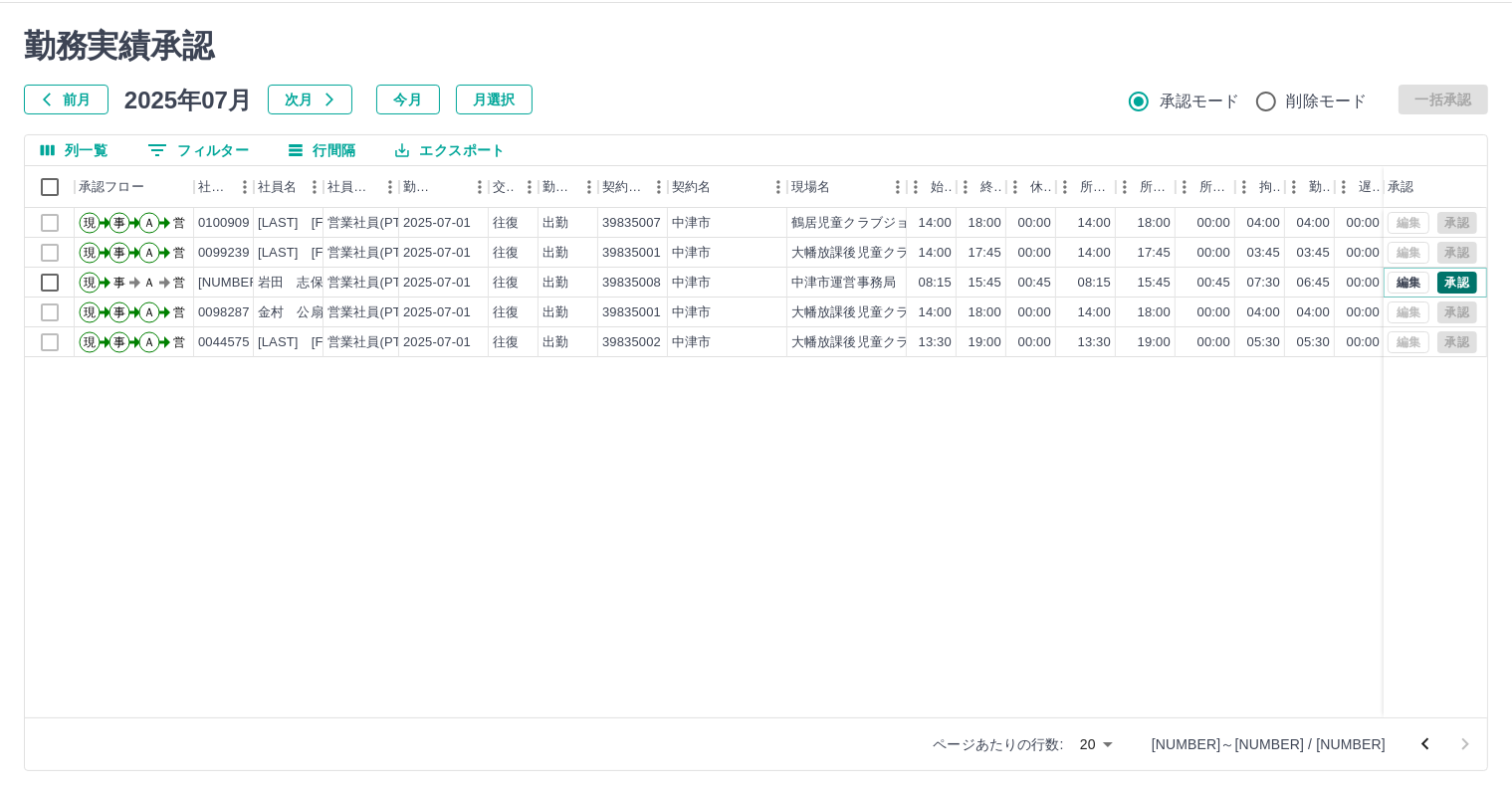 click on "承認" at bounding box center (1457, 283) 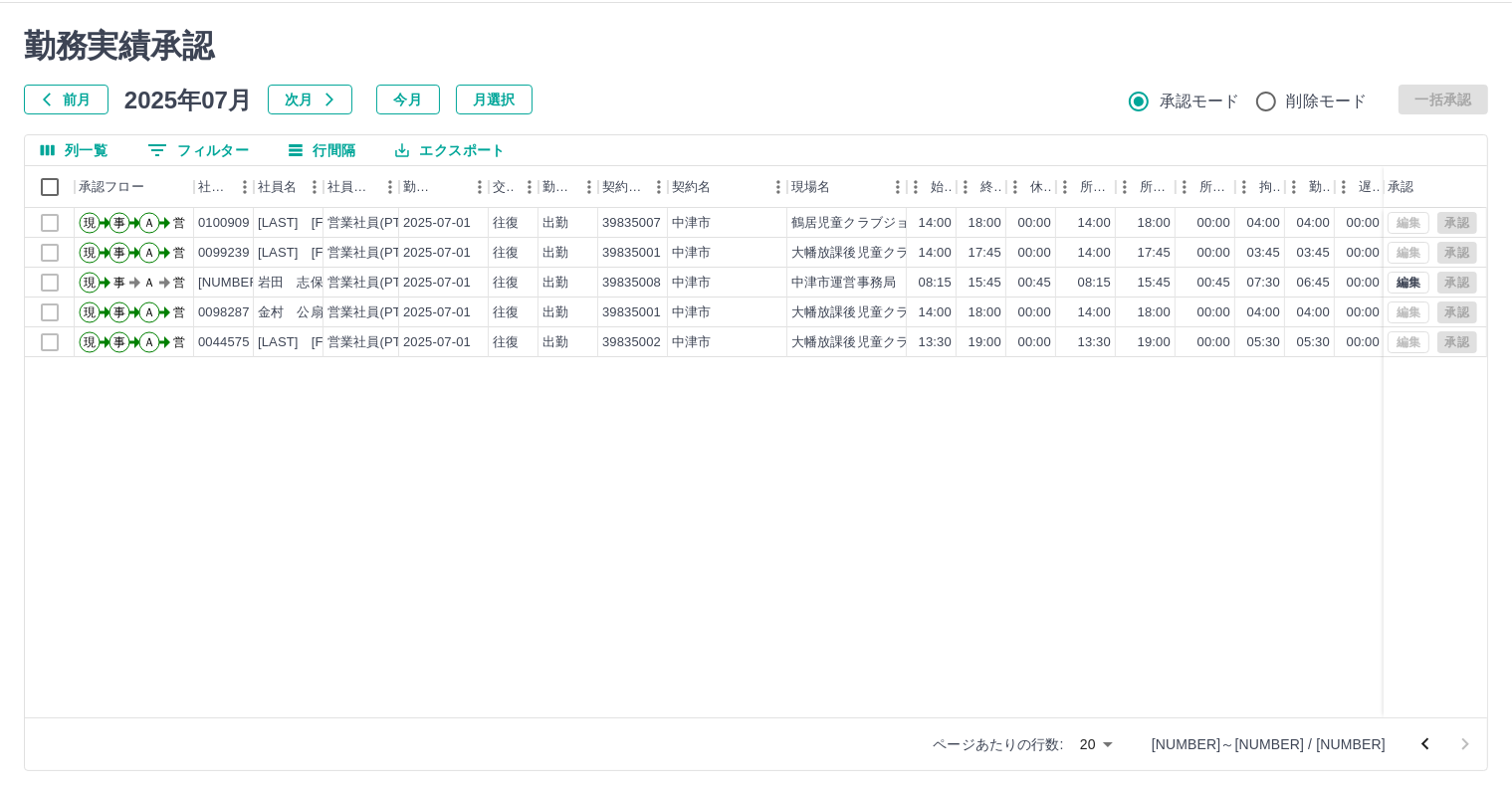 click 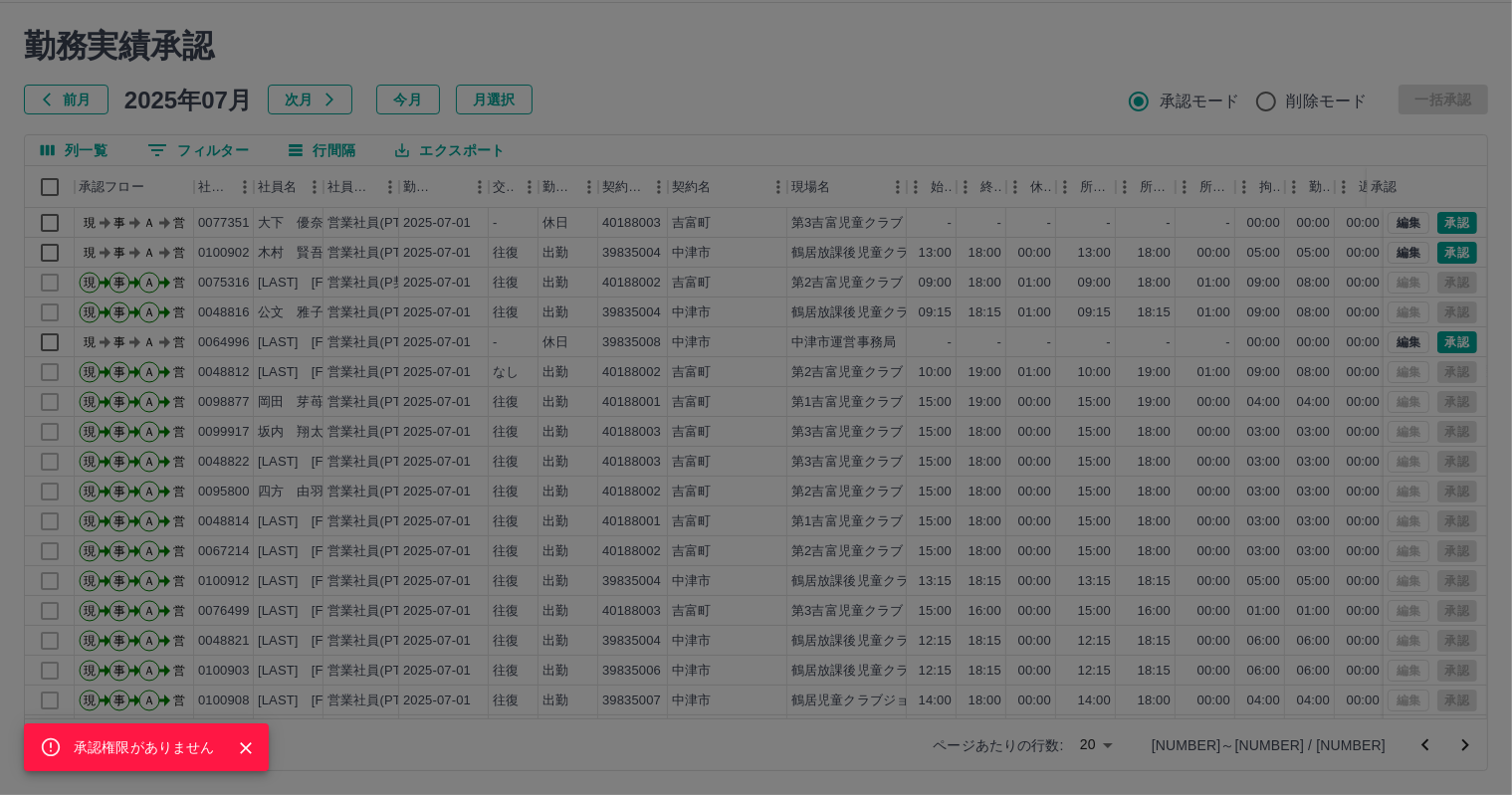 click on "承認権限がありません" at bounding box center [756, 397] 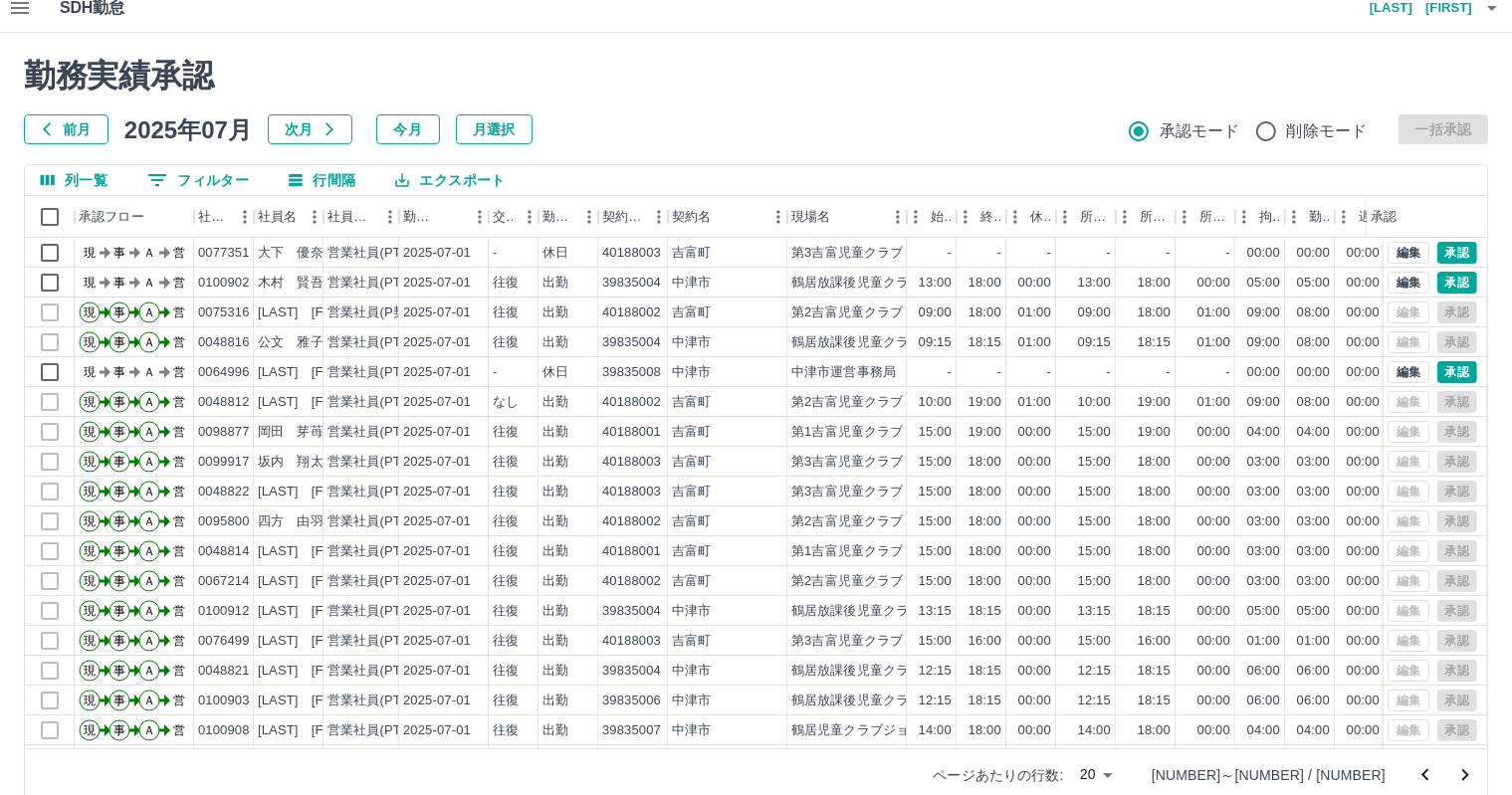 scroll, scrollTop: 0, scrollLeft: 0, axis: both 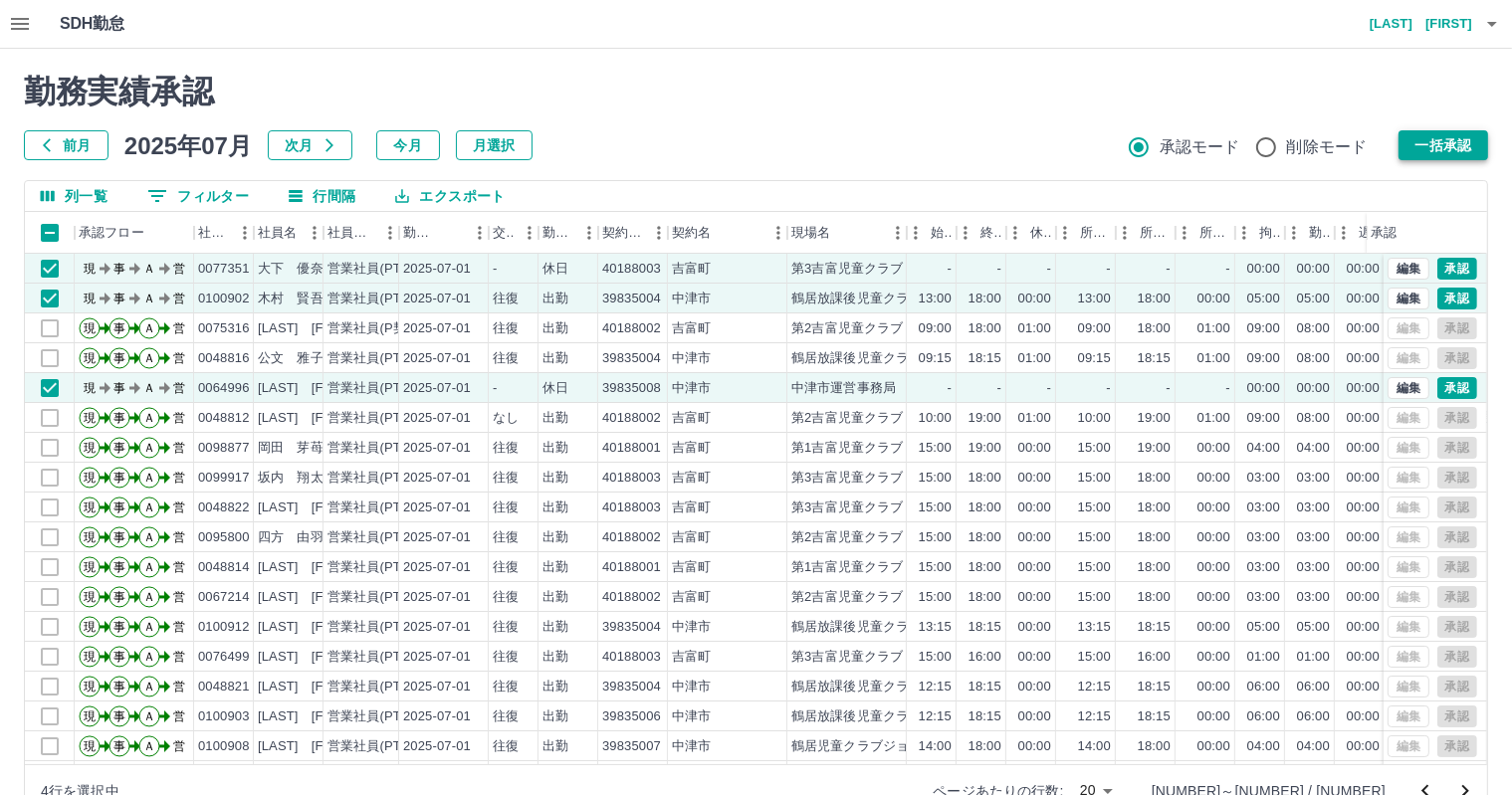 click on "一括承認" at bounding box center [1443, 145] 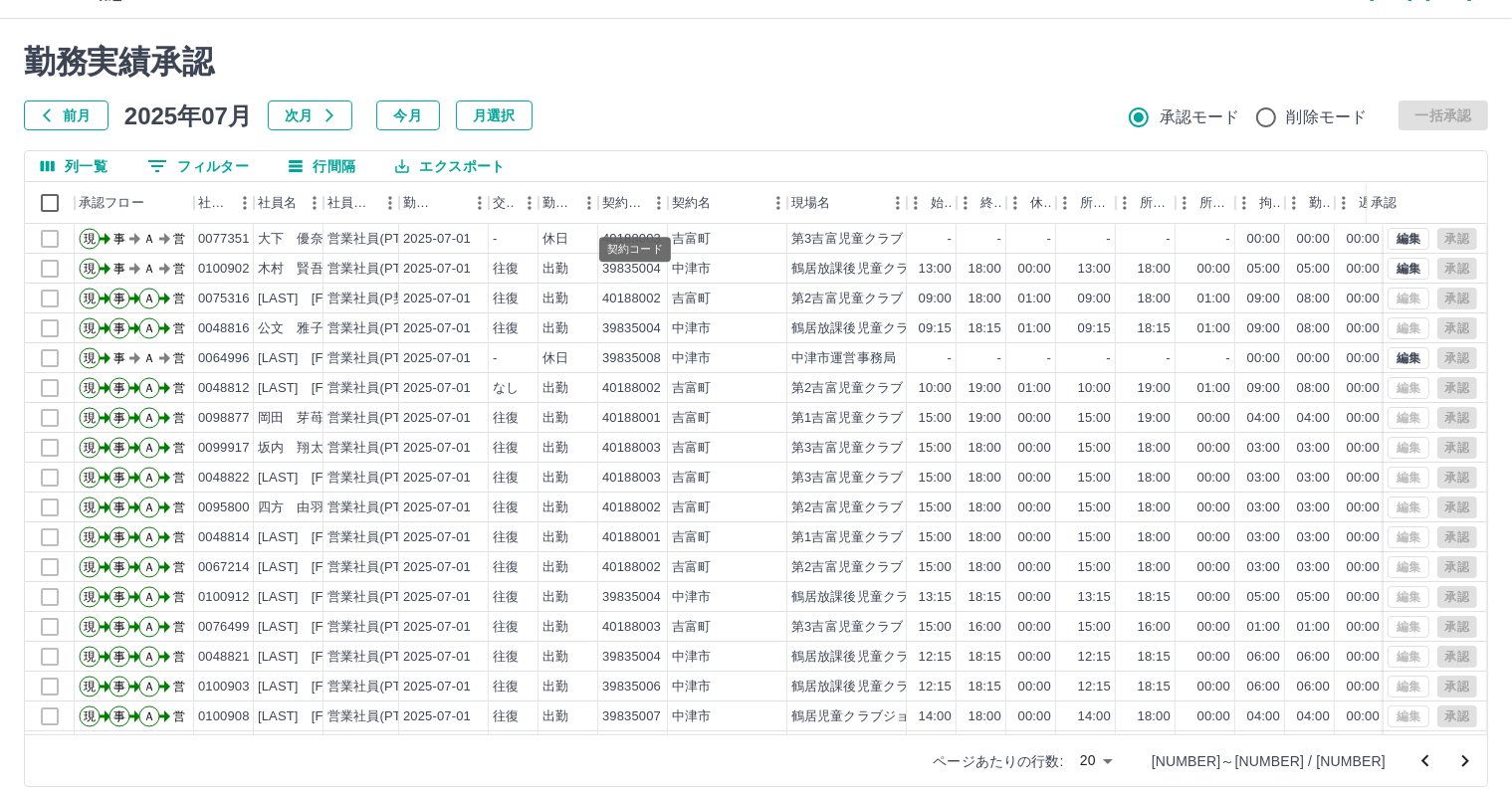 scroll, scrollTop: 46, scrollLeft: 0, axis: vertical 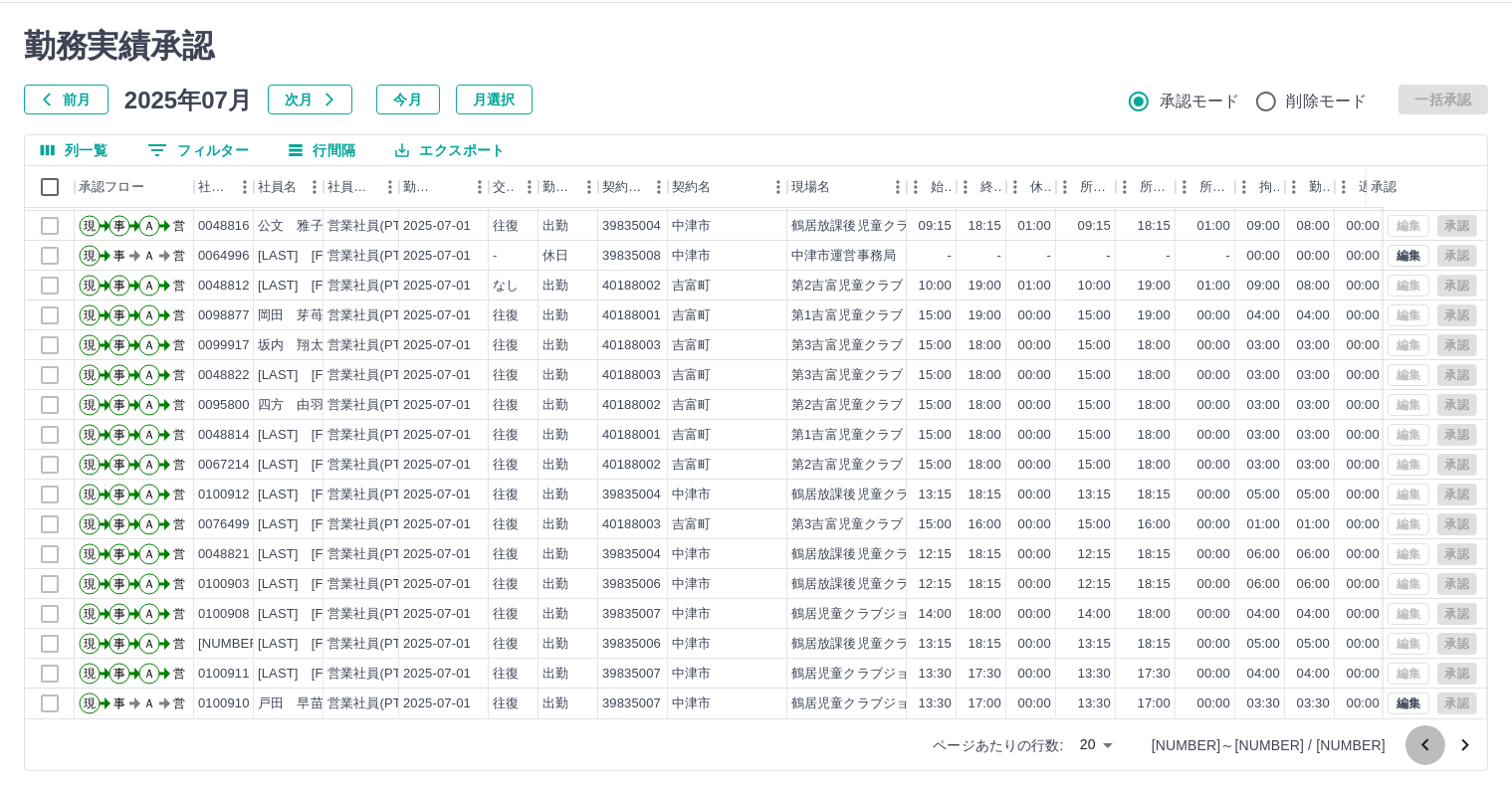 click 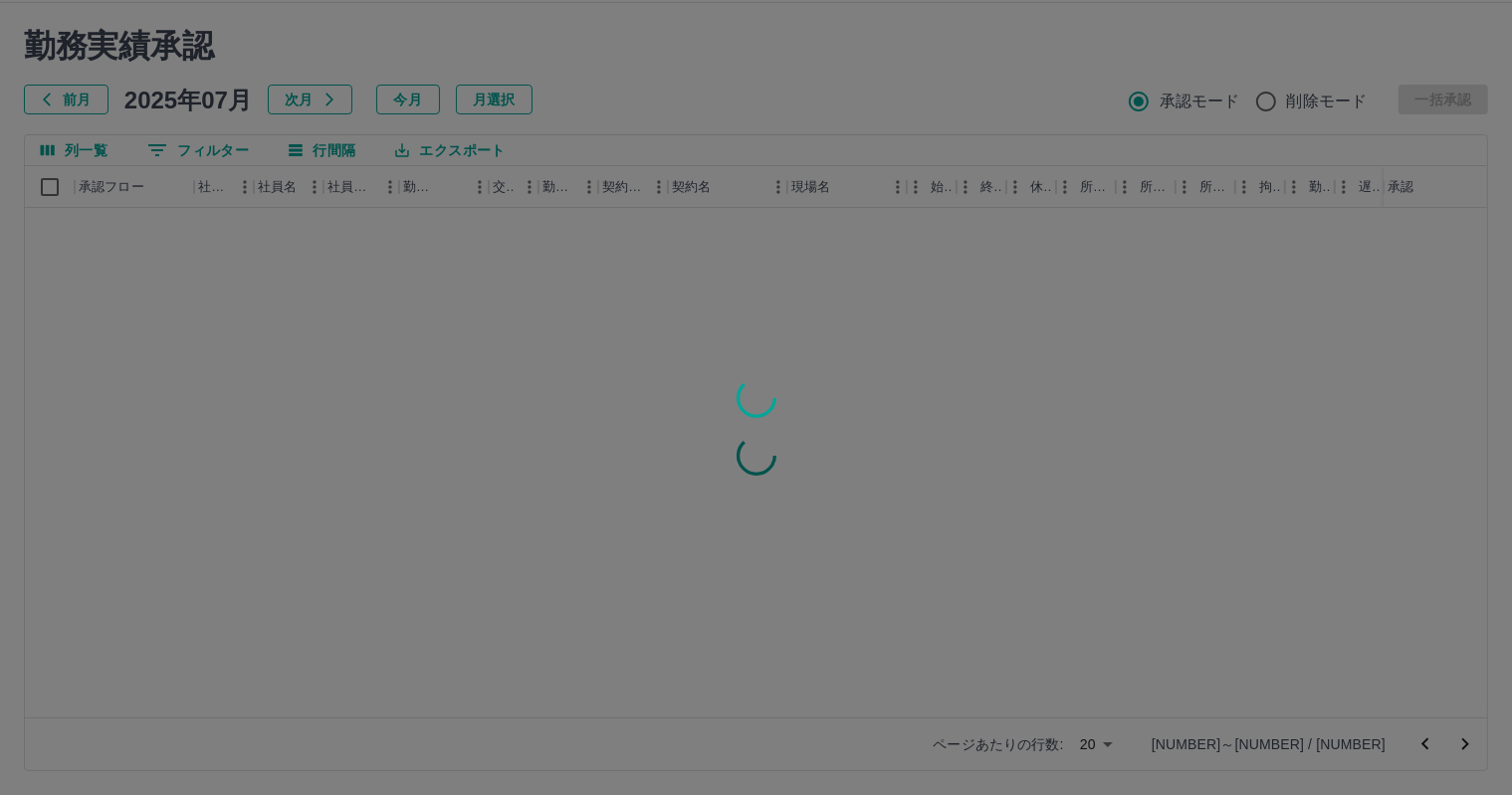 scroll, scrollTop: 0, scrollLeft: 0, axis: both 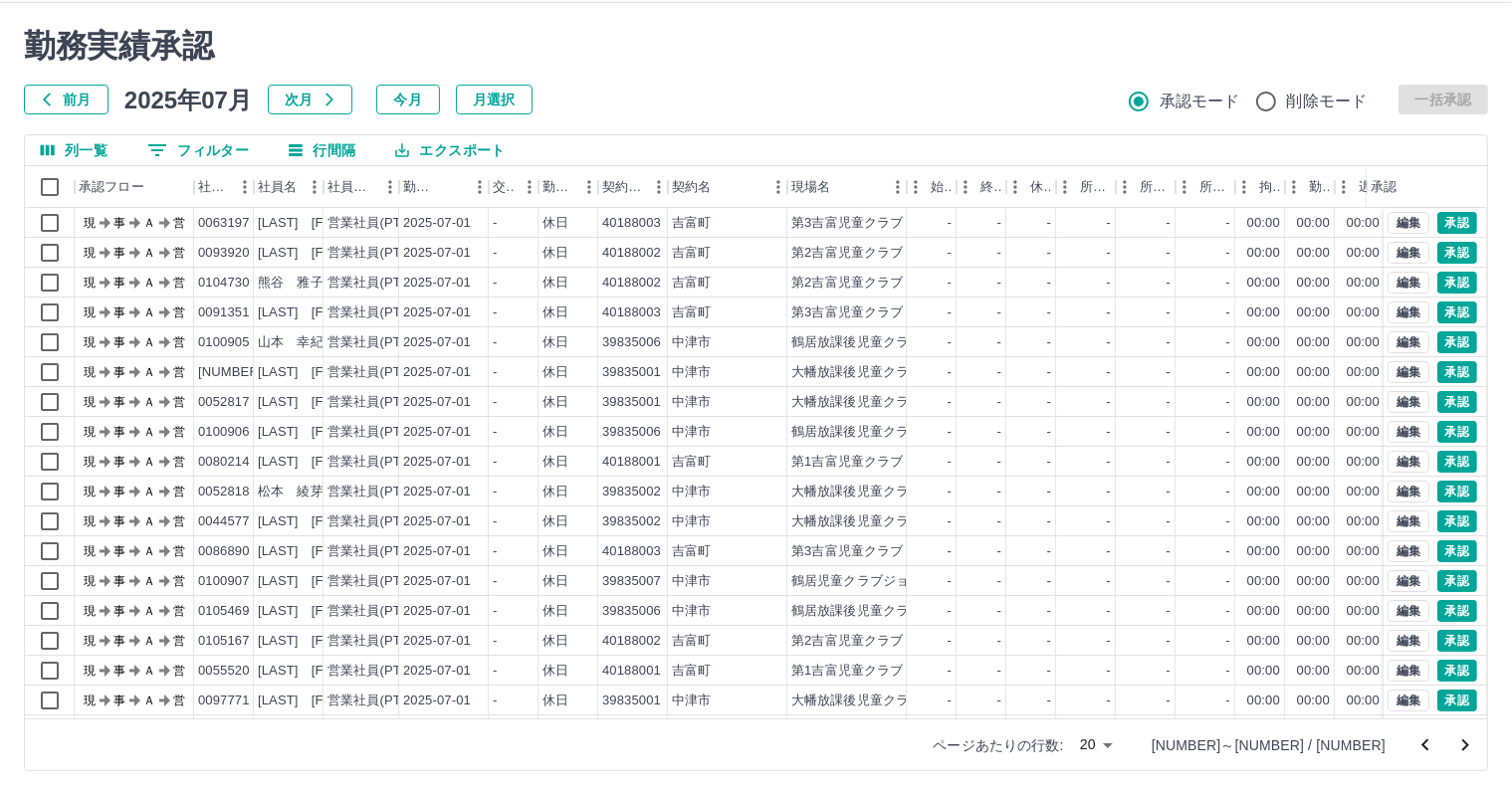 click on "勤務実績承認" at bounding box center [756, 46] 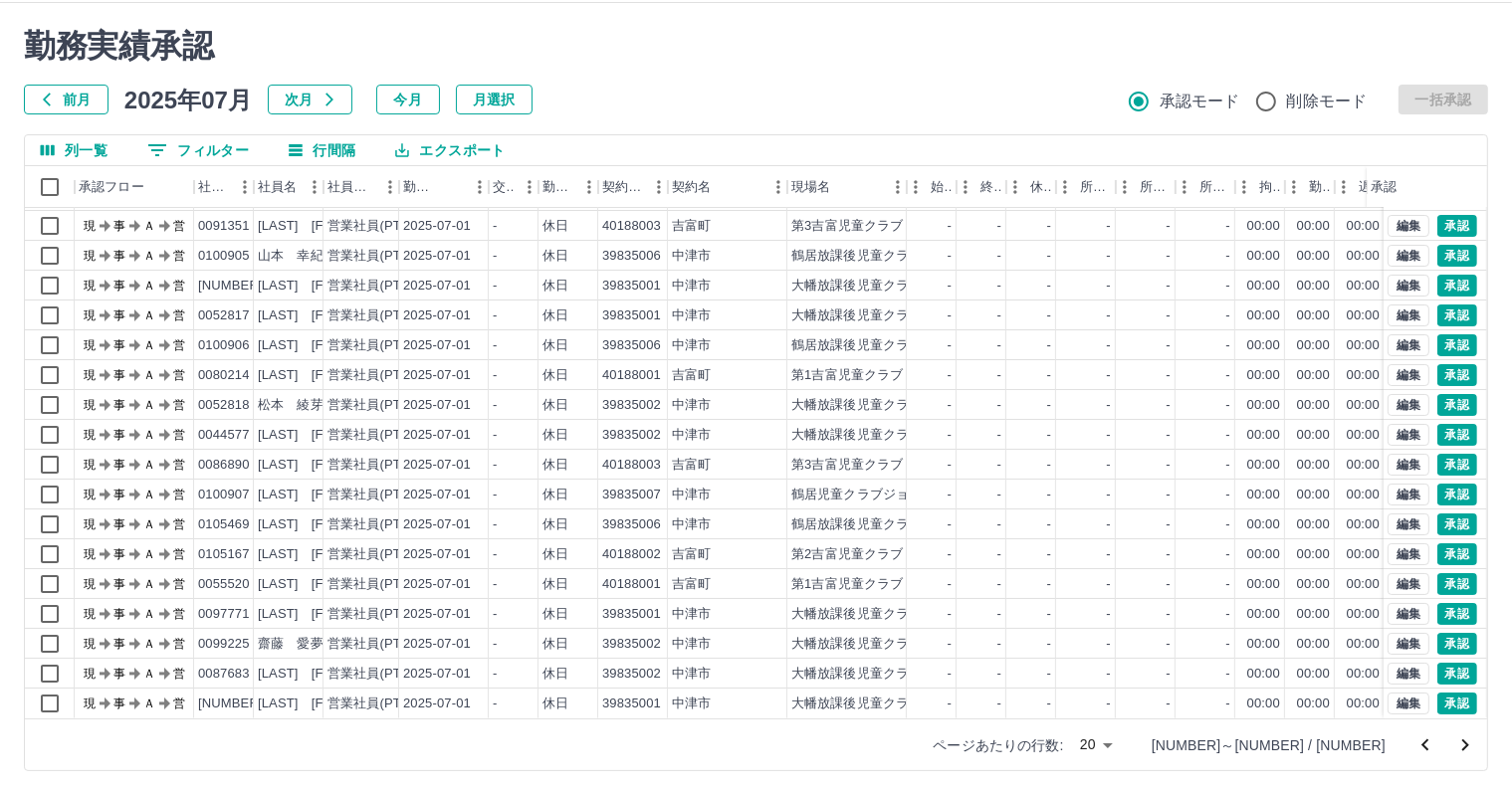 scroll, scrollTop: 102, scrollLeft: 0, axis: vertical 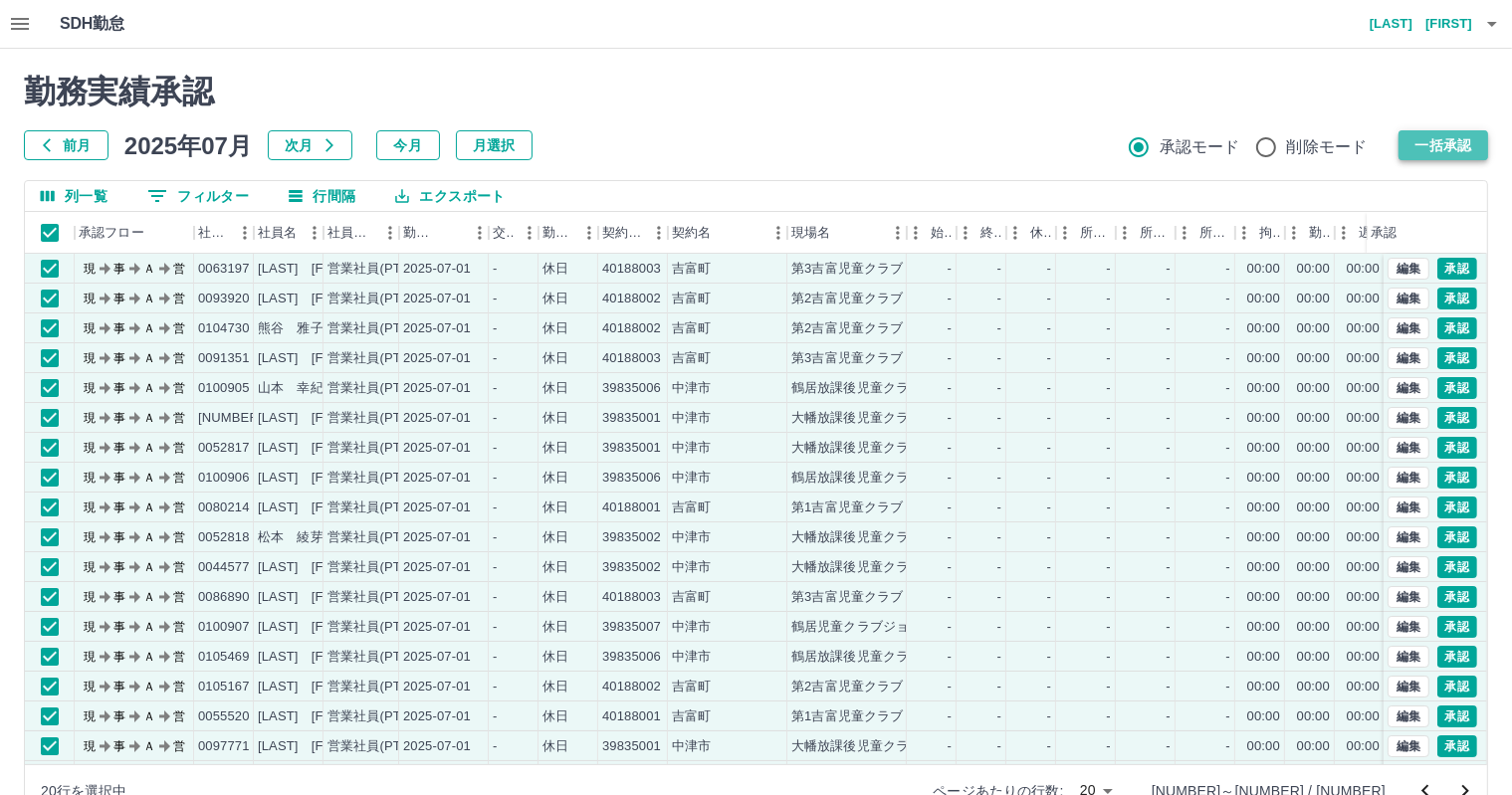 click on "一括承認" at bounding box center (1443, 145) 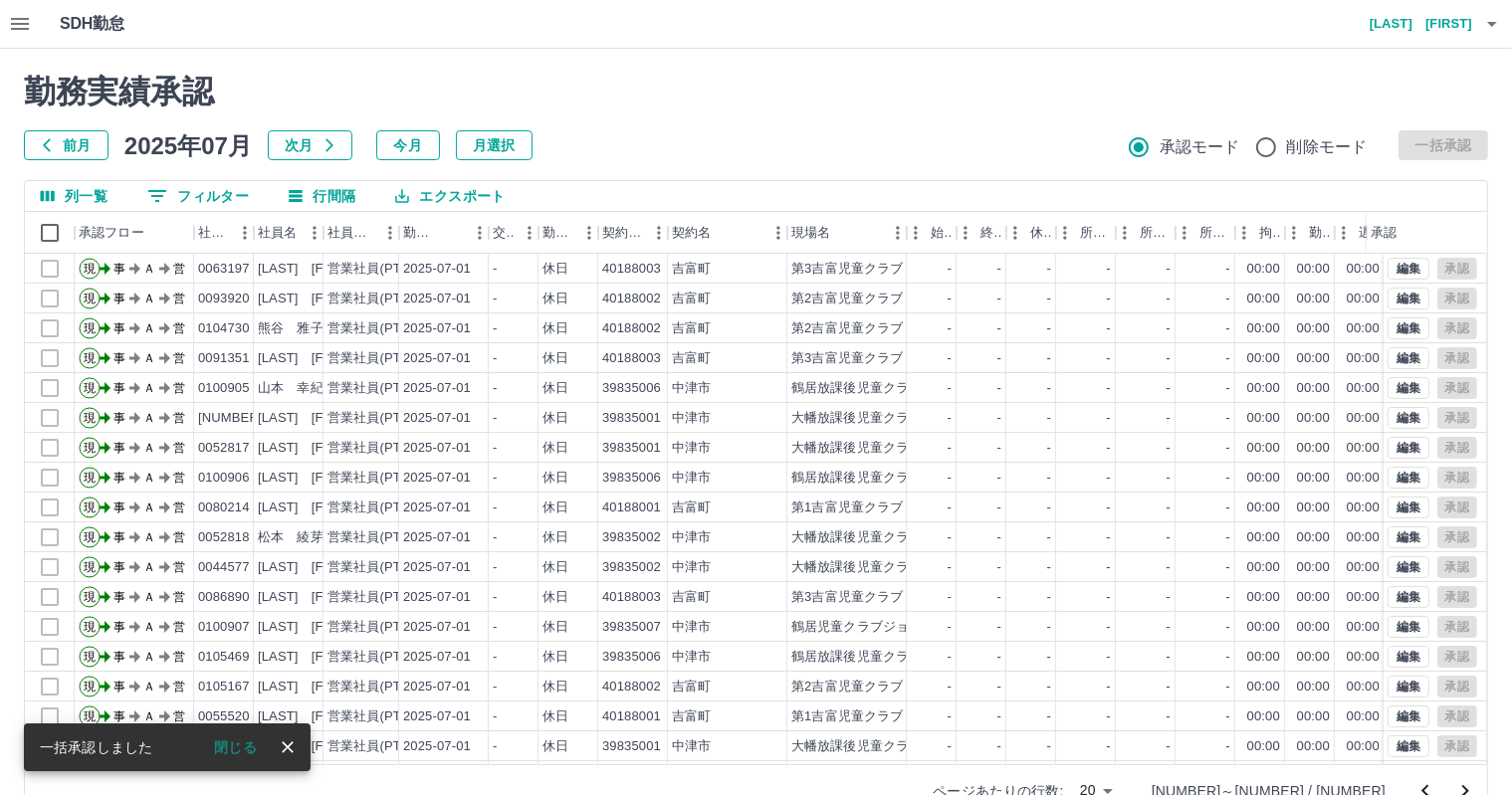 scroll, scrollTop: 46, scrollLeft: 0, axis: vertical 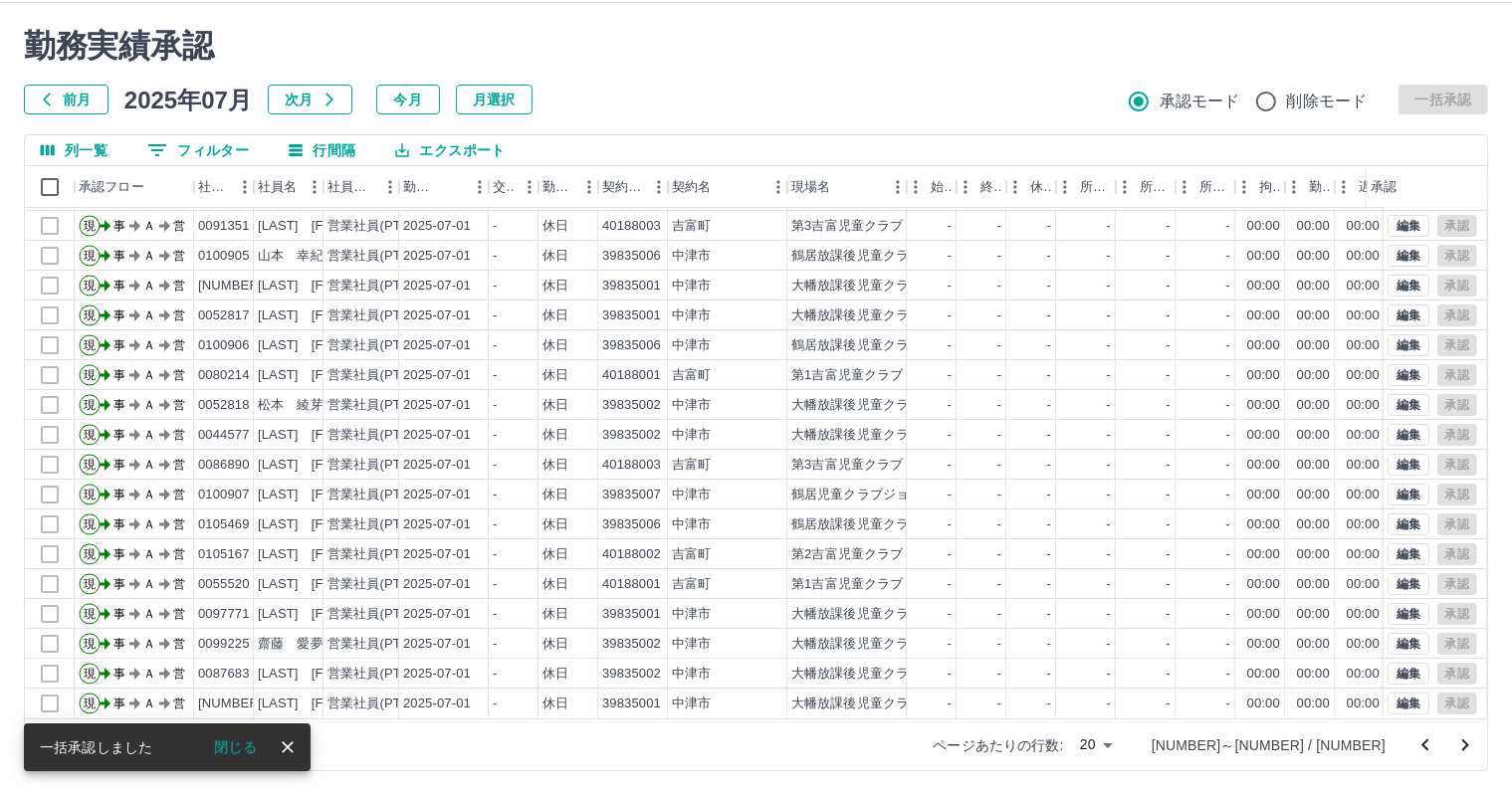 click at bounding box center (1425, 745) 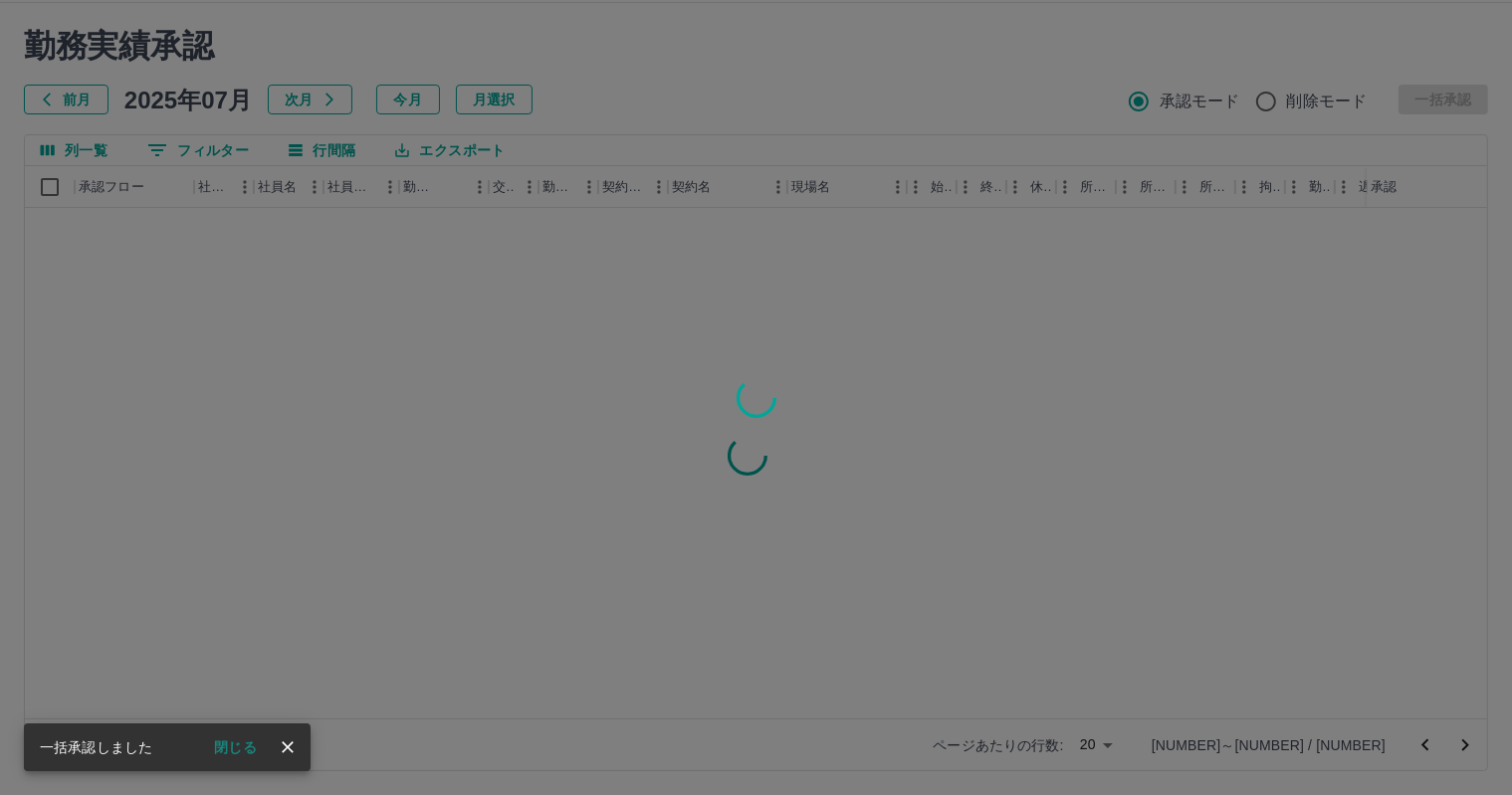 scroll, scrollTop: 0, scrollLeft: 0, axis: both 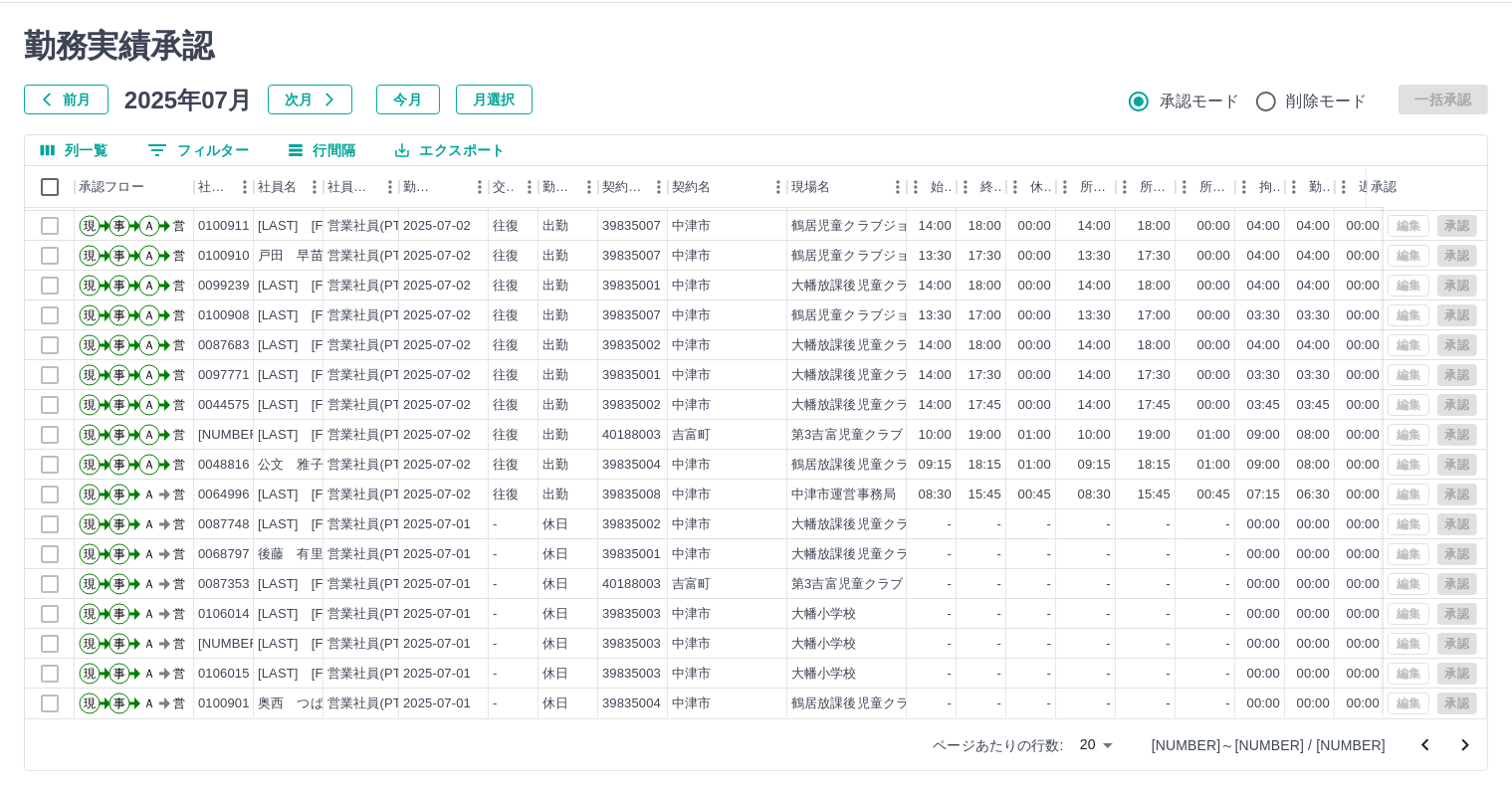 click 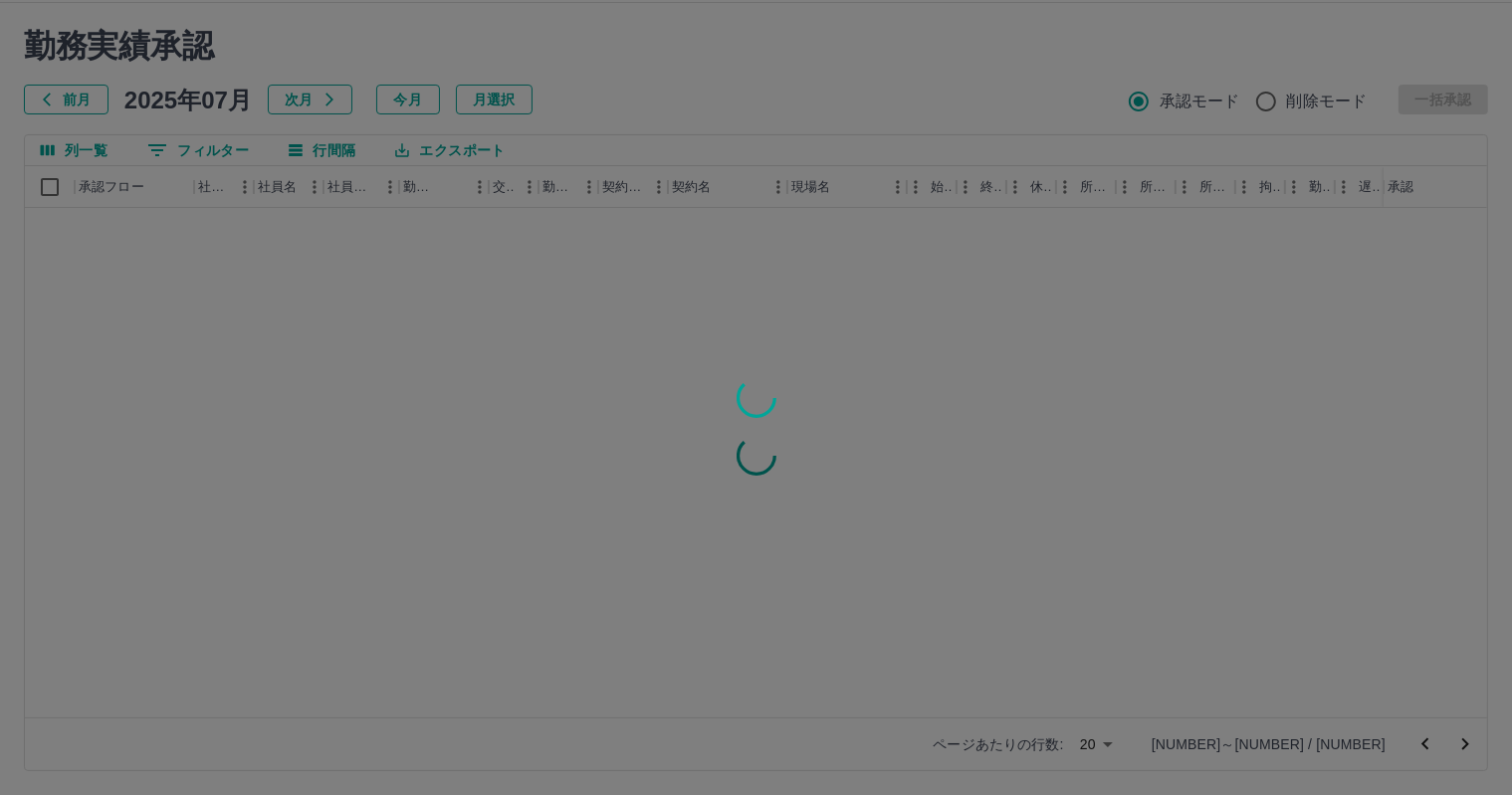 scroll, scrollTop: 0, scrollLeft: 0, axis: both 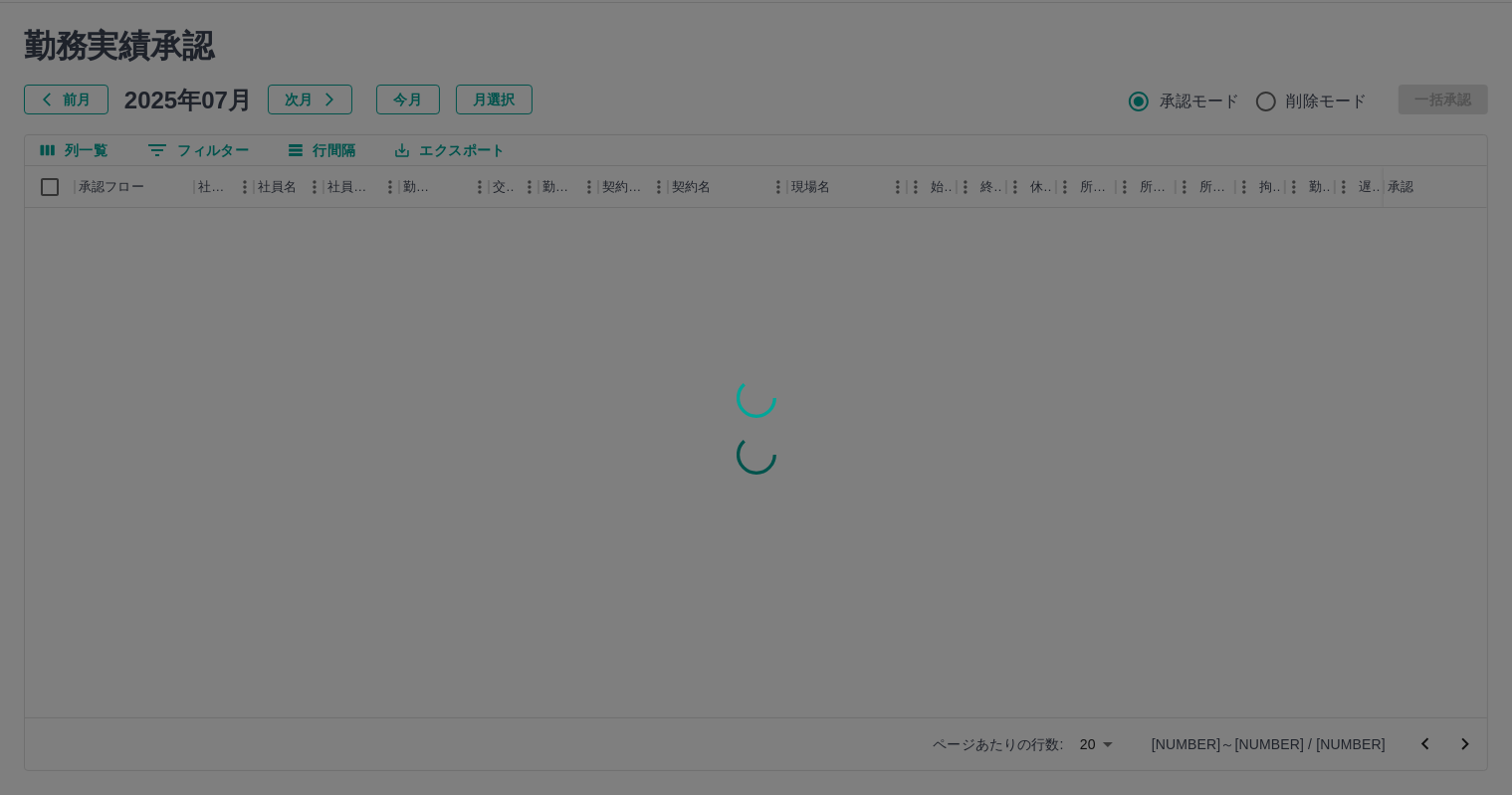 click at bounding box center [756, 397] 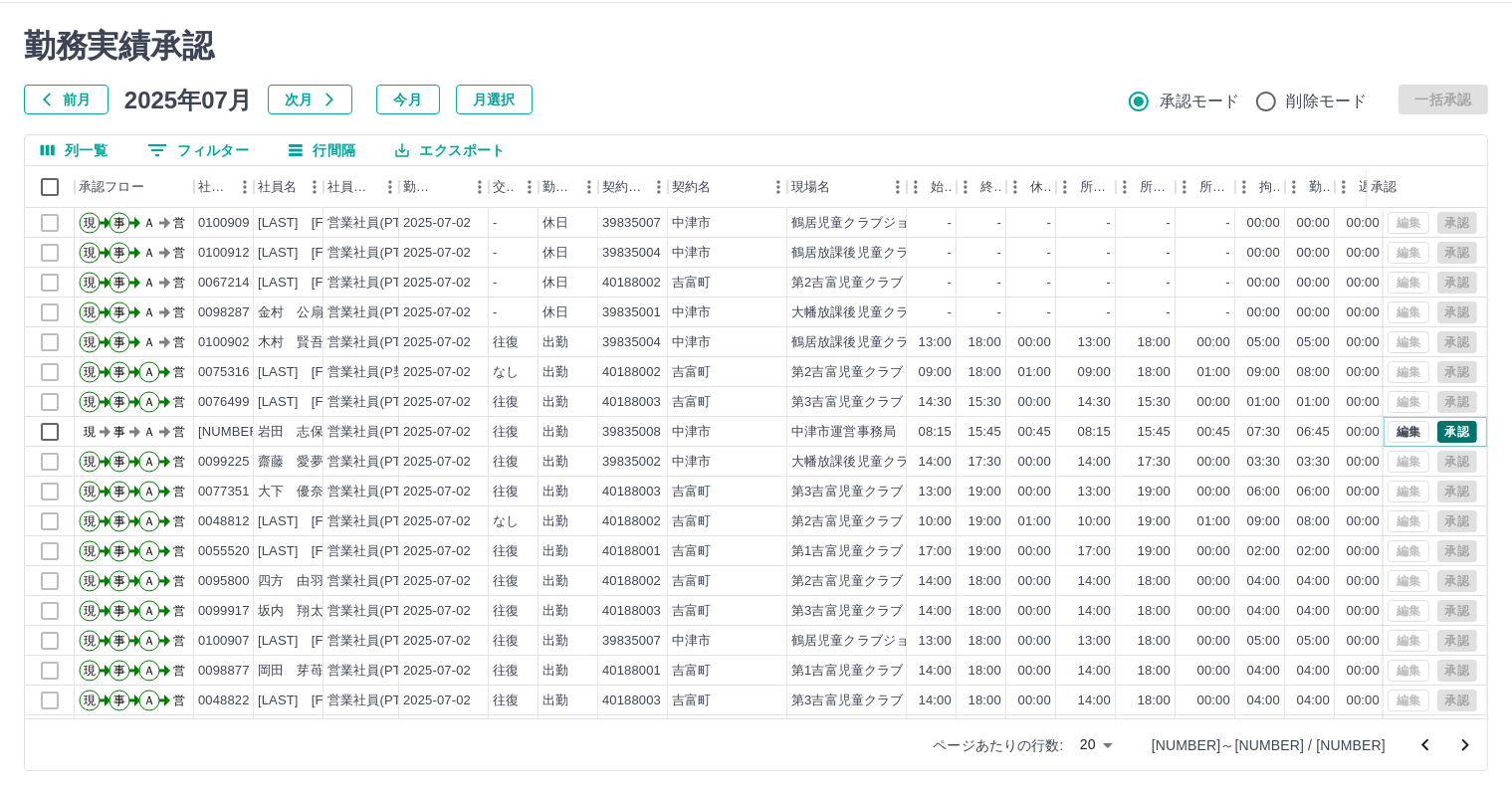 click on "承認" at bounding box center (1457, 432) 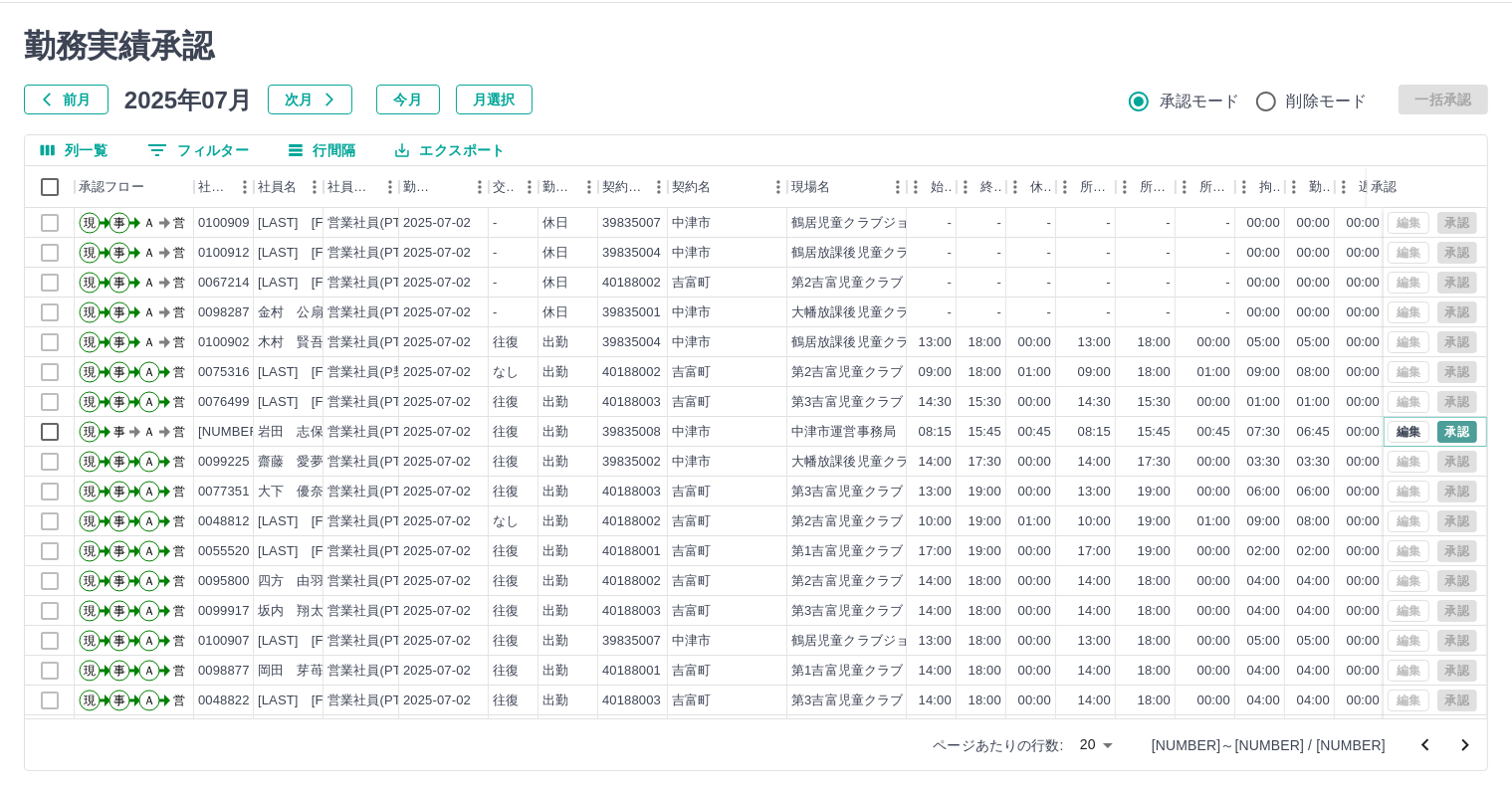 click on "承認" at bounding box center [1457, 432] 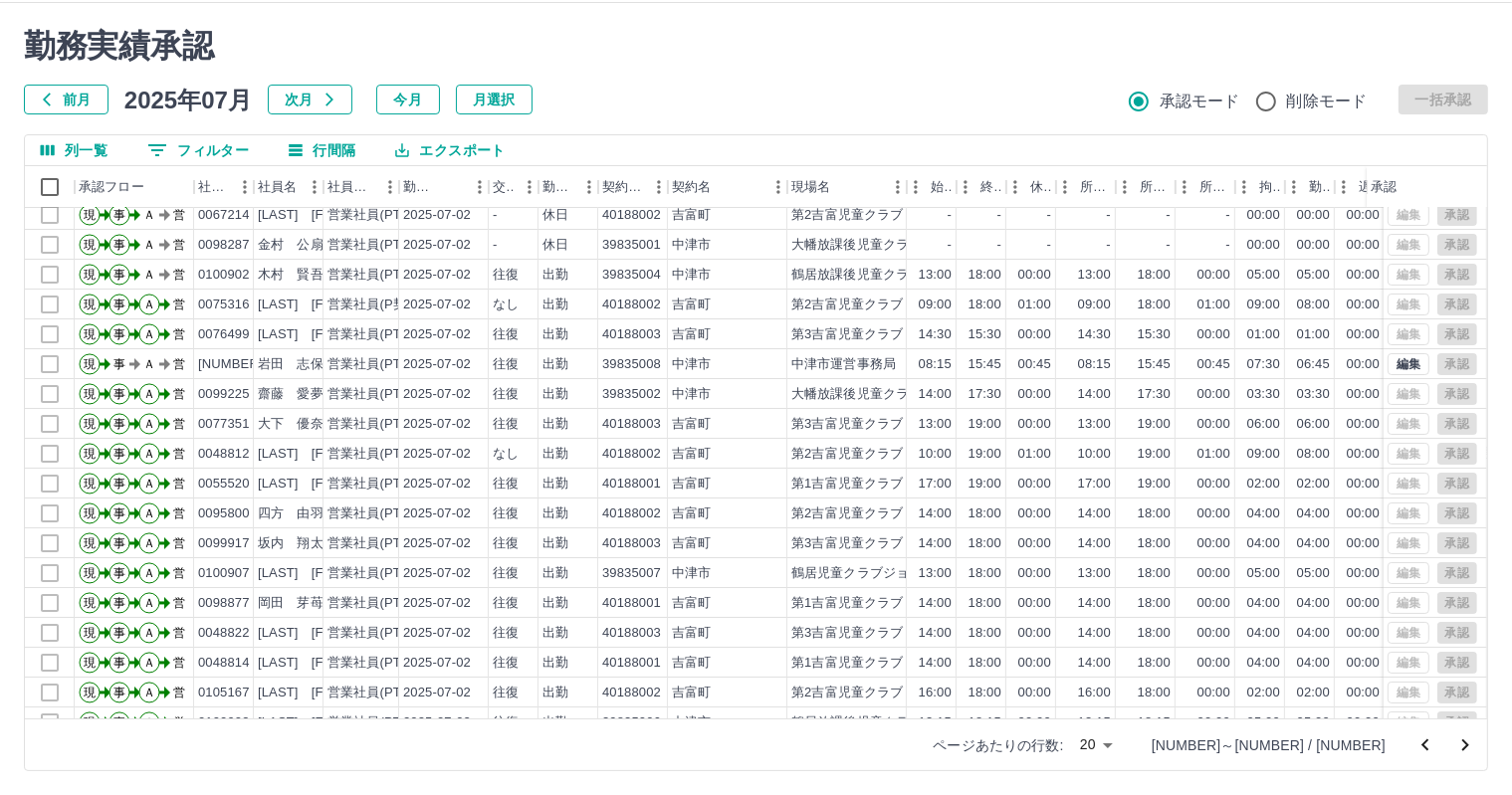 scroll, scrollTop: 102, scrollLeft: 0, axis: vertical 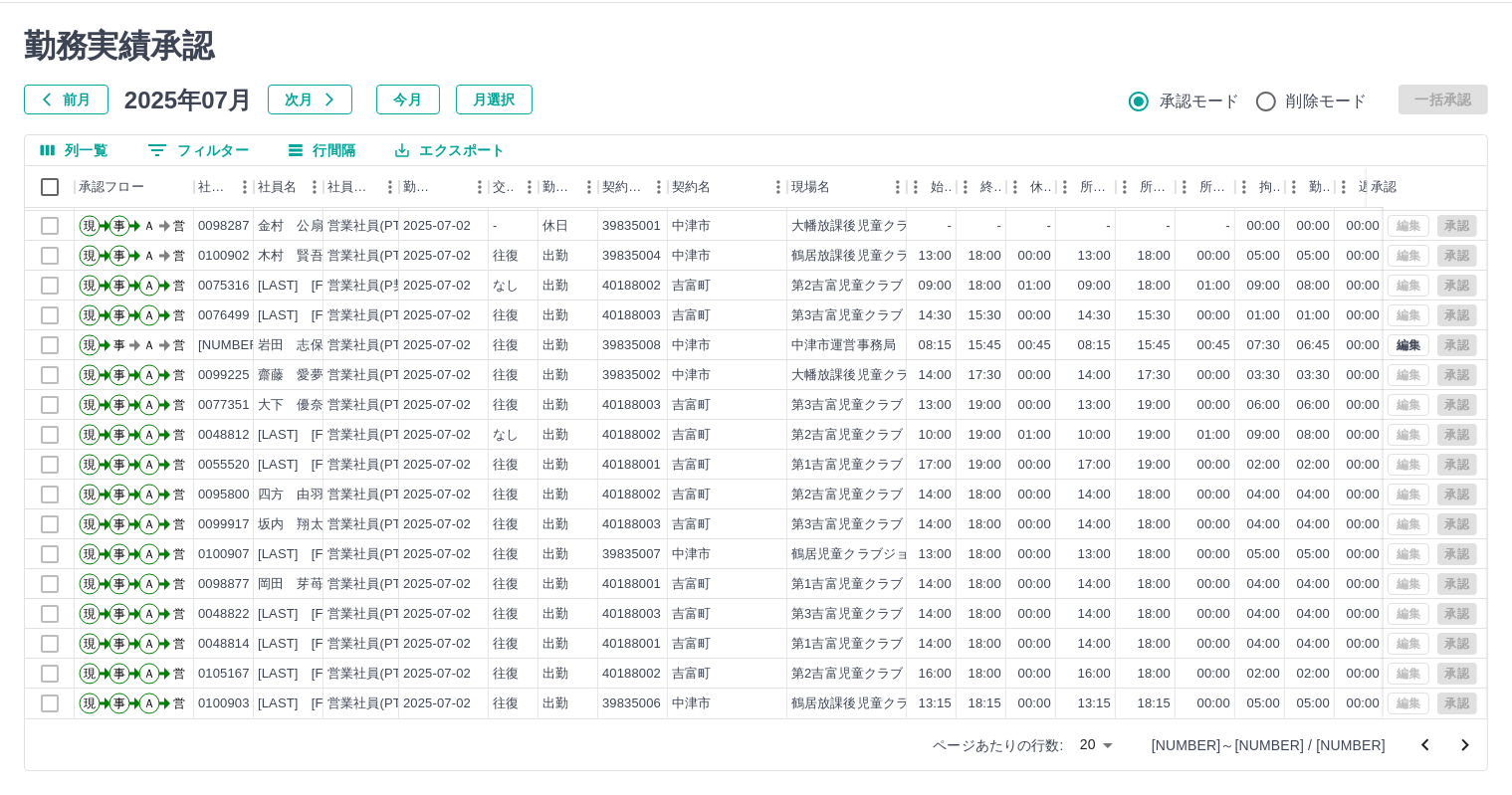 click 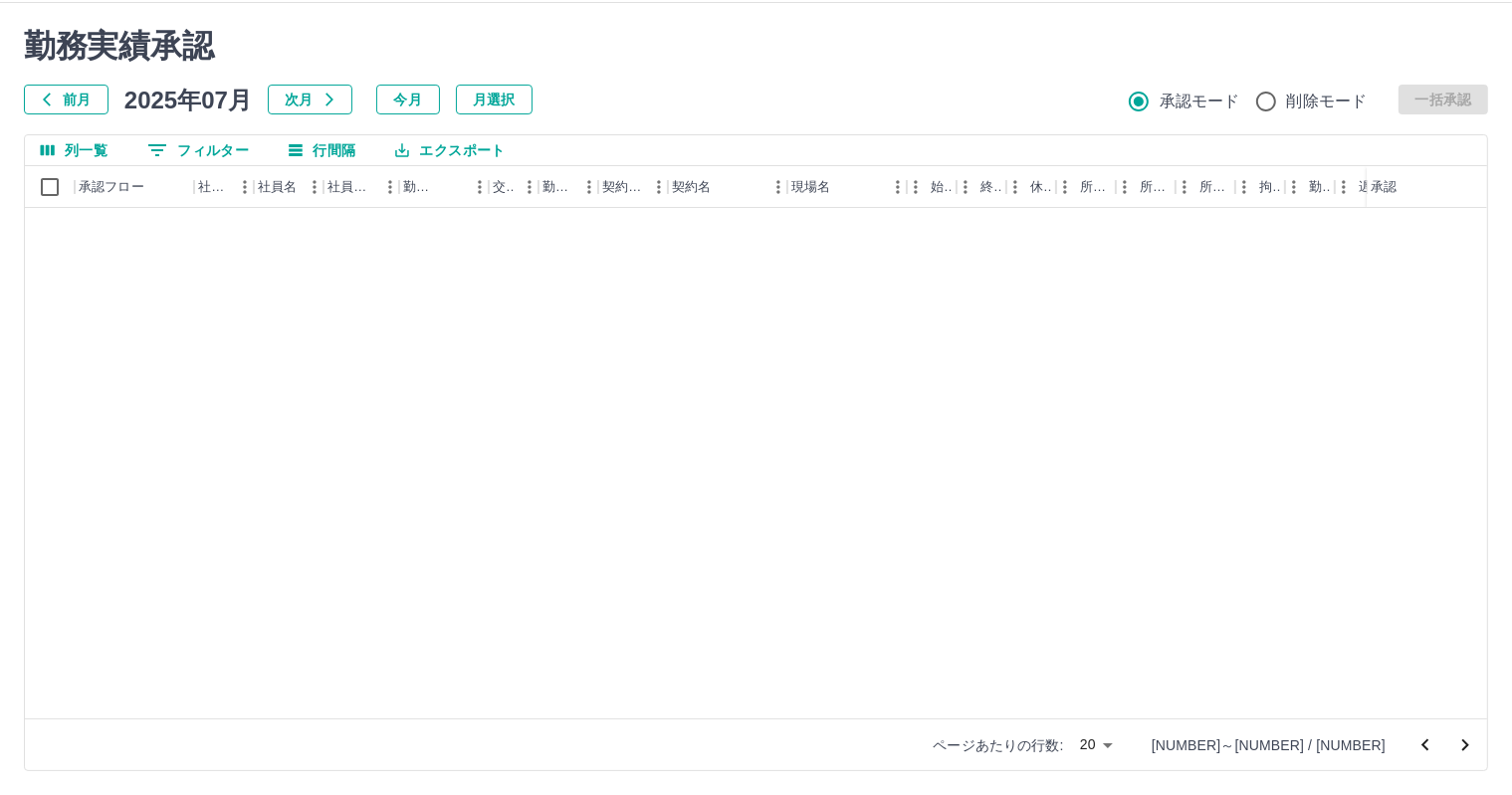 scroll, scrollTop: 0, scrollLeft: 0, axis: both 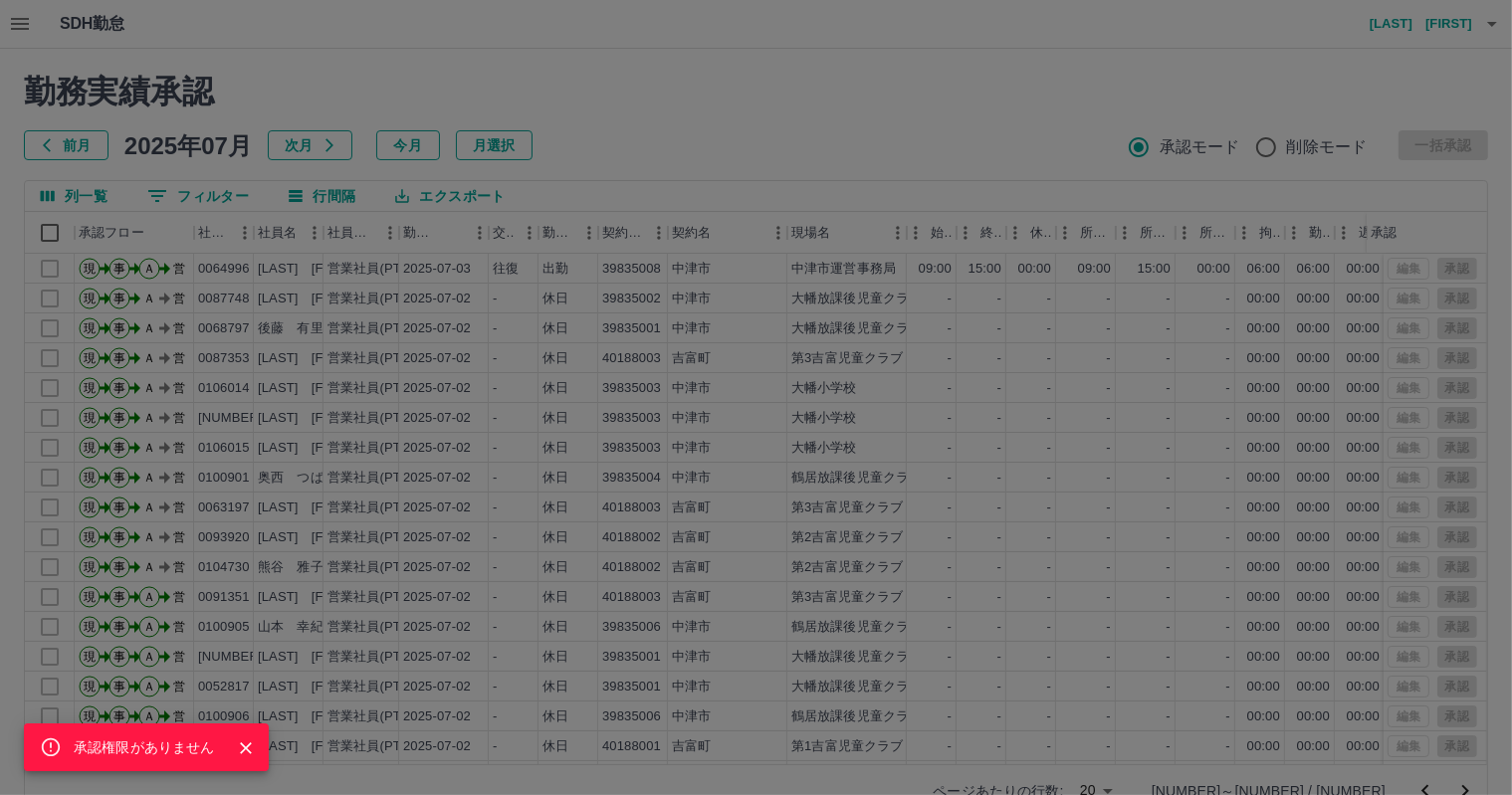 click on "承認権限がありません" at bounding box center (756, 397) 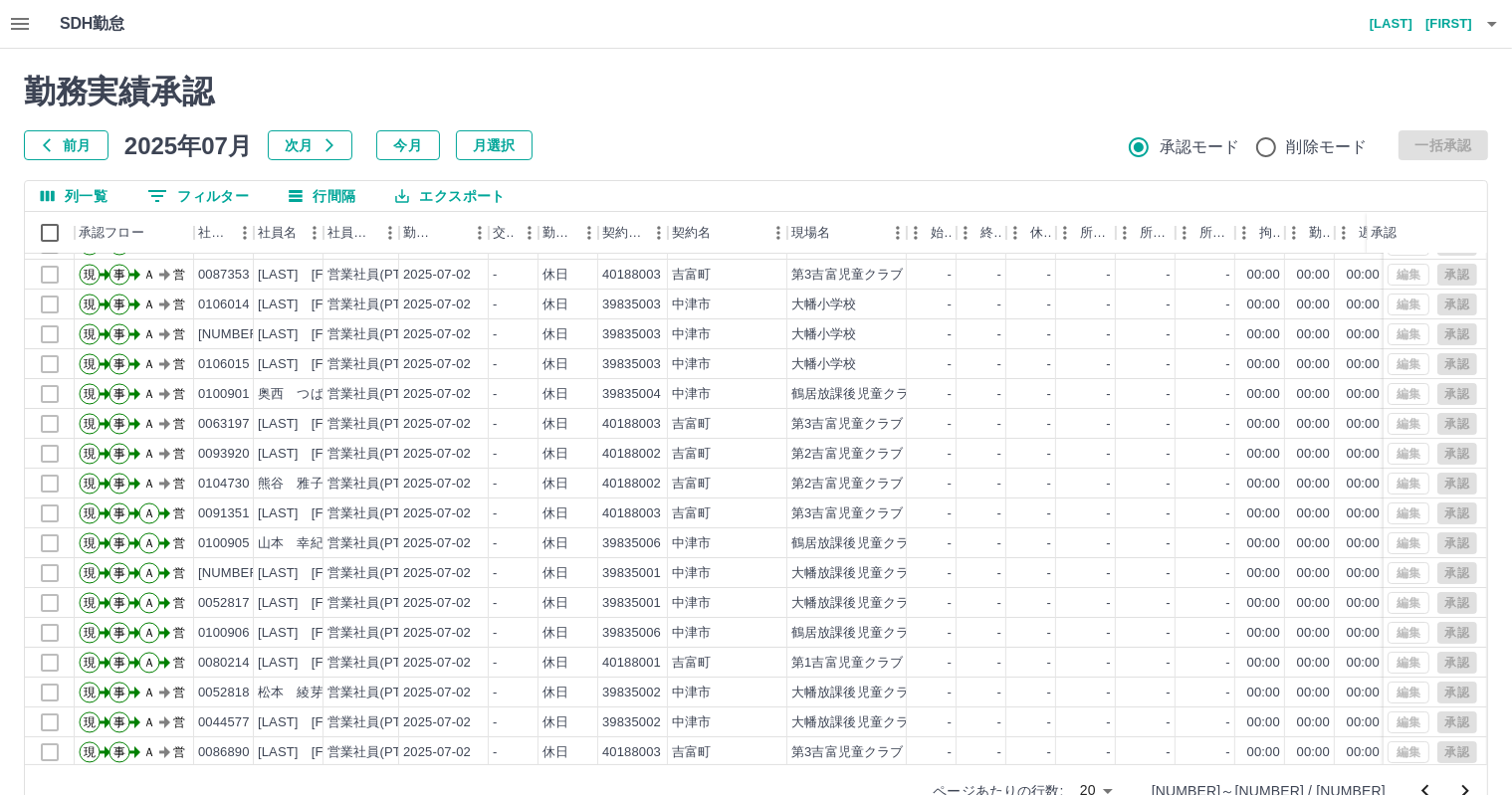scroll, scrollTop: 102, scrollLeft: 0, axis: vertical 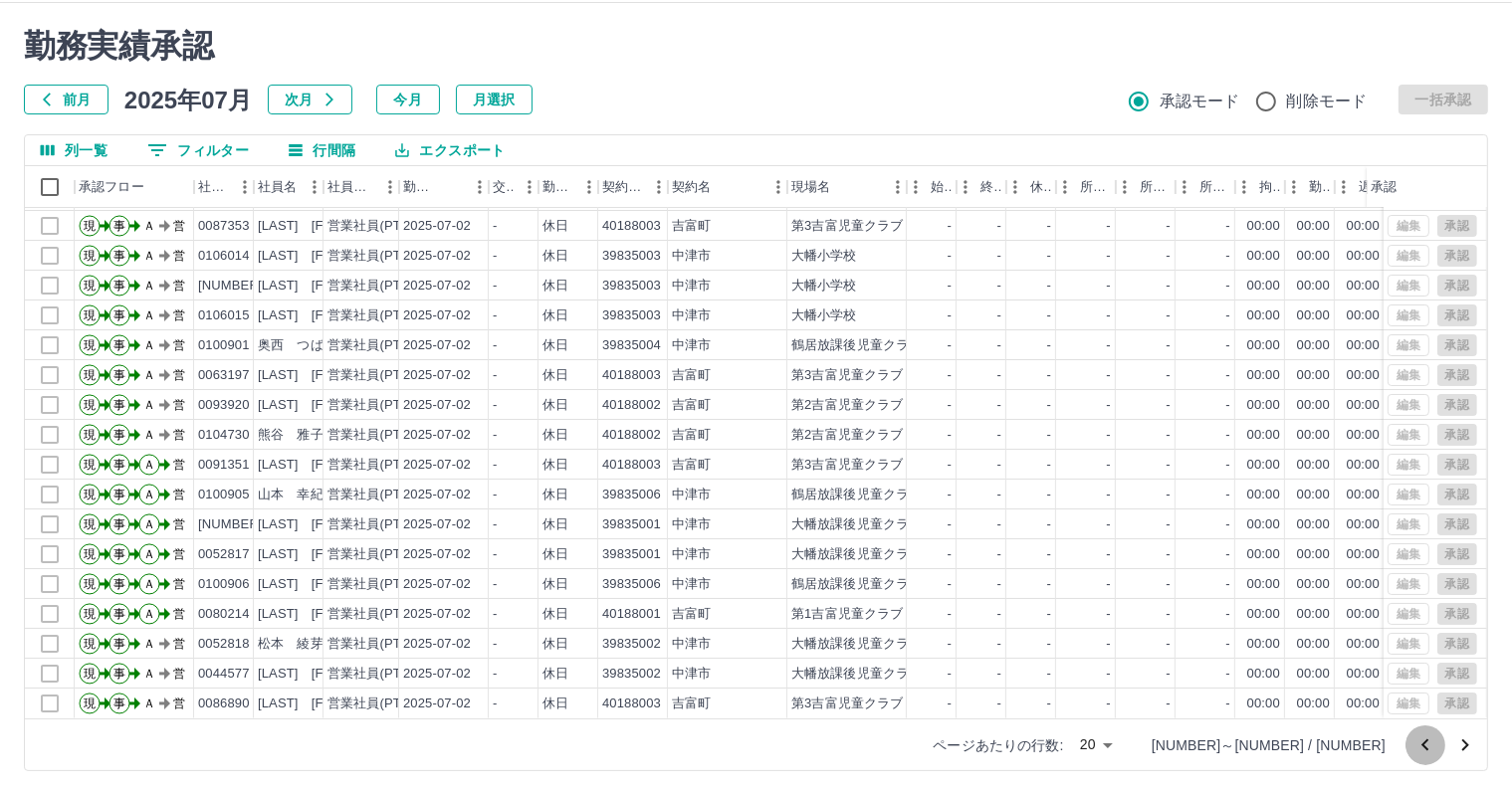 click 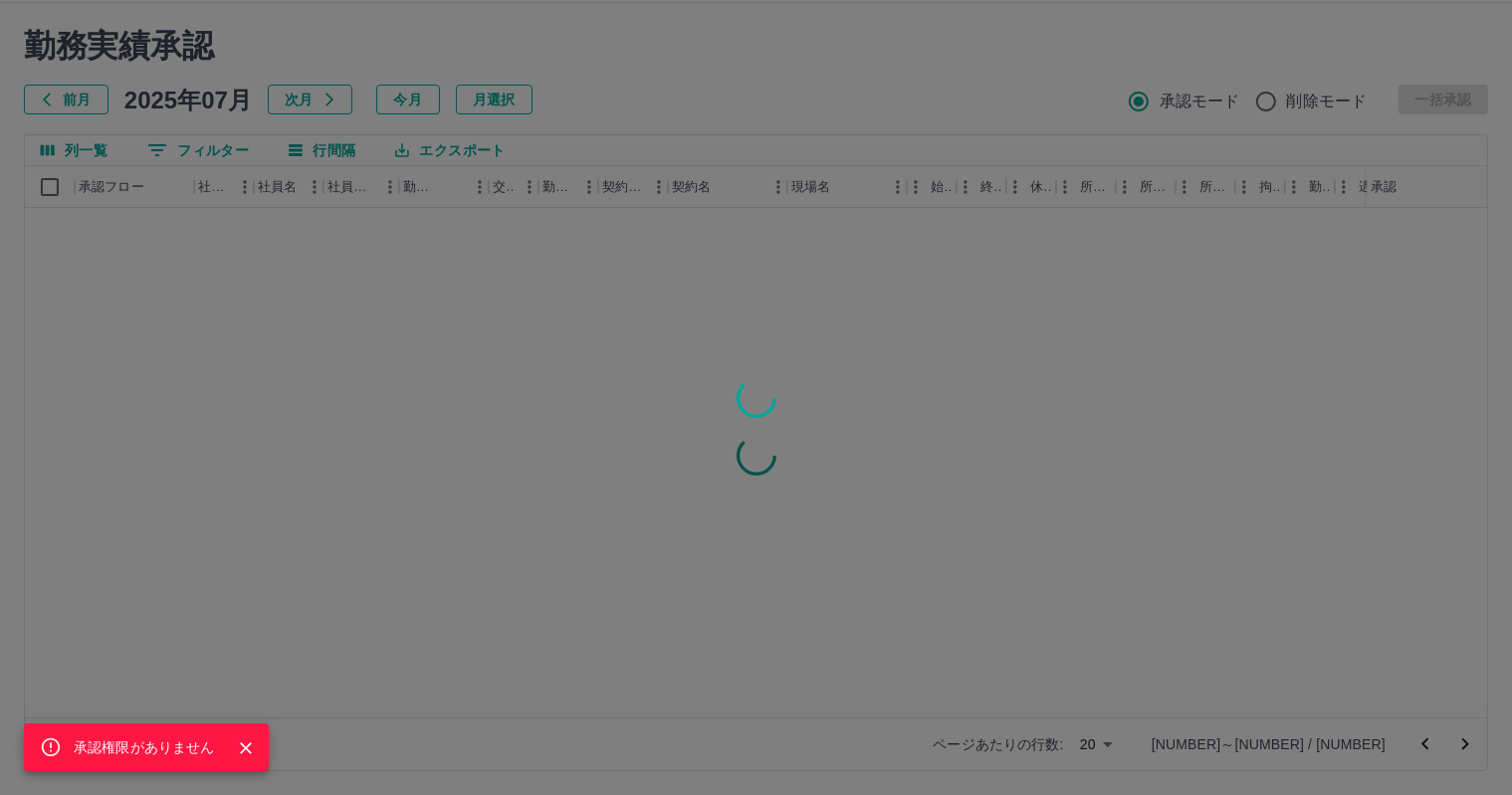 scroll, scrollTop: 0, scrollLeft: 0, axis: both 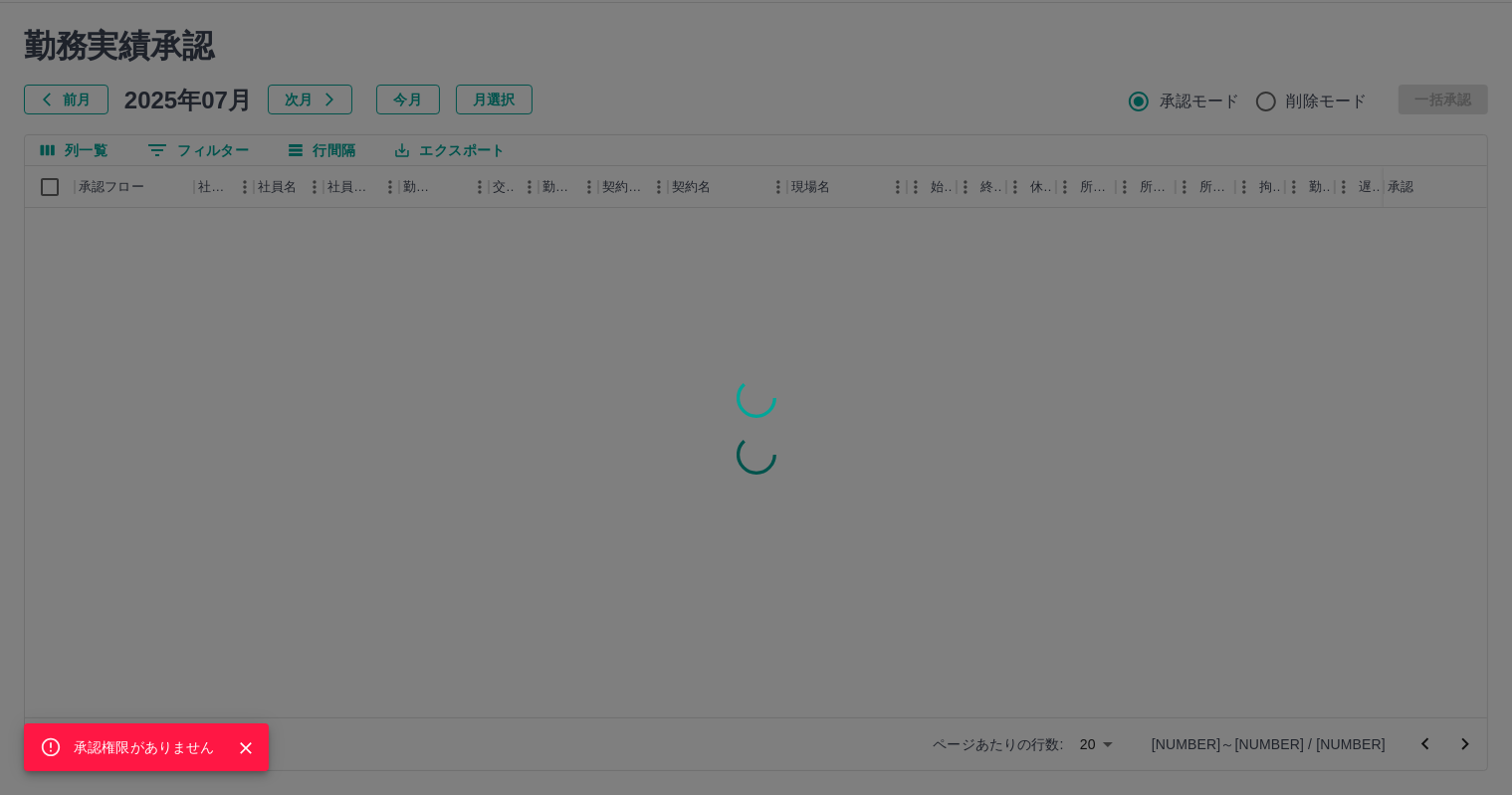 click at bounding box center [238, 747] 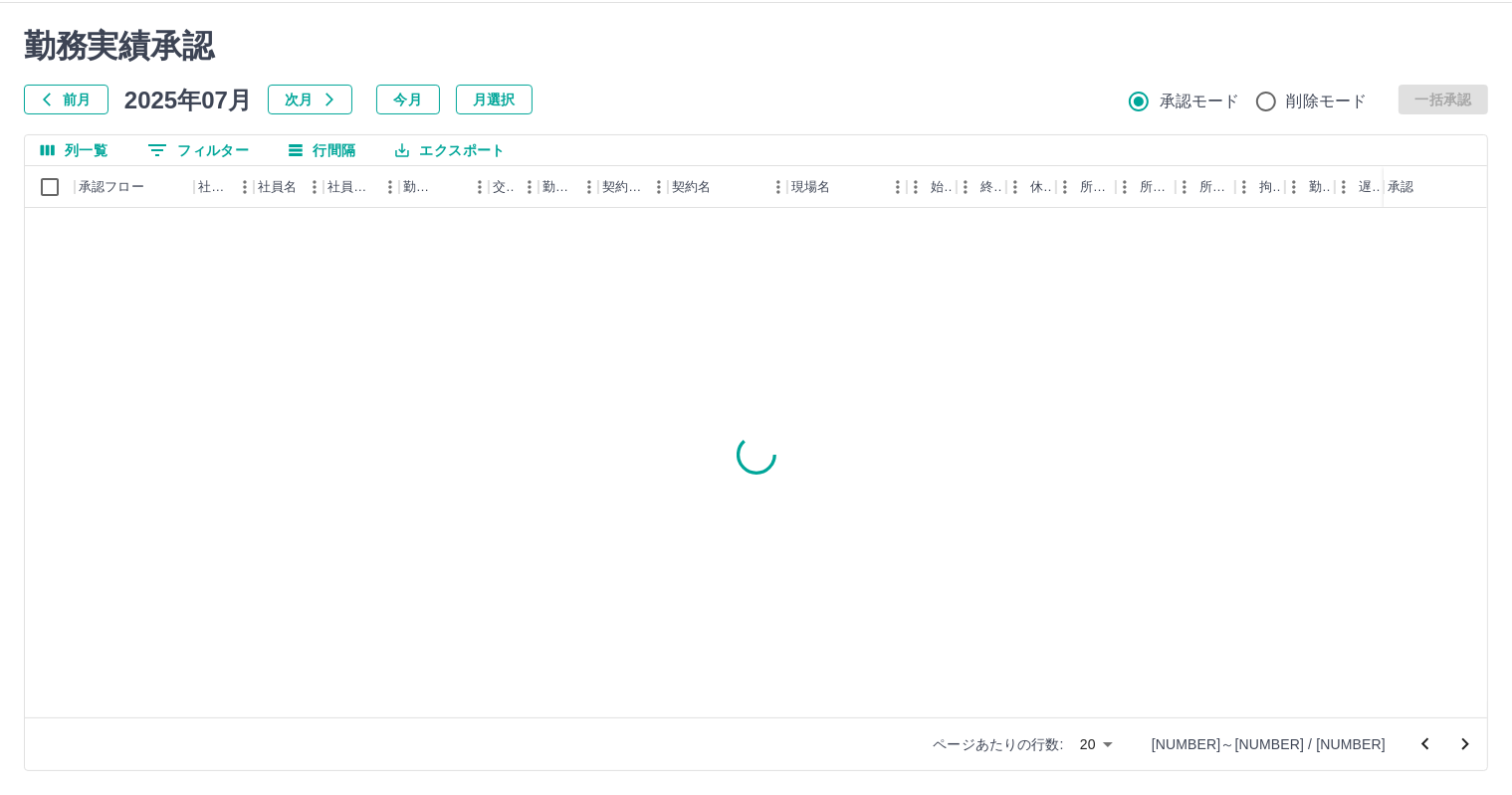 click on "ページあたりの行数: 20 ** [NUMBER]～[NUMBER] / [NUMBER]" at bounding box center [756, 743] 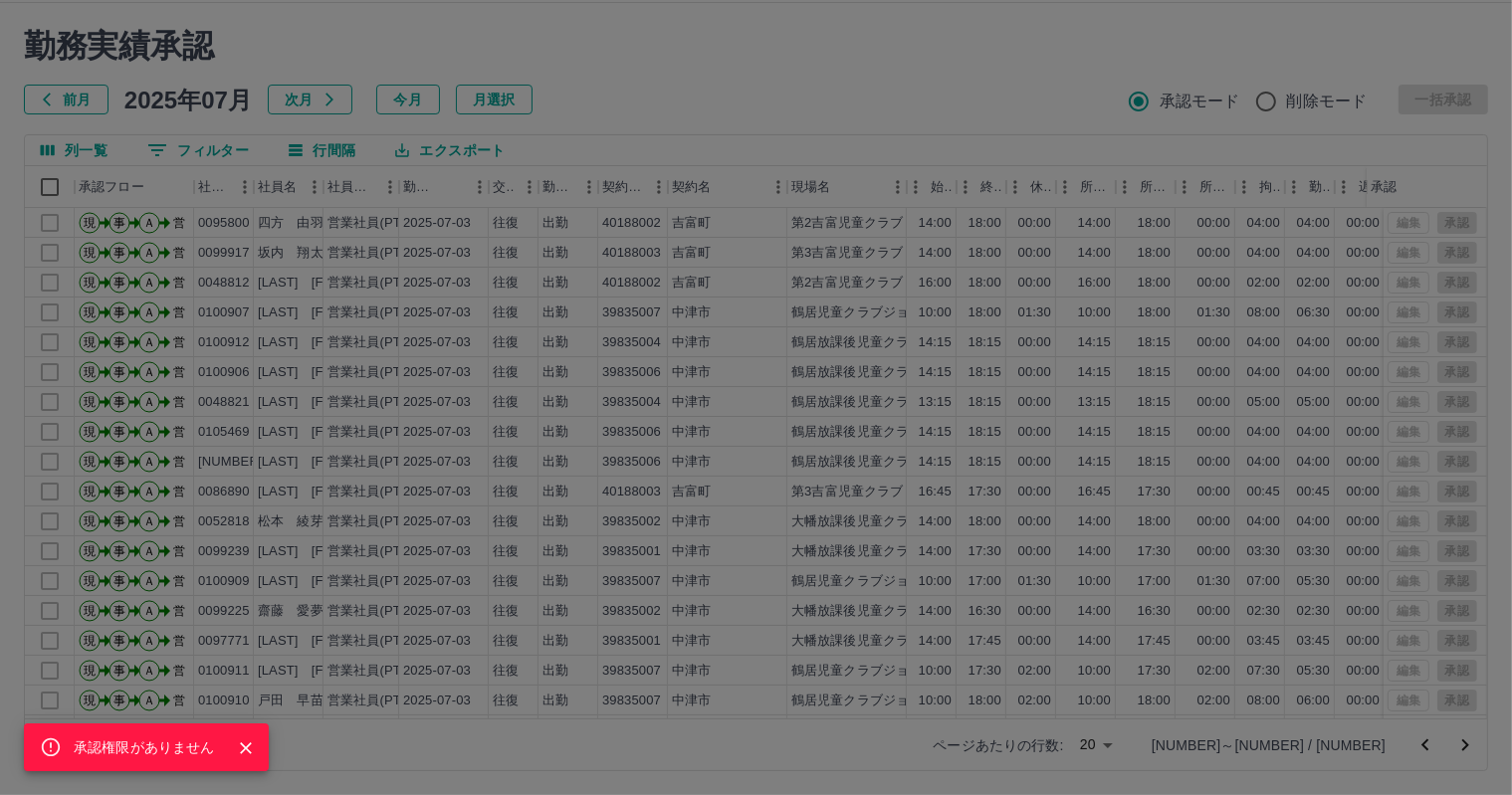 click on "承認権限がありません" at bounding box center (756, 397) 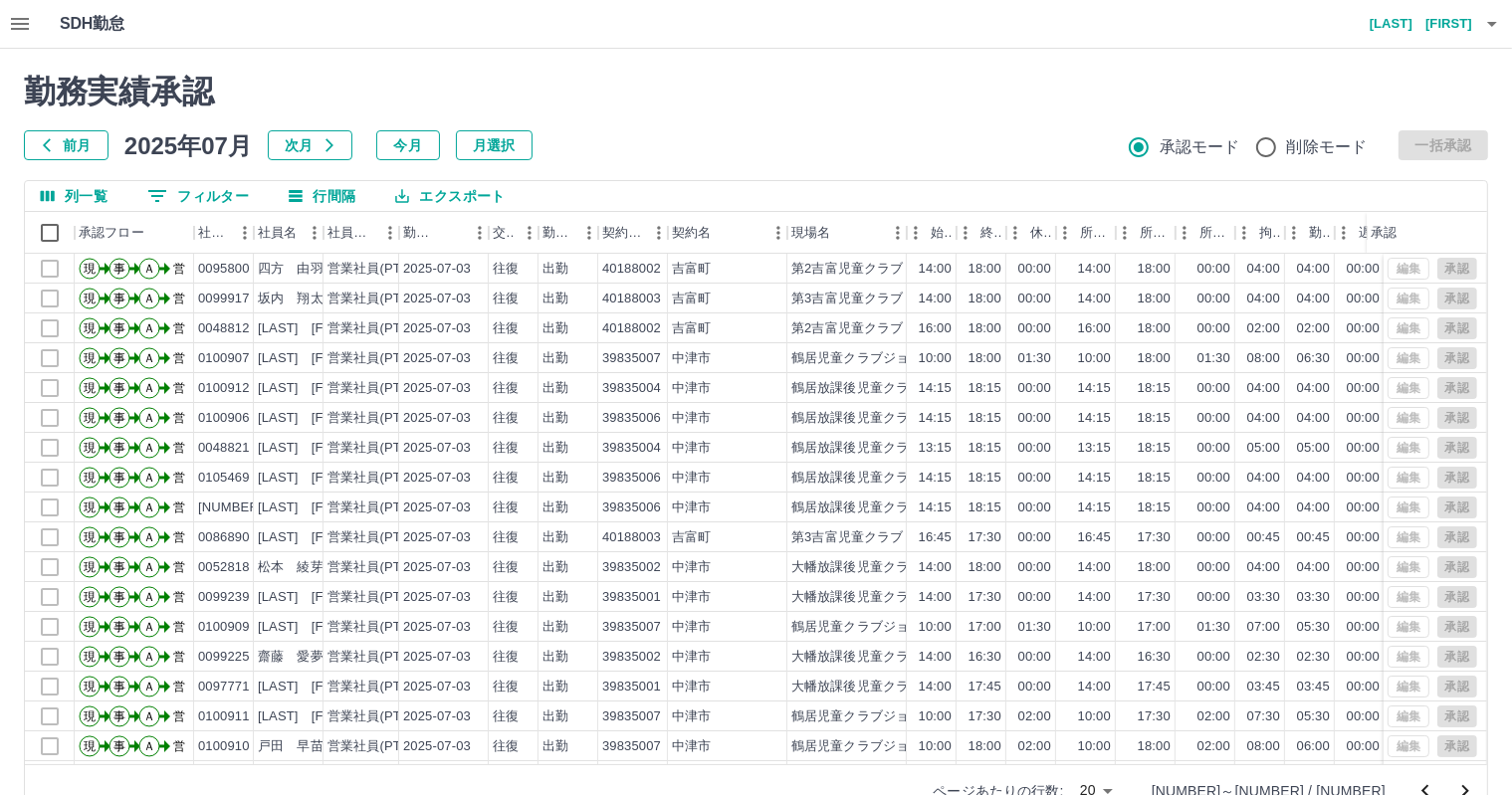 scroll, scrollTop: 46, scrollLeft: 0, axis: vertical 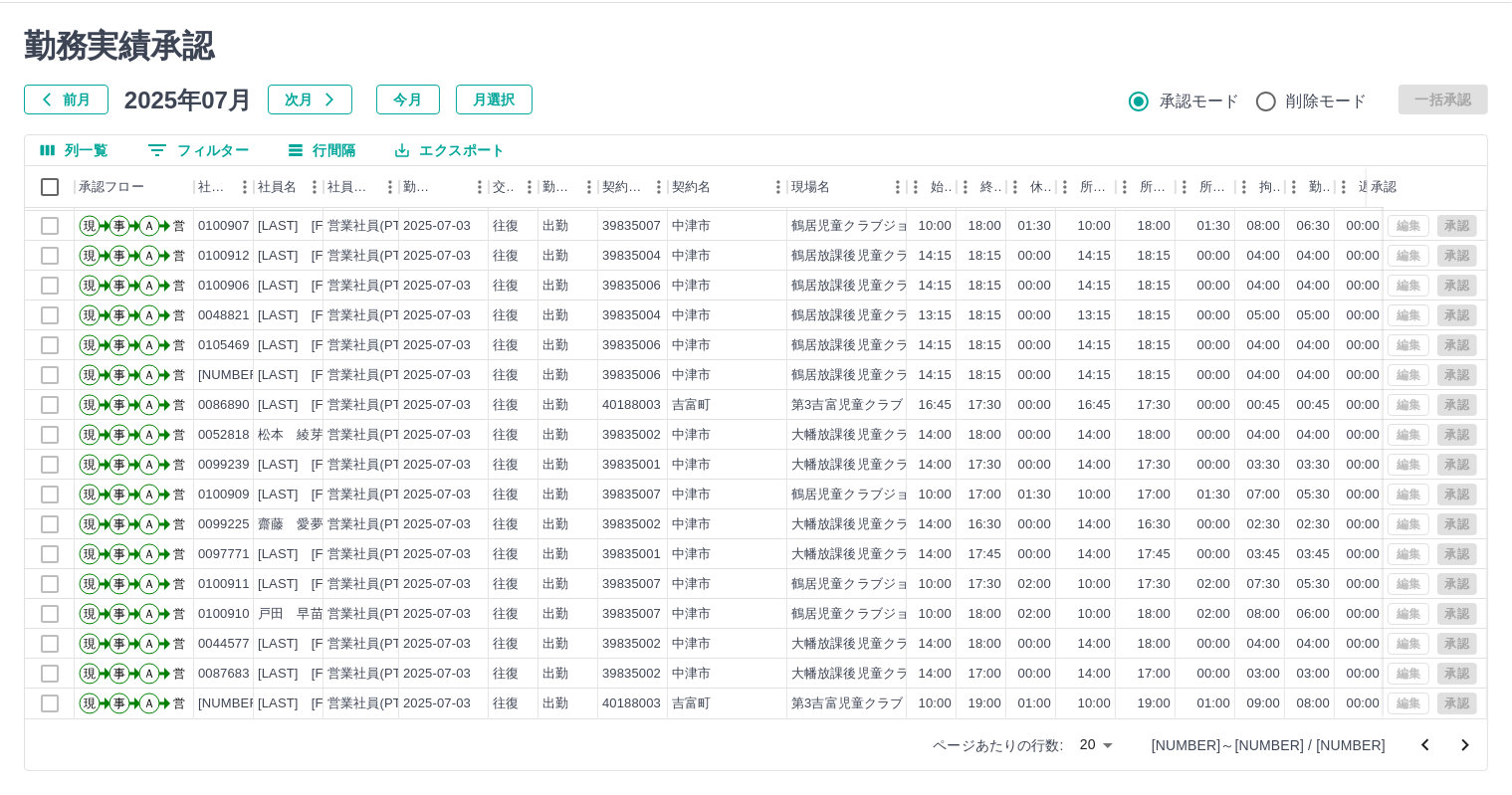 click at bounding box center [1425, 745] 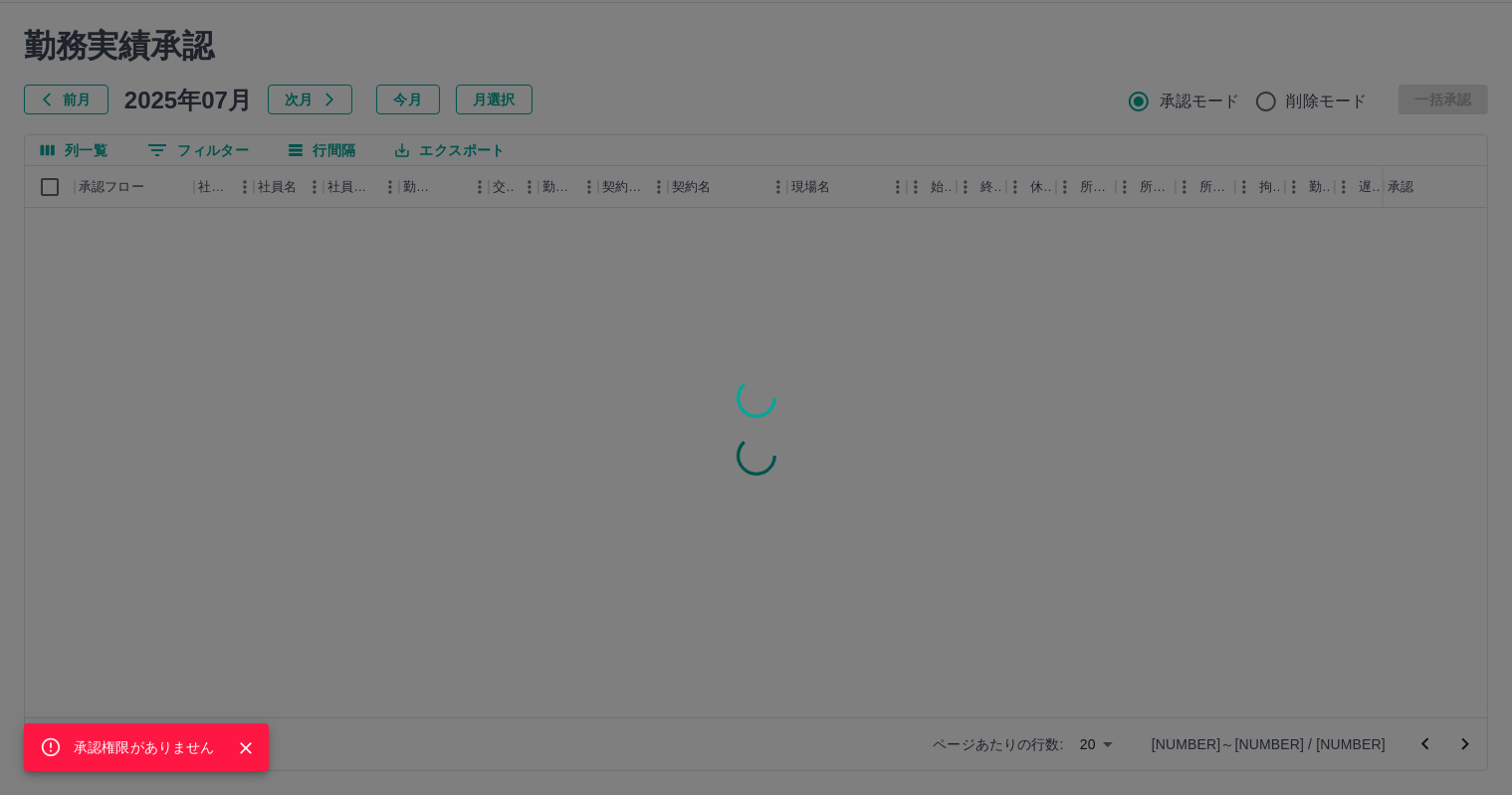 scroll, scrollTop: 0, scrollLeft: 0, axis: both 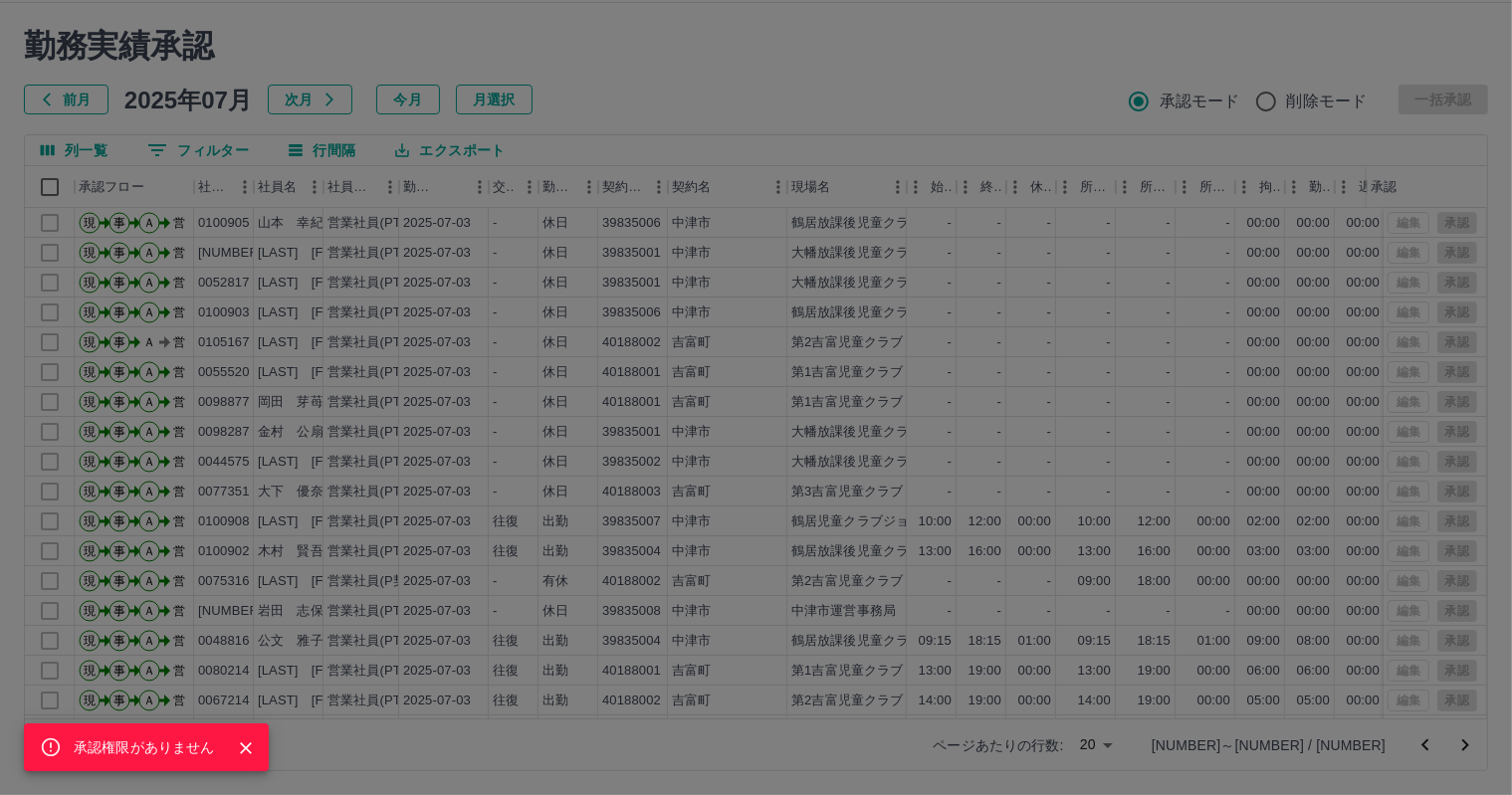 click 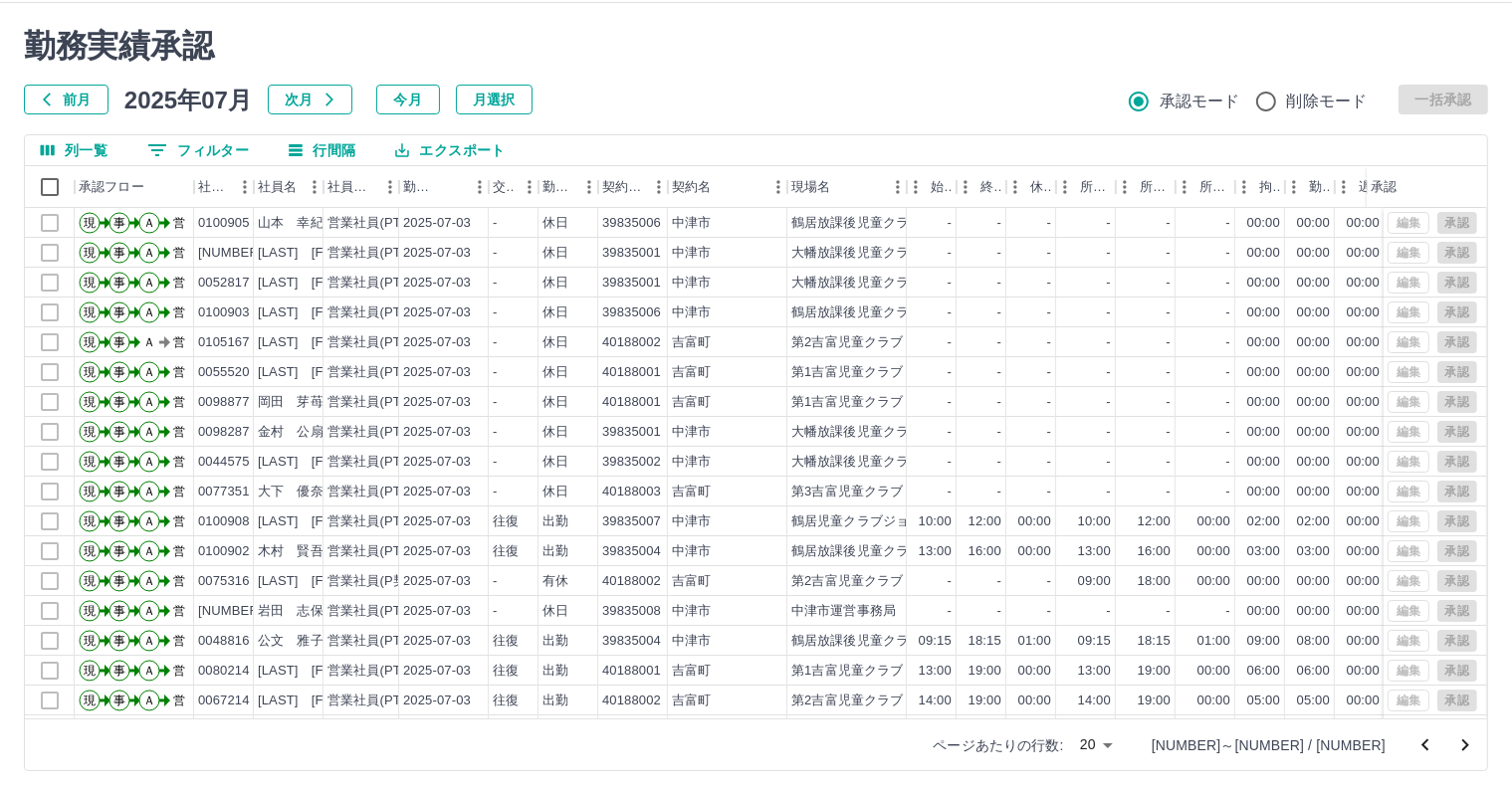click on "承認権限がありません 勤務実績承認 前月 2025年07月 次月 今月 月選択 承認モード 削除モード 一括承認 列一覧 0 フィルター 行間隔 エクスポート 承認フロー 社員番号 社員名 社員区分 勤務日 交通費 勤務区分 契約コード 契約名 現場名 始業 終業 休憩 所定開始 所定終業 所定休憩 拘束 勤務 遅刻等 コメント ステータス 承認 現 事 Ａ 営 [NUMBER] [LAST]　[FIRST] 営業社員(PT契約) 2025-07-03  -  休日 [NUMBER] [CITY] [PLACE] - - - - - - 00:00 00:00 00:00 営業所長承認待 現 事 Ａ 営 [NUMBER] [LAST]　[FIRST] 営業社員(PT契約) 2025-07-03  -  休日 [NUMBER] [CITY] [PLACE] - - - - - - 00:00 00:00 00:00 営業所長承認待 現 事 Ａ 営 [NUMBER] [LAST]　[FIRST] 営業社員(PT契約) 2025-07-03  -  休日 [NUMBER] [CITY] [PLACE] - - - - - - 00:00 00:00 00:00 営業所長承認待 現 事 Ａ -" at bounding box center (756, 399) 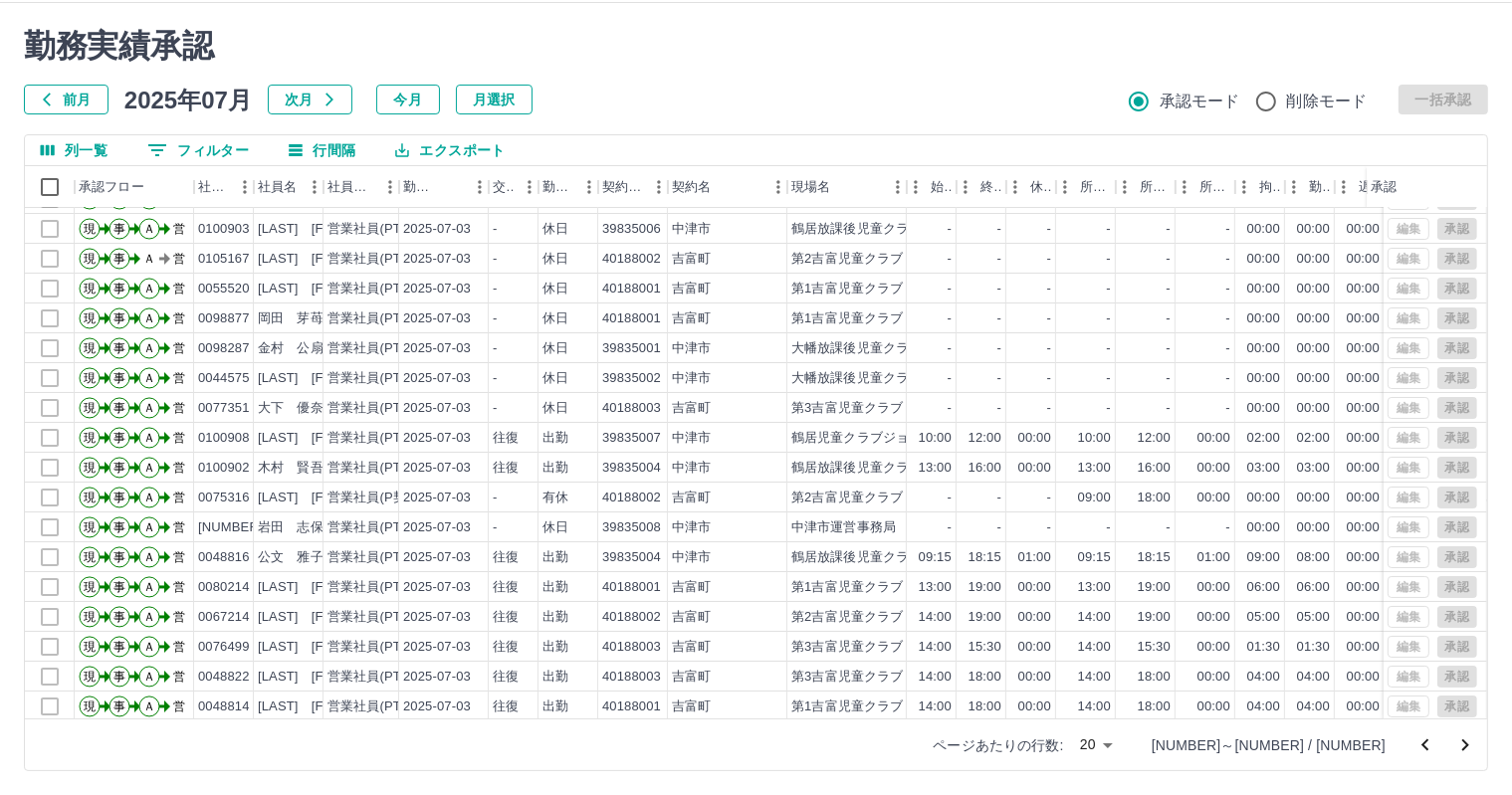 scroll, scrollTop: 102, scrollLeft: 0, axis: vertical 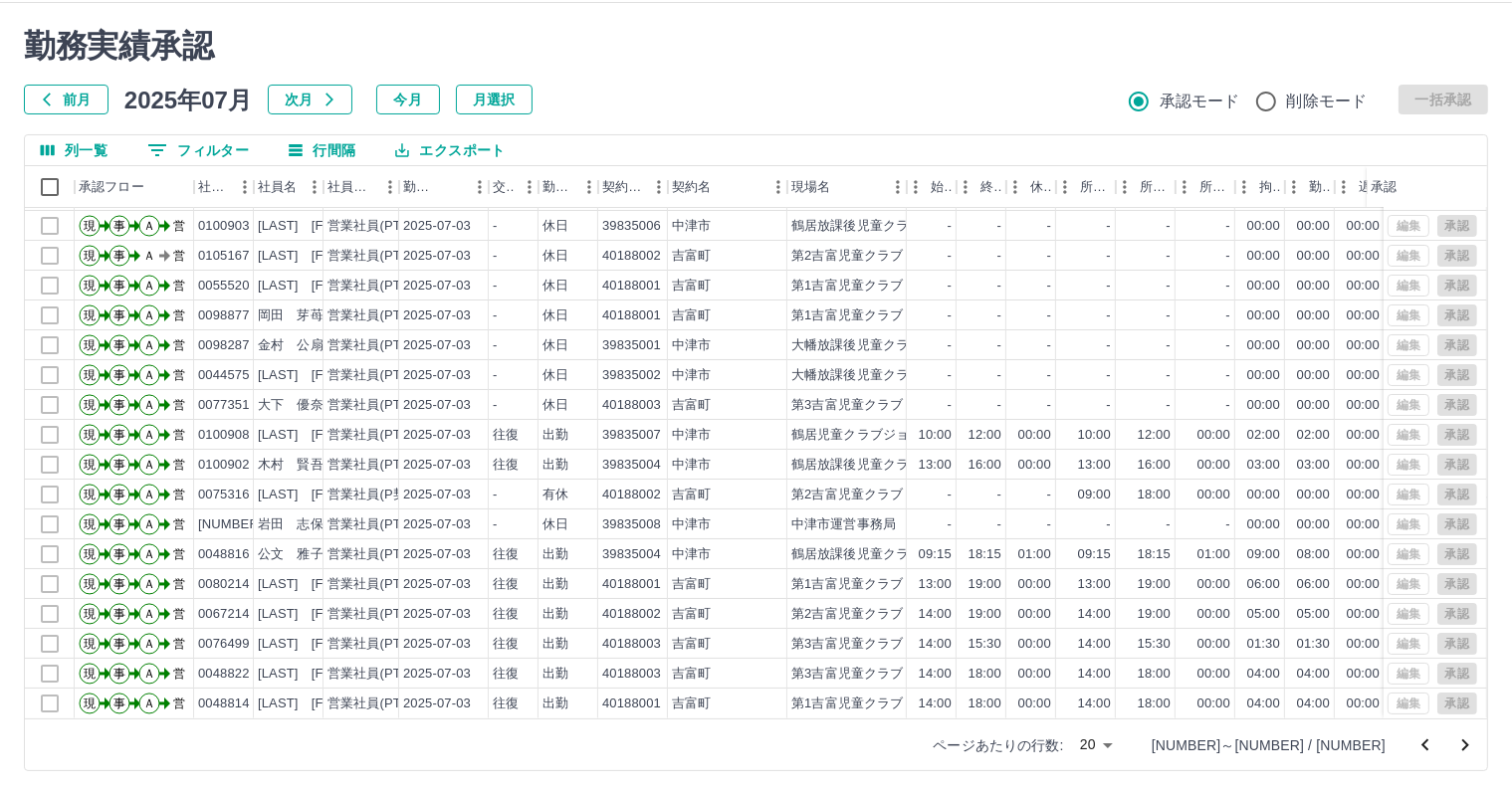 click 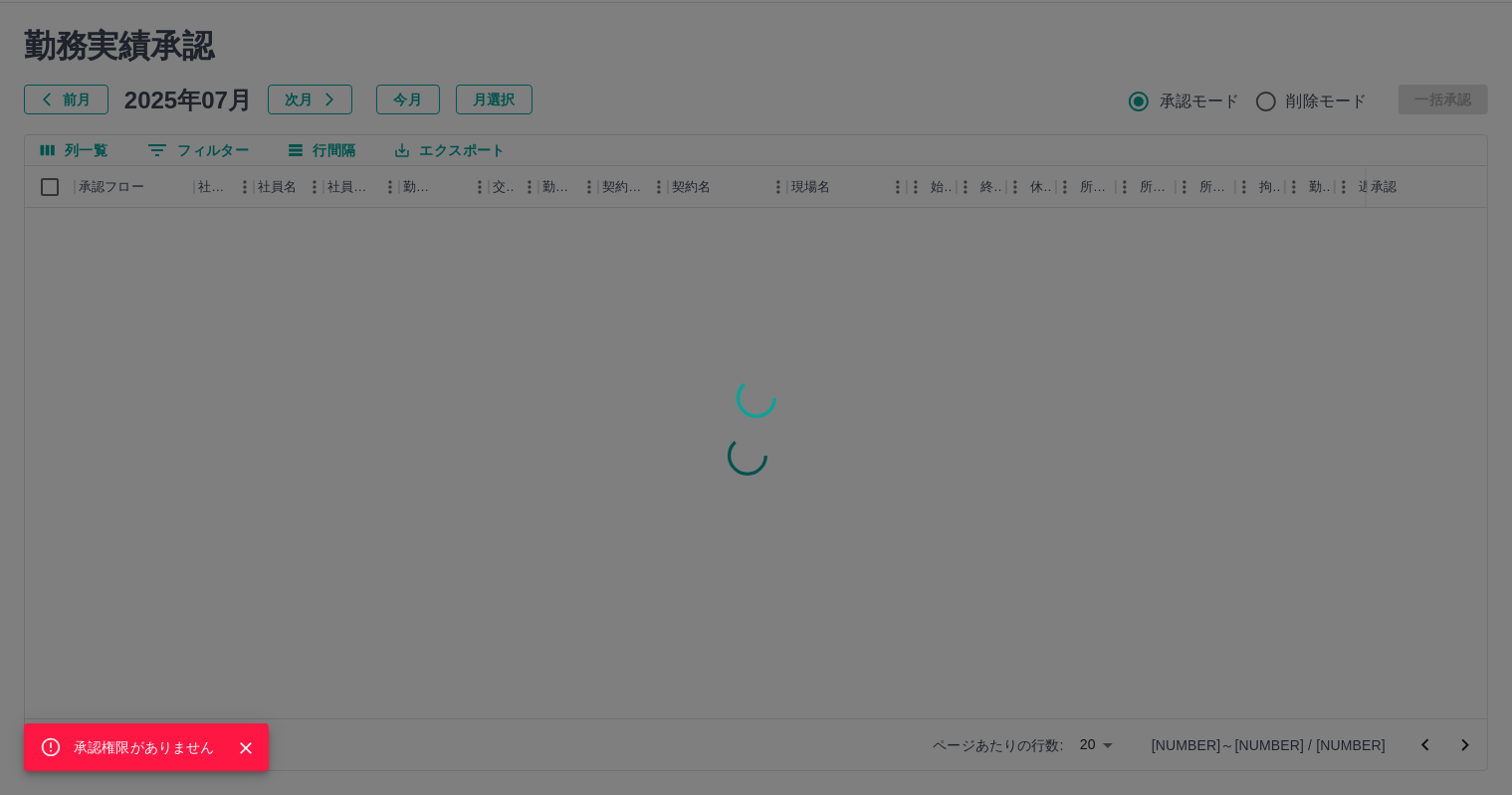 scroll, scrollTop: 0, scrollLeft: 0, axis: both 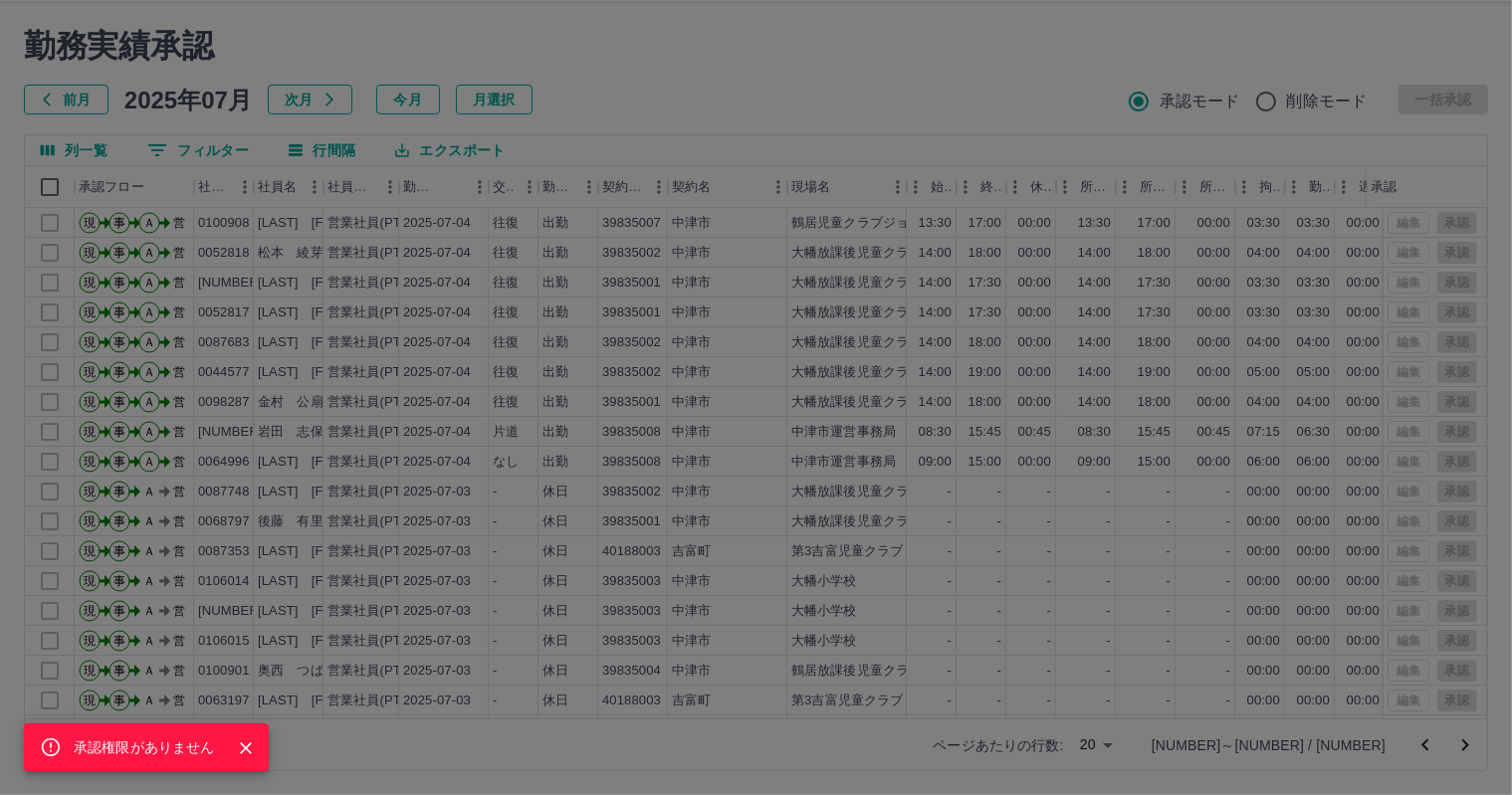 click on "承認権限がありません" at bounding box center (756, 397) 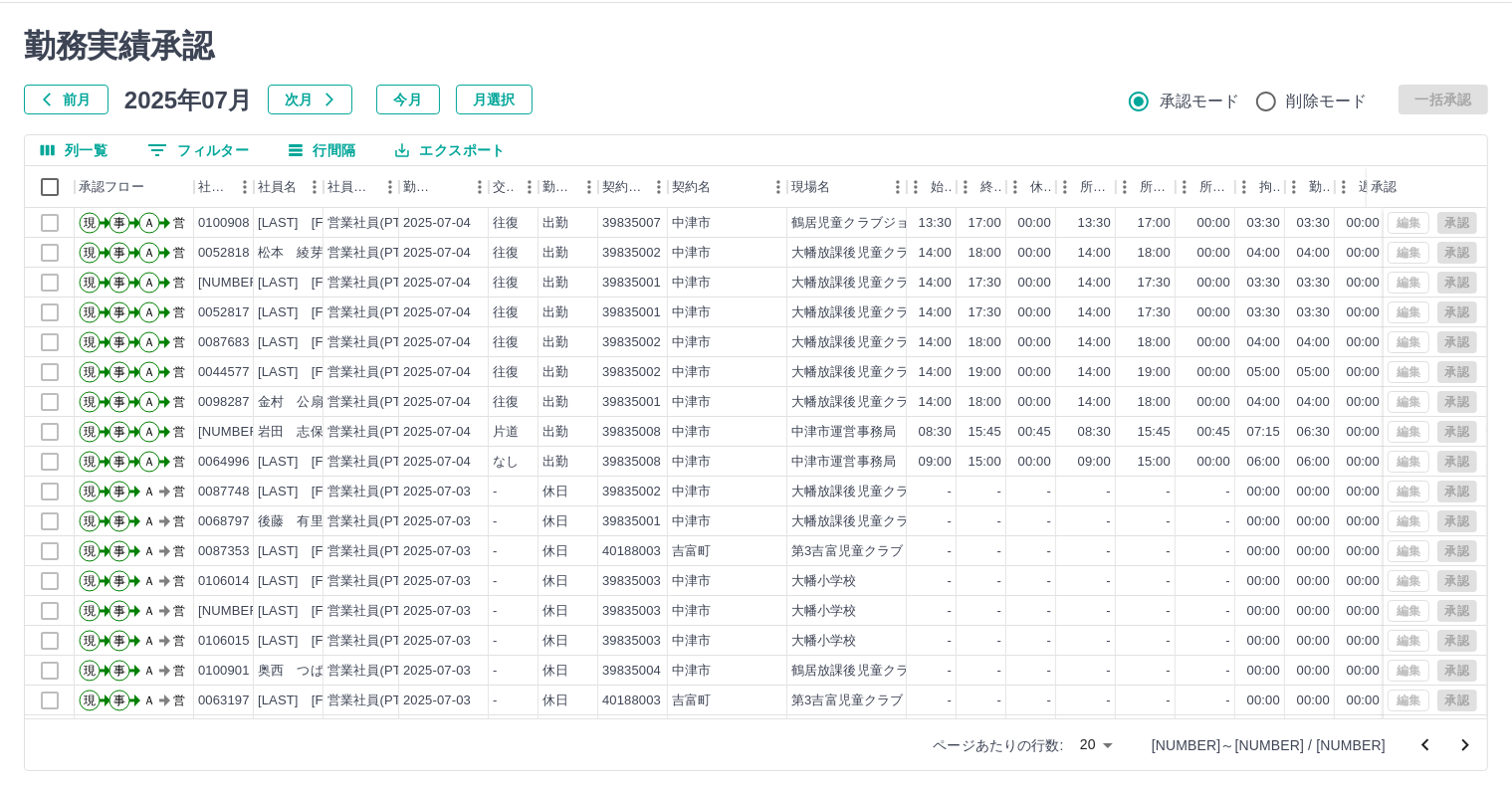 scroll, scrollTop: 102, scrollLeft: 0, axis: vertical 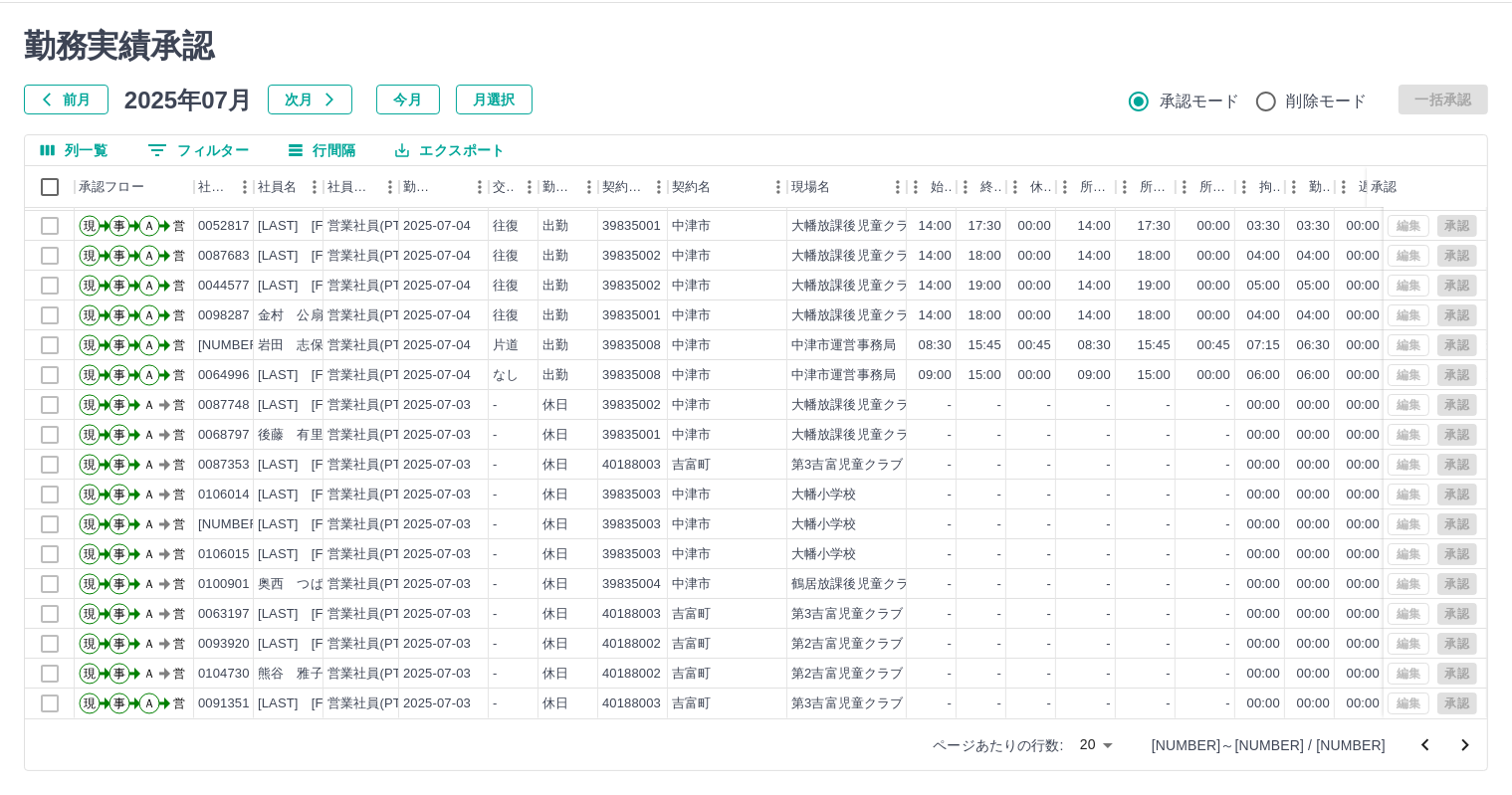 click at bounding box center [1425, 745] 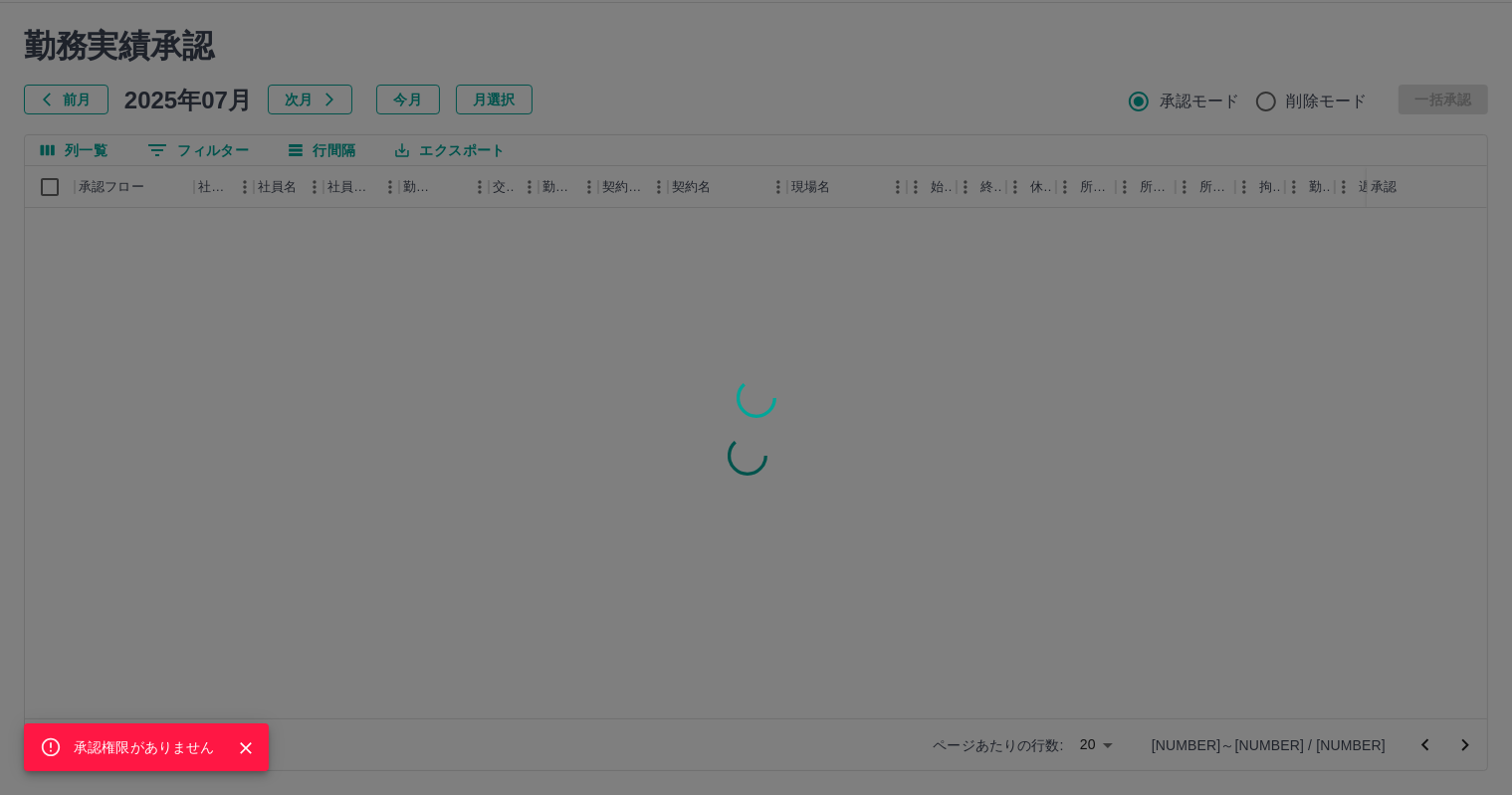 scroll, scrollTop: 0, scrollLeft: 0, axis: both 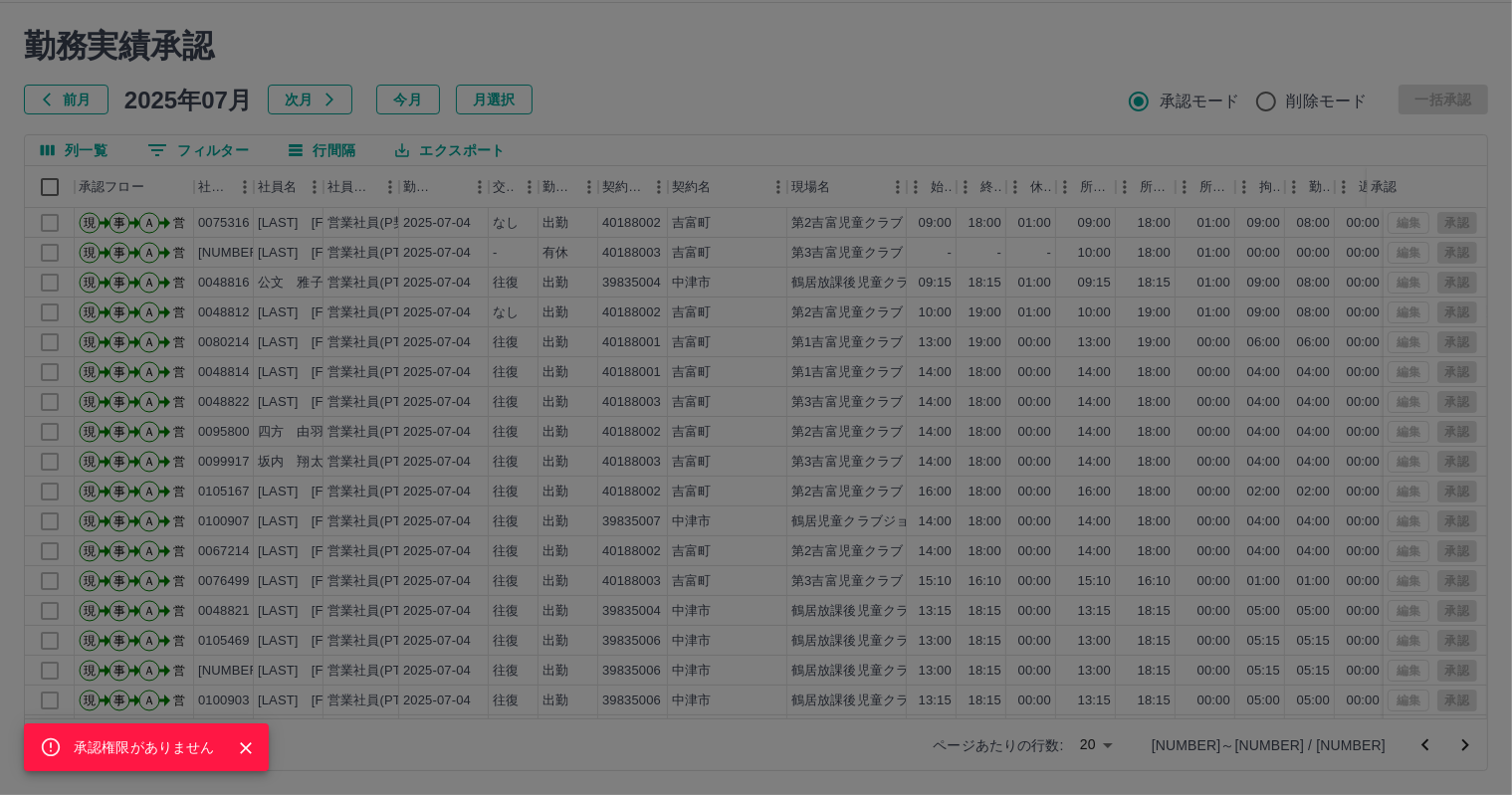 click on "承認権限がありません" at bounding box center (756, 397) 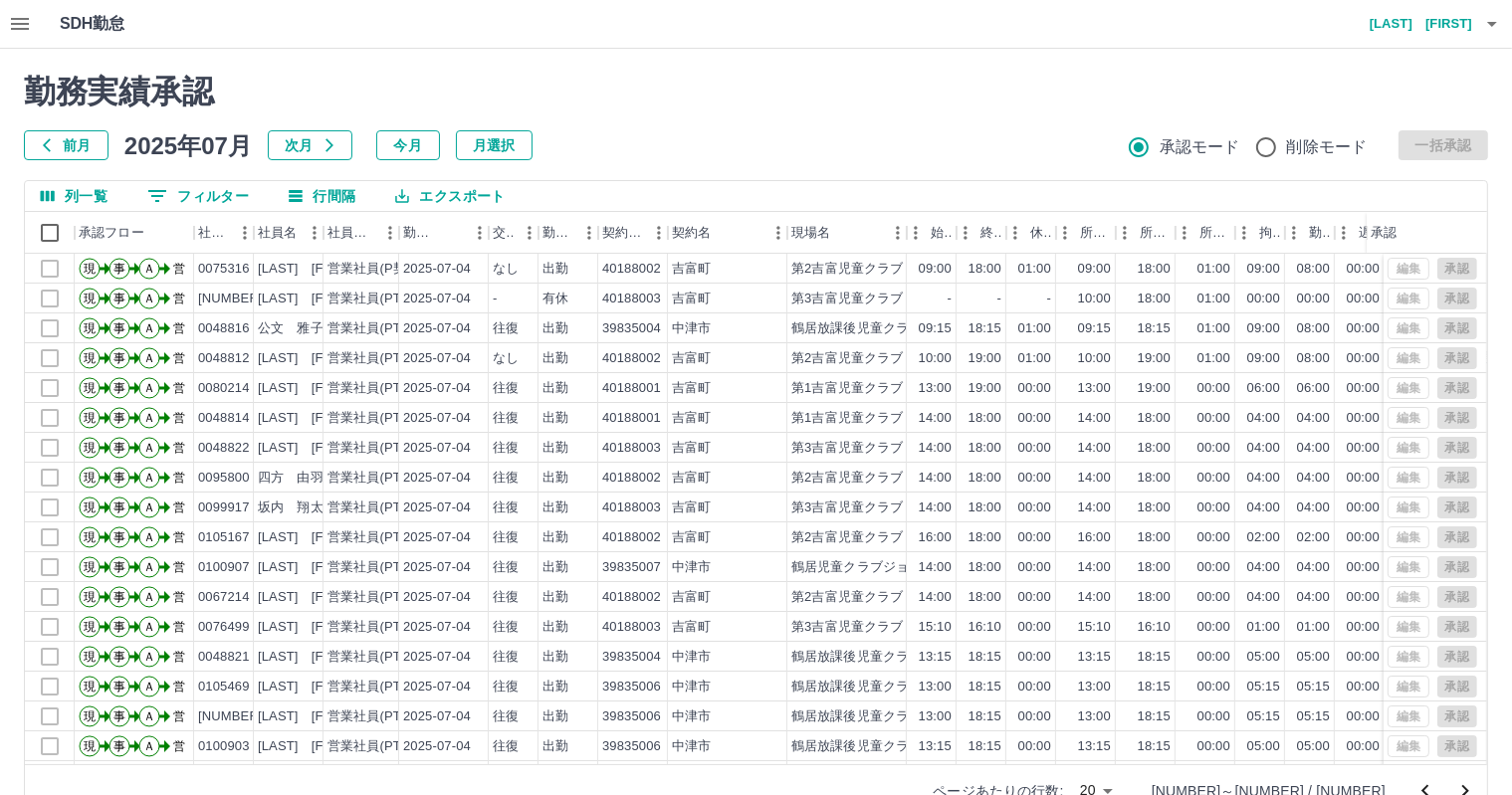 scroll, scrollTop: 46, scrollLeft: 0, axis: vertical 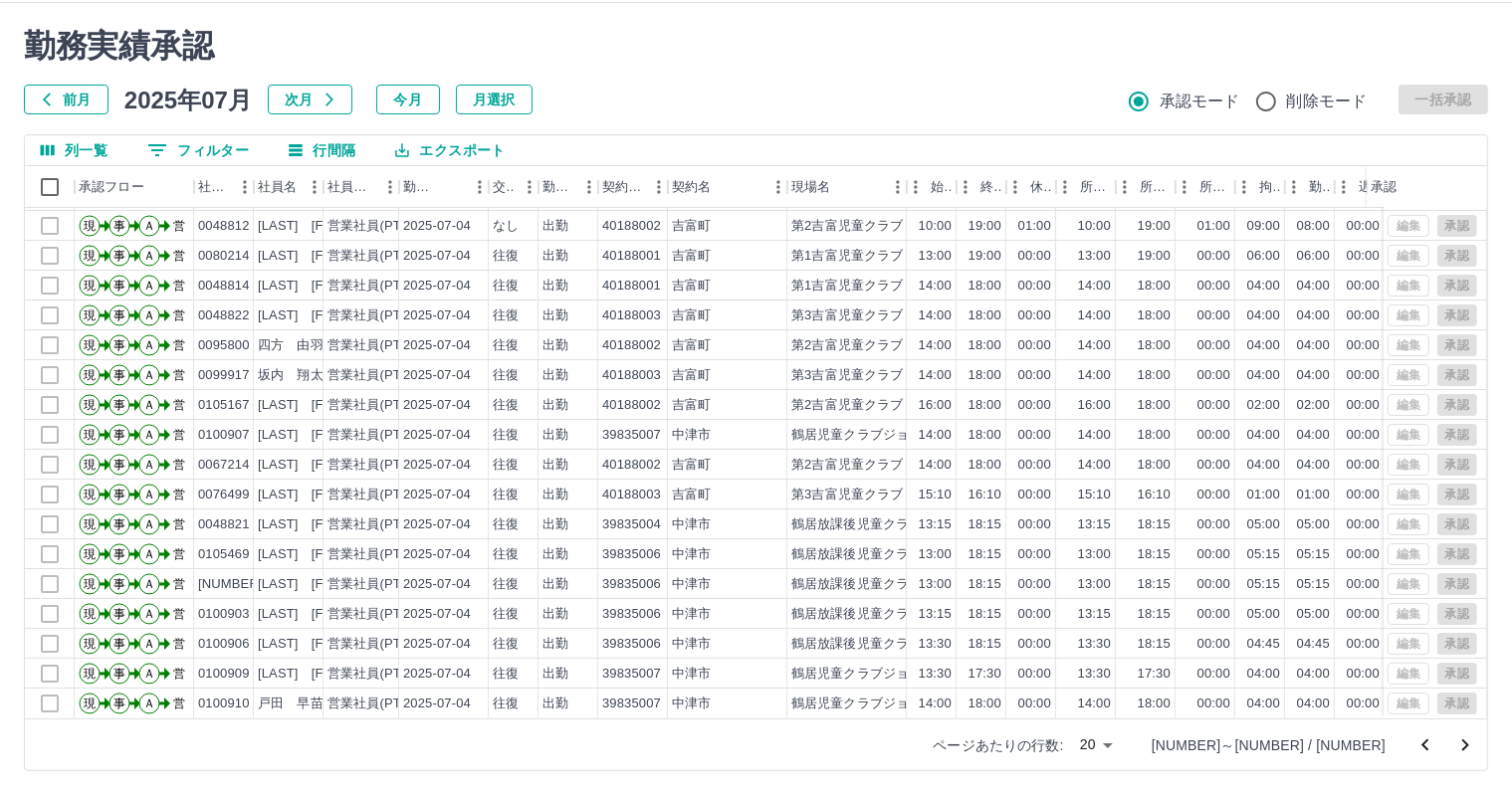click on "ページあたりの行数: 20 ** [NUMBER]～[NUMBER] / [NUMBER]" at bounding box center [1197, 745] 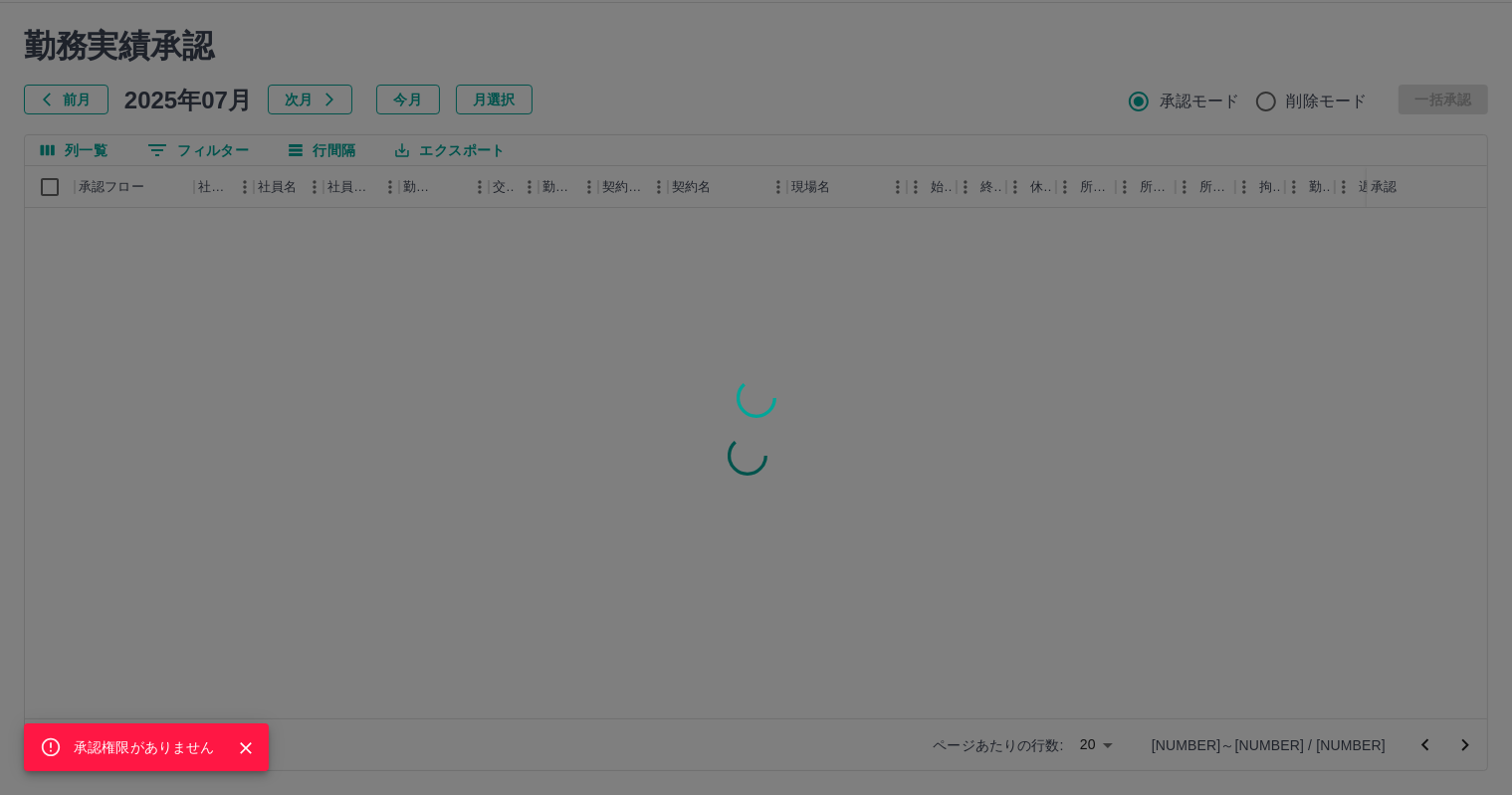 scroll, scrollTop: 0, scrollLeft: 0, axis: both 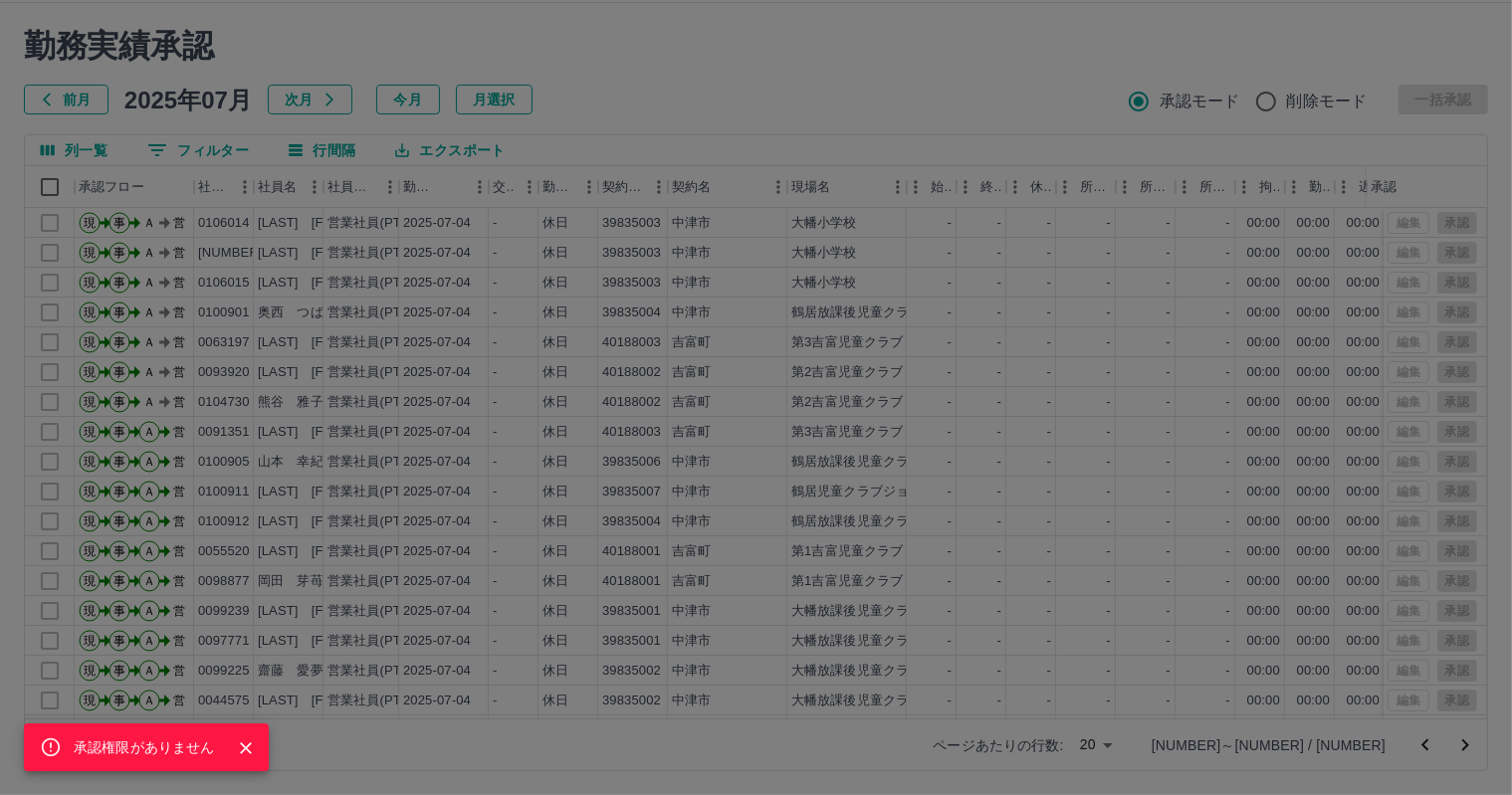 click on "承認権限がありません" at bounding box center (756, 397) 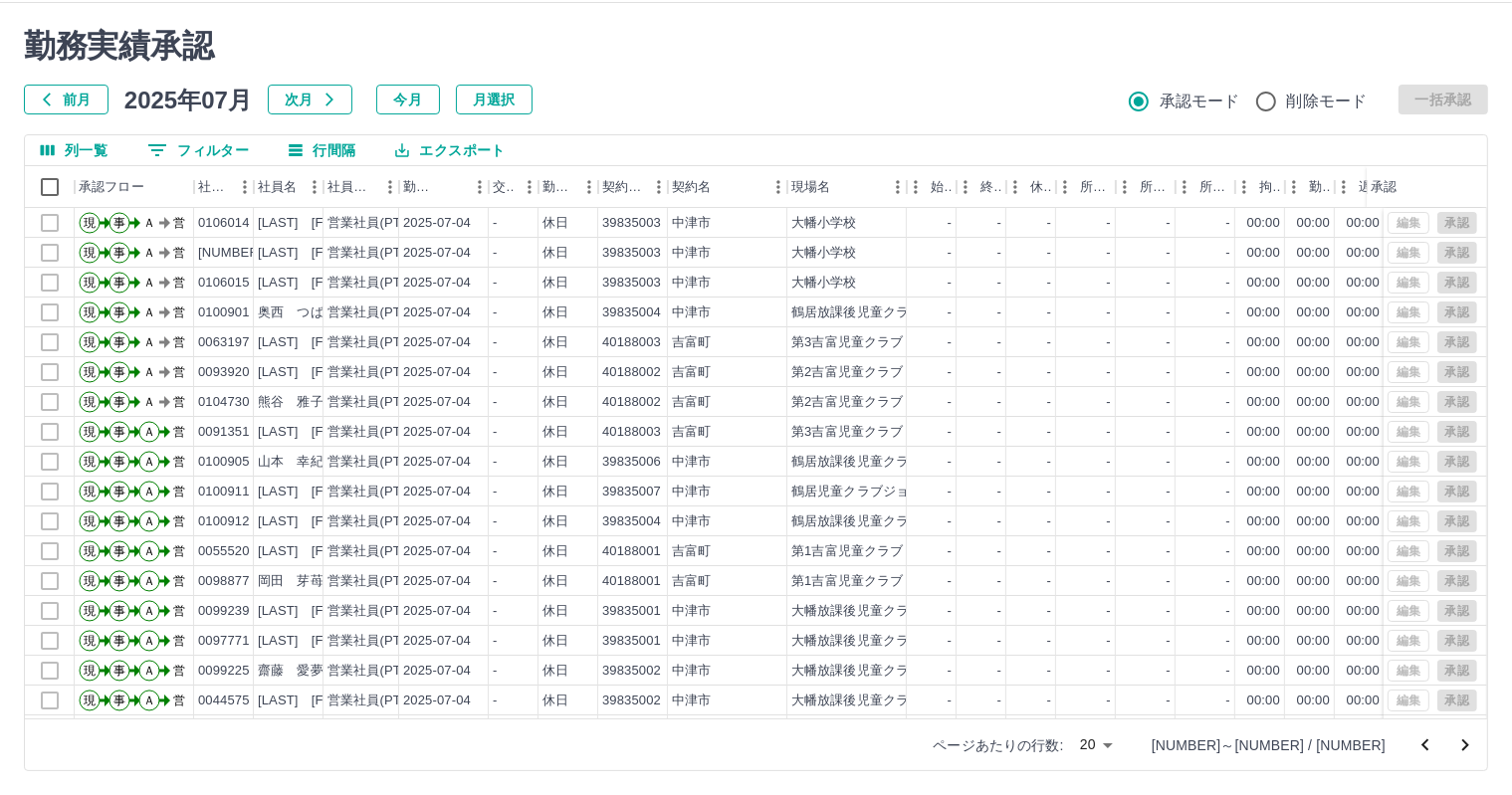 scroll, scrollTop: 102, scrollLeft: 0, axis: vertical 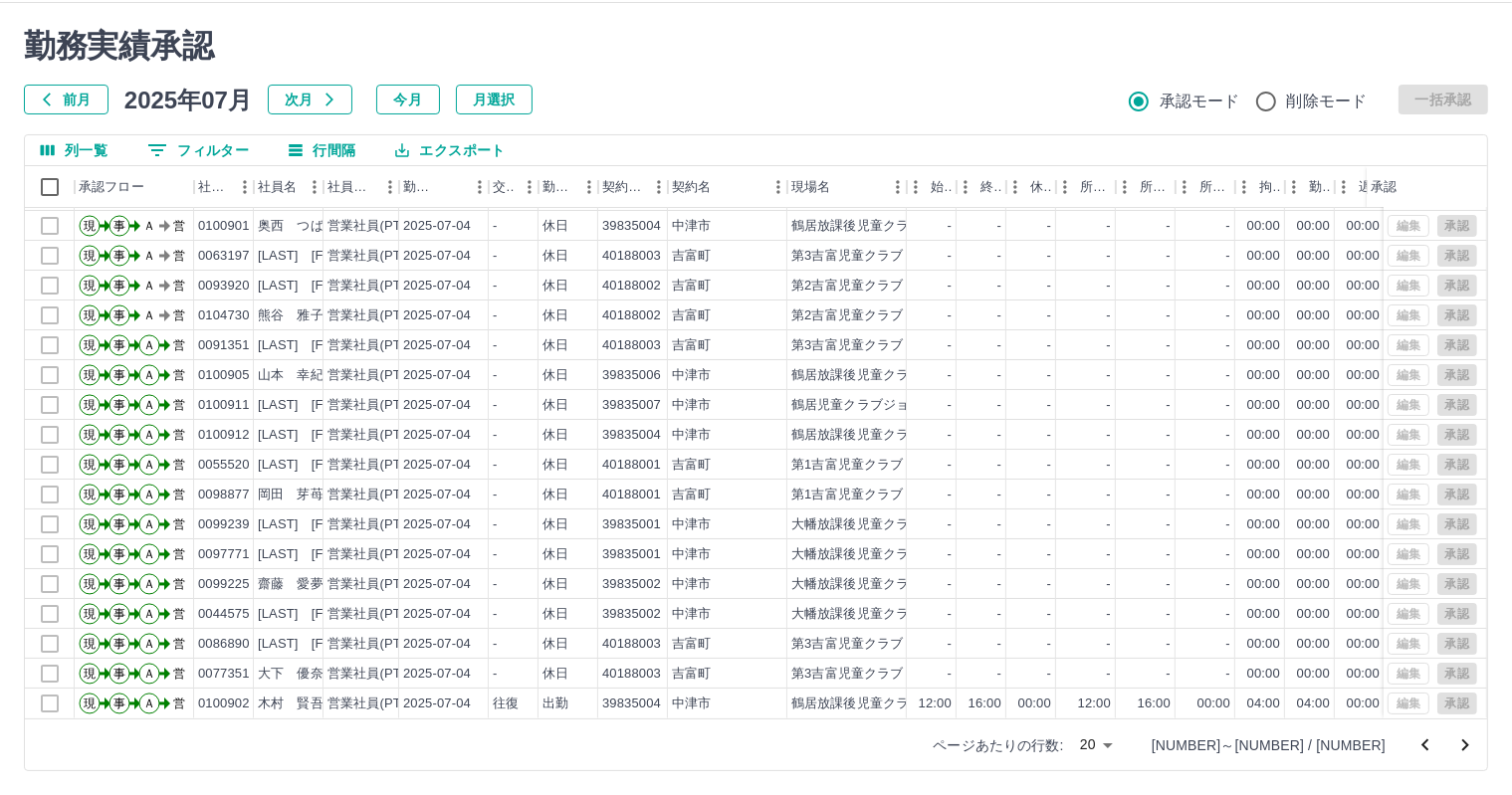 click 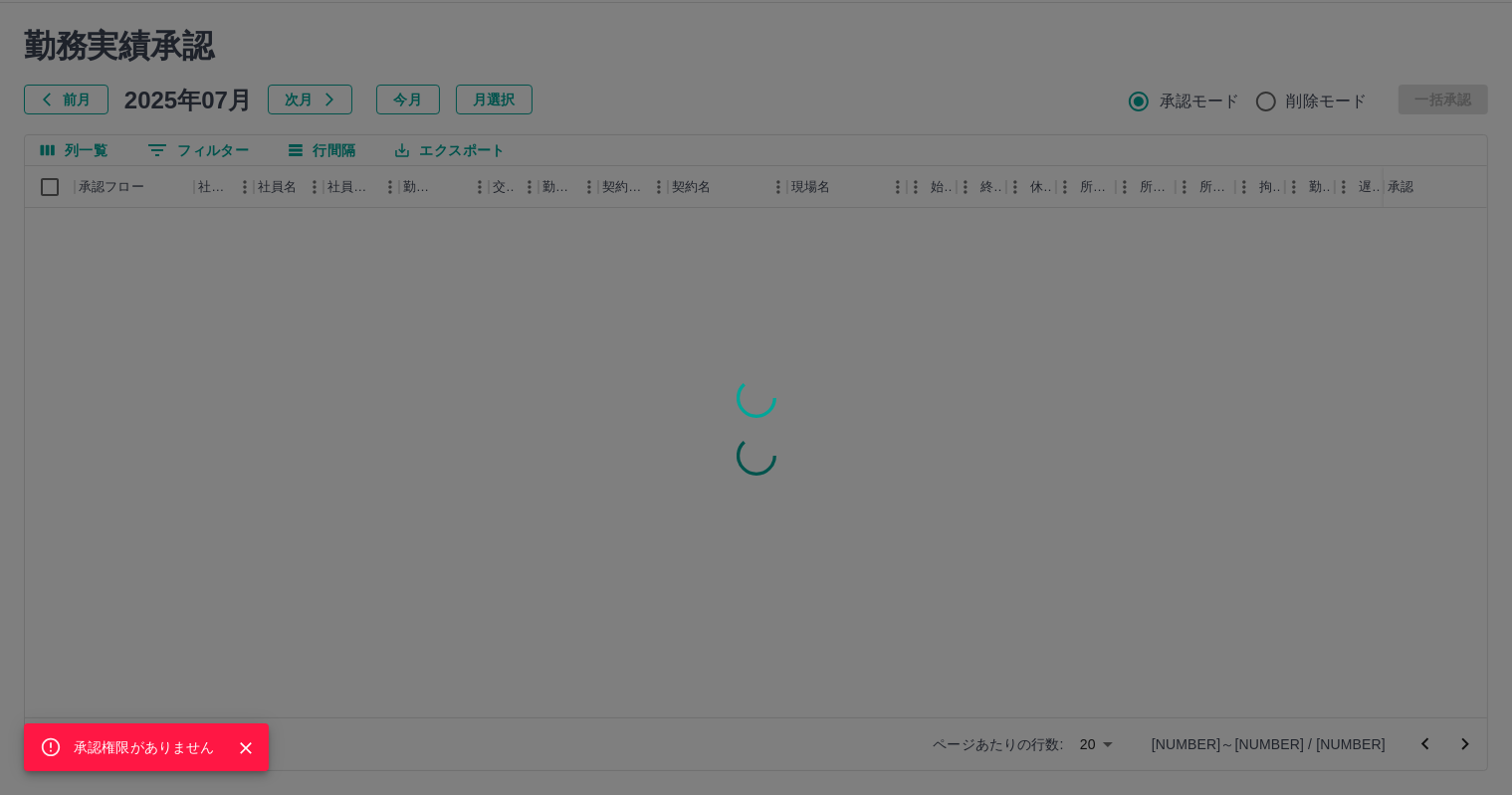 scroll, scrollTop: 0, scrollLeft: 0, axis: both 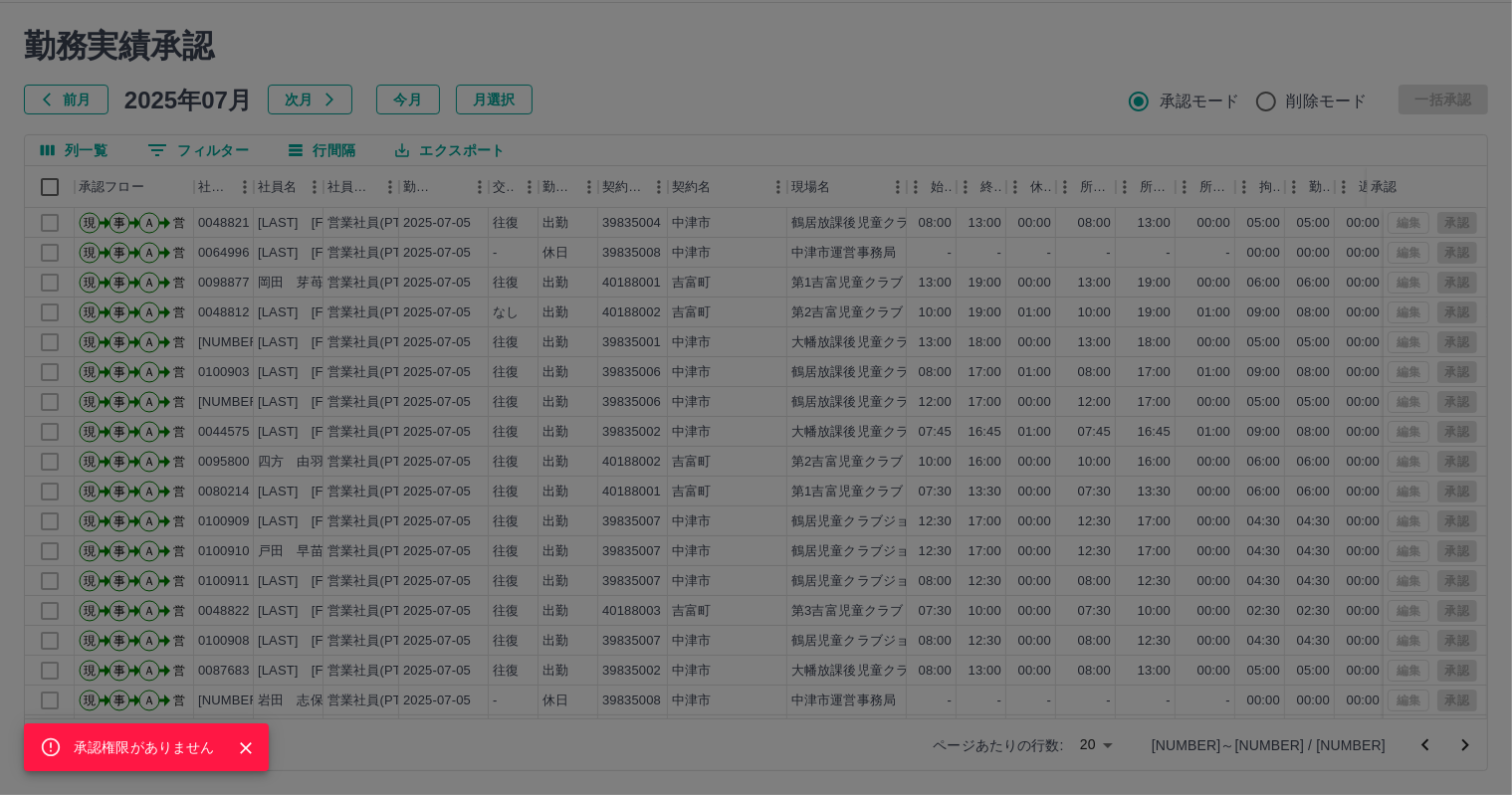 click on "承認権限がありません" at bounding box center (756, 397) 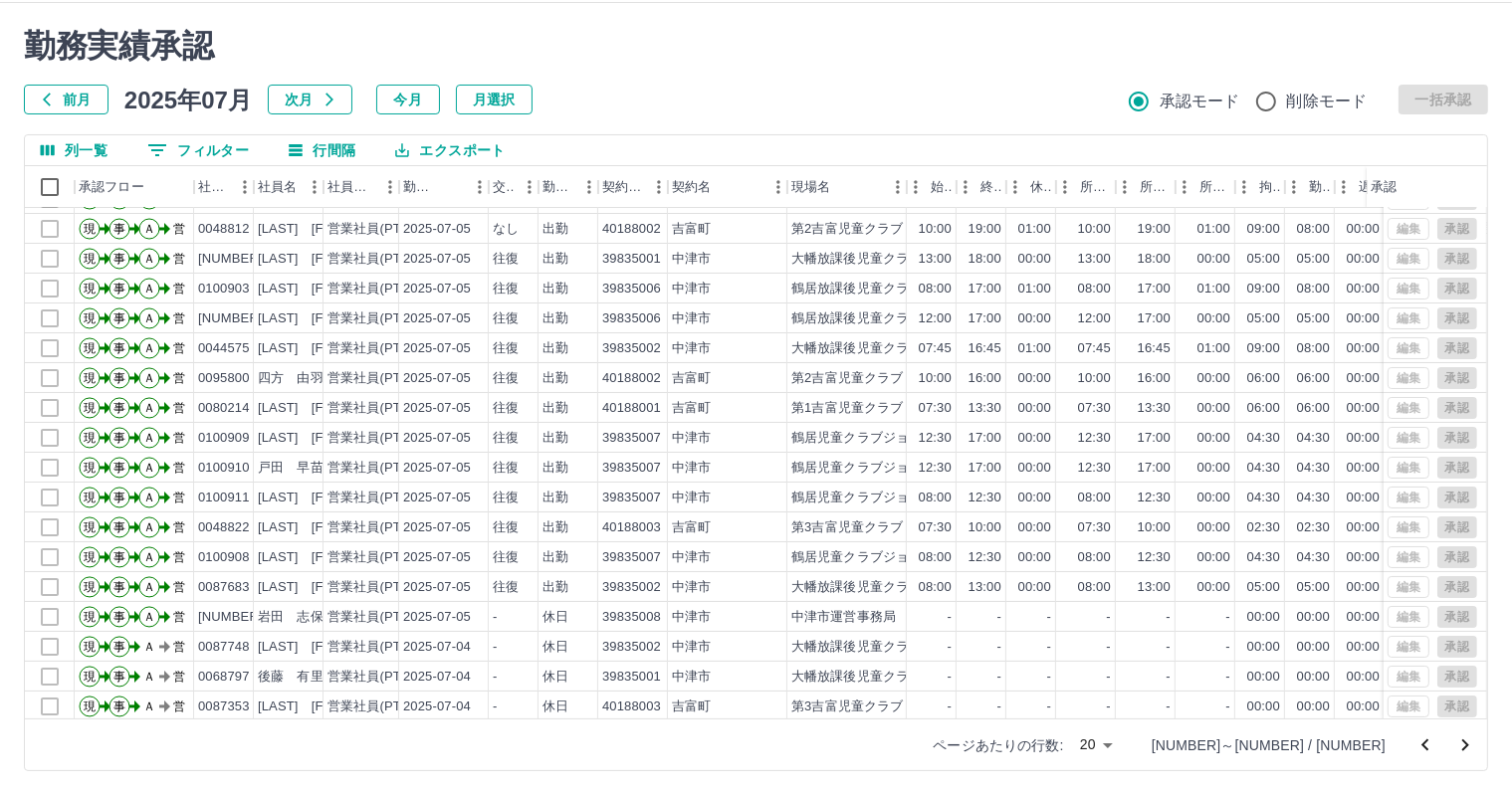 scroll, scrollTop: 102, scrollLeft: 0, axis: vertical 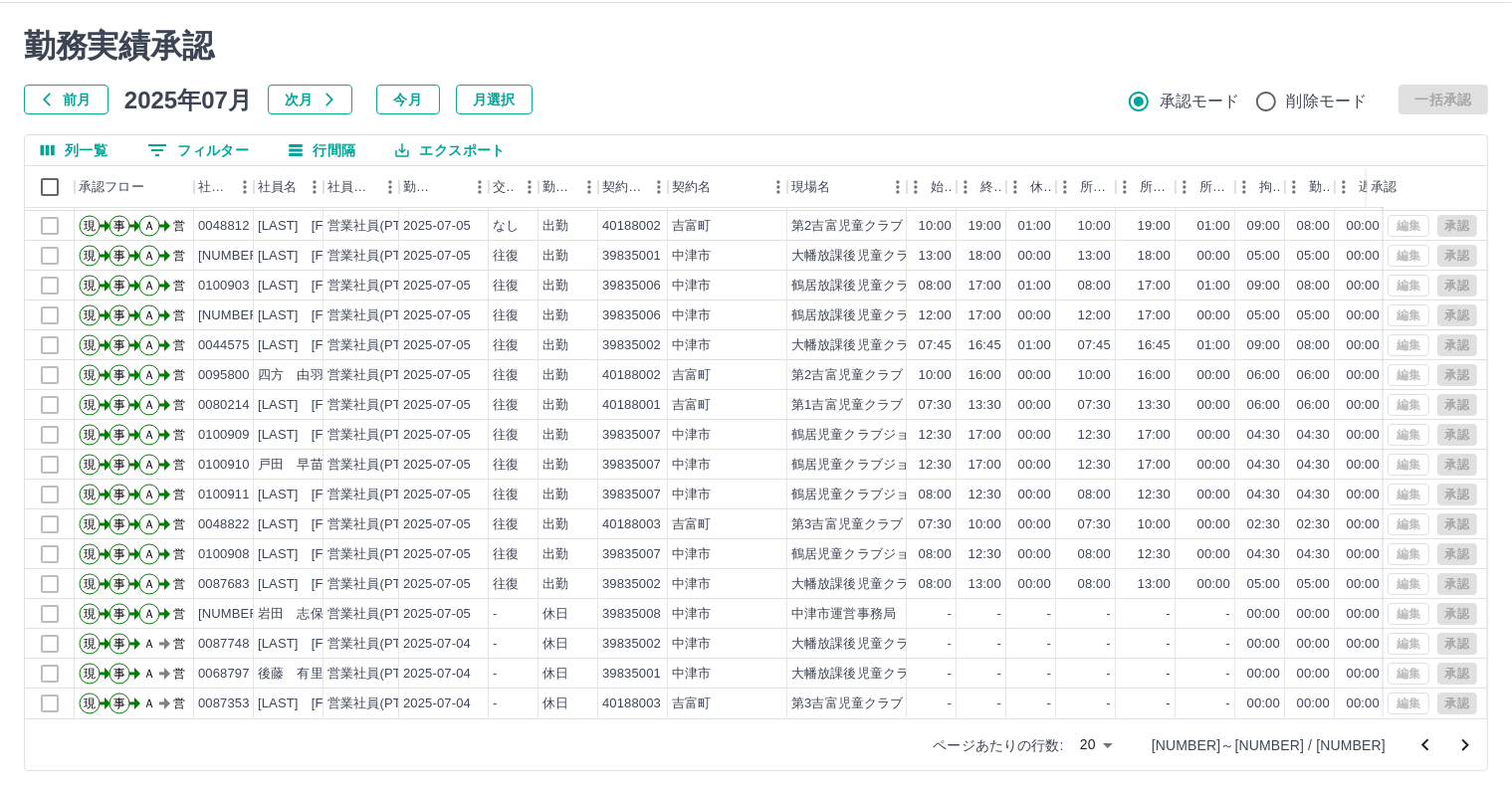 click on "承認権限がありません 勤務実績承認 前月 2025年07月 次月 今月 月選択 承認モード 削除モード 一括承認 列一覧 0 フィルター 行間隔 エクスポート 承認フロー 社員番号 社員名 社員区分 勤務日 交通費 勤務区分 契約コード 契約名 現場名 始業 終業 休憩 所定開始 所定終業 所定休憩 拘束 勤務 遅刻等 コメント ステータス 承認 現 事 Ａ 営 [NUMBER] [LAST]　[FIRST] 営業社員(PT契約) 2025-07-05  -  休日 [NUMBER] [CITY] - - - - - - 00:00 00:00 00:00 営業所長承認待 現 事 Ａ 営 [NUMBER] [LAST]　[FIRST] 営業社員(PT契約) 2025-07-05 往復 出勤 [NUMBER] [CITY] [PLACE] 13:00 19:00 00:00 13:00 19:00 00:00 06:00 06:00 00:00 営業所長承認待 現 事 Ａ 営 [NUMBER] [LAST]　[FIRST] 営業社員(PT契約) 2025-07-05 なし 出勤 [NUMBER] [CITY] [PLACE] 10:00 19:00 01:00 10:00 19:00 01:00 09:00 08:00 00:00 現 事 -" at bounding box center (756, 399) 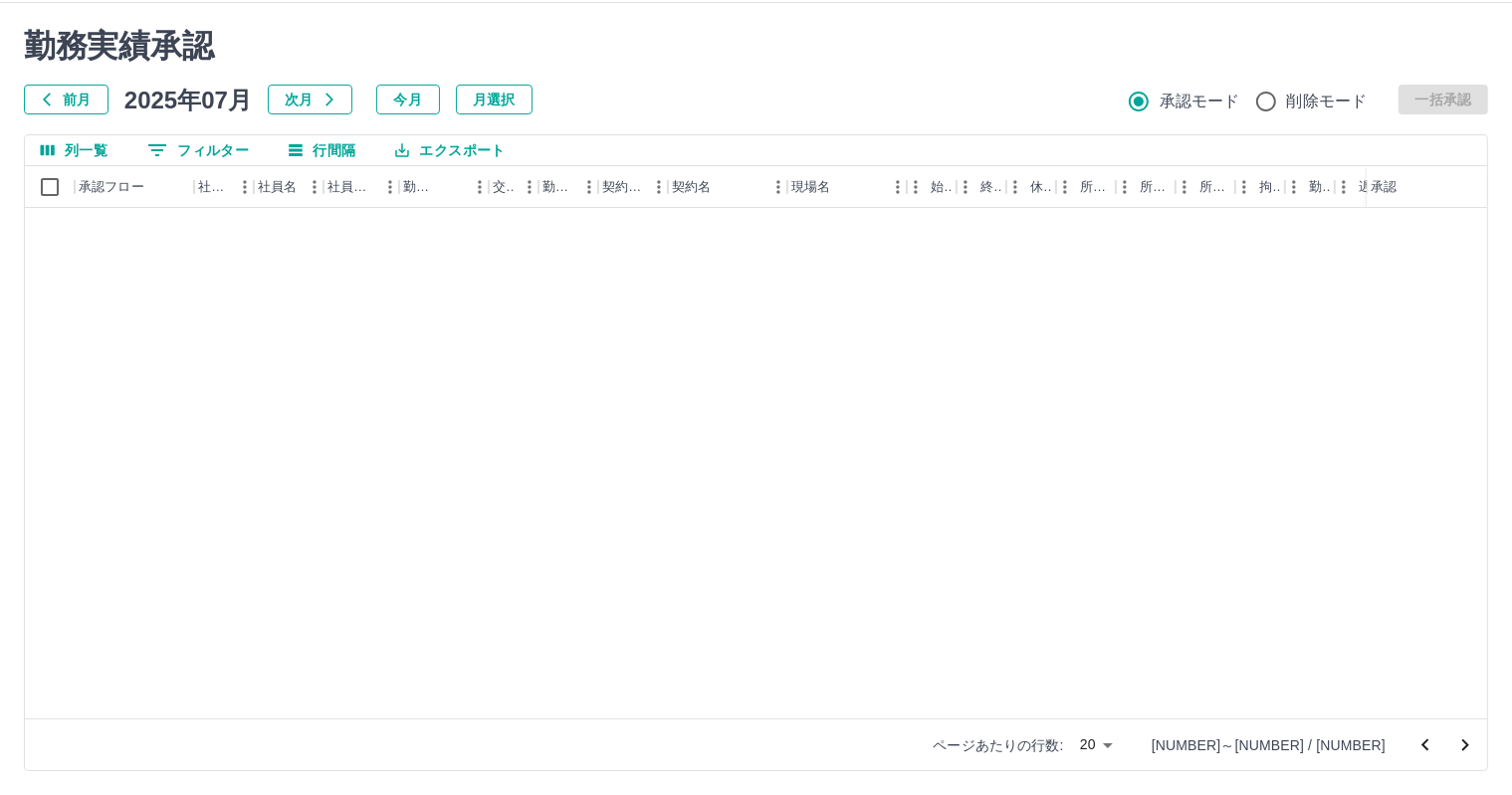 scroll, scrollTop: 0, scrollLeft: 0, axis: both 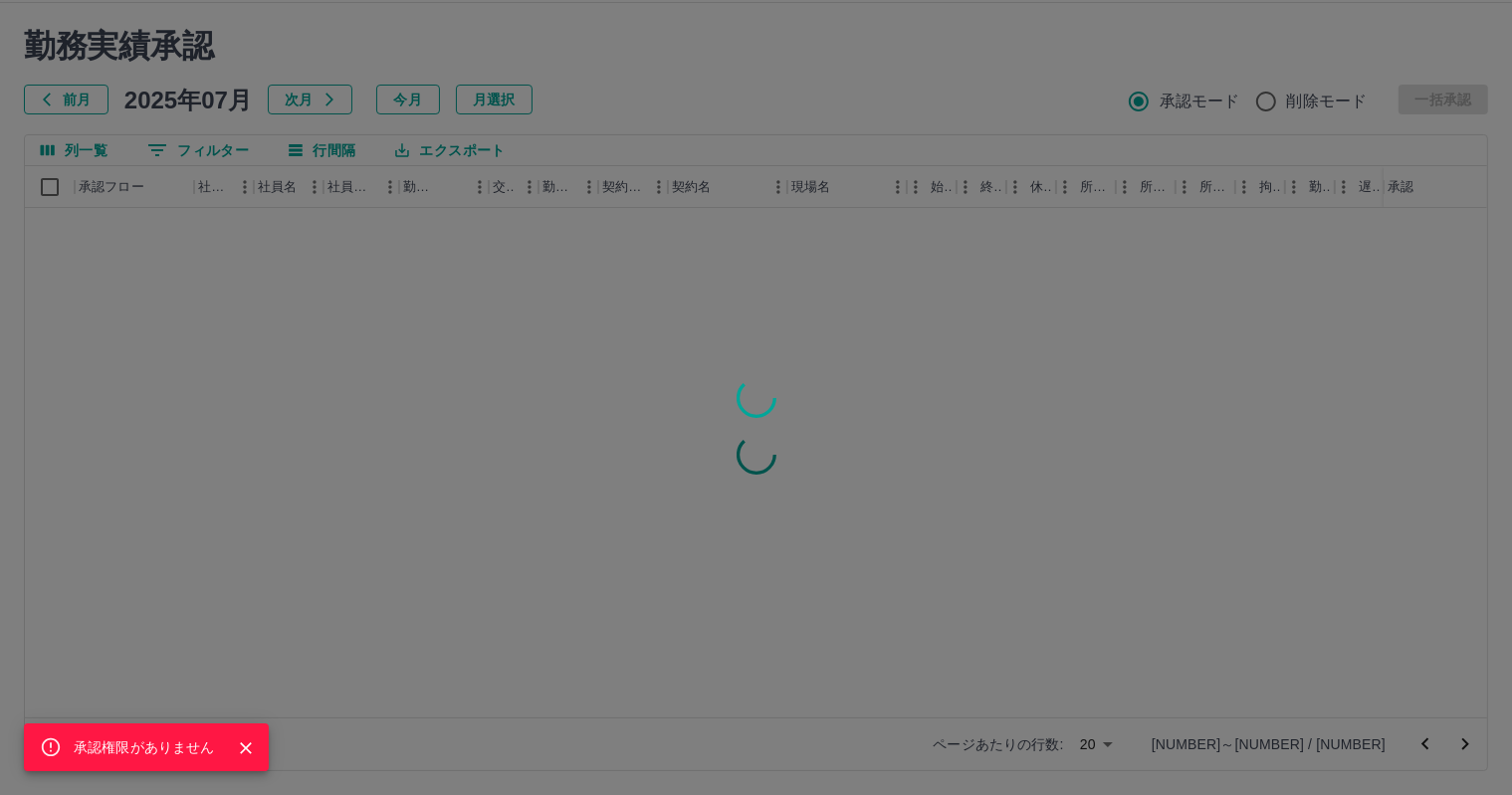 click on "承認権限がありません" at bounding box center [756, 397] 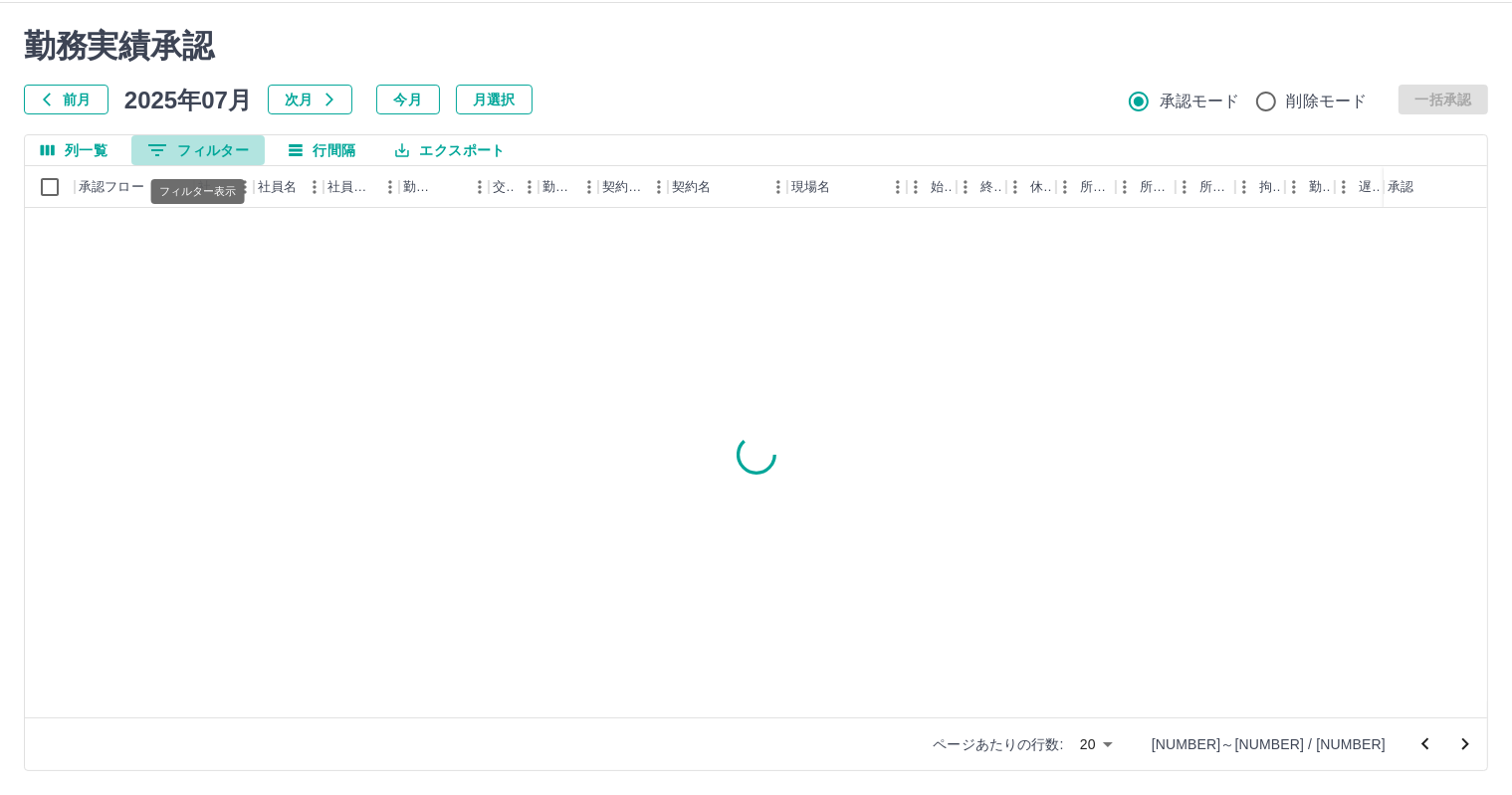click on "0 フィルター" at bounding box center (198, 150) 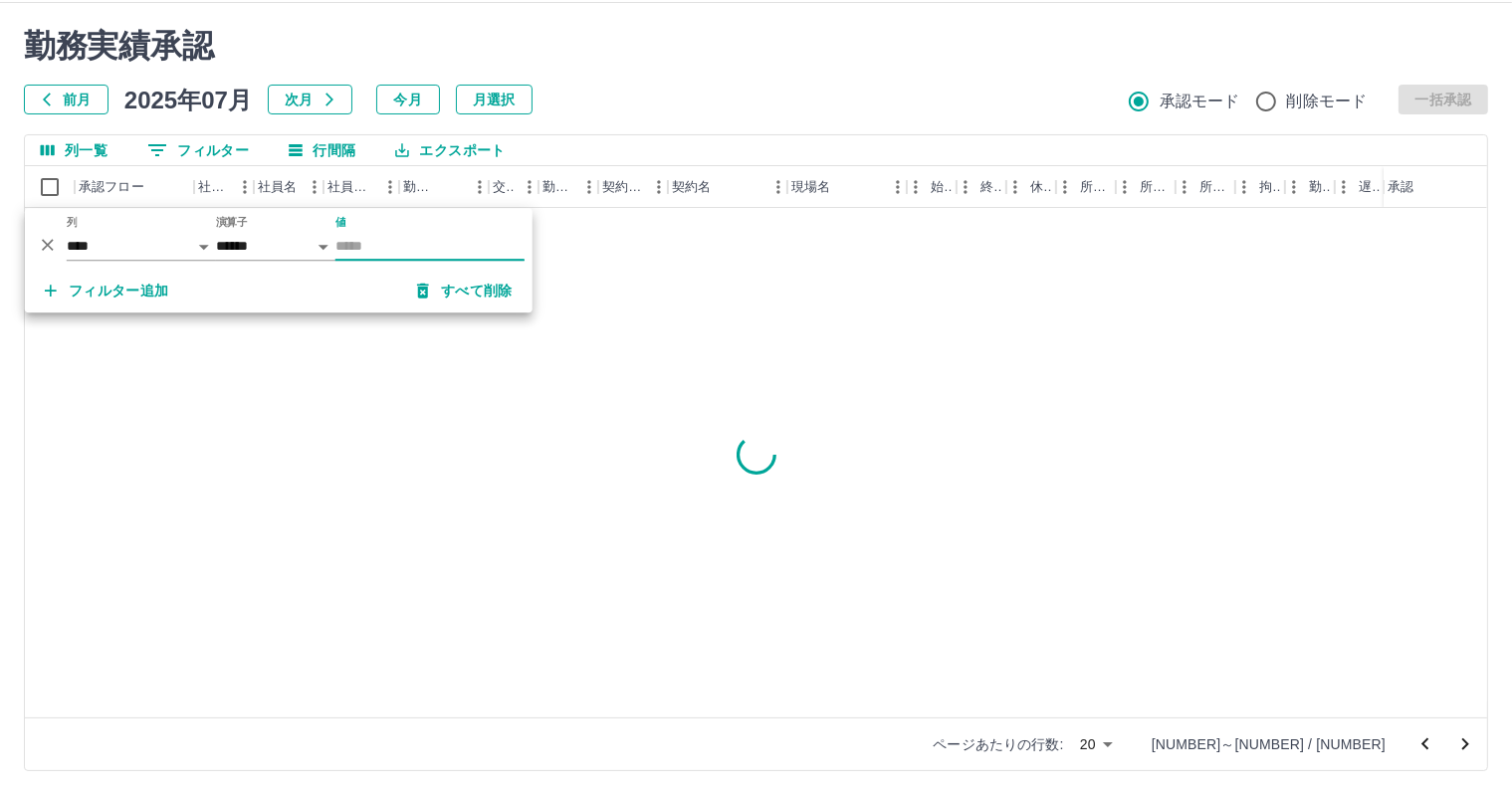 click on "値" at bounding box center [430, 246] 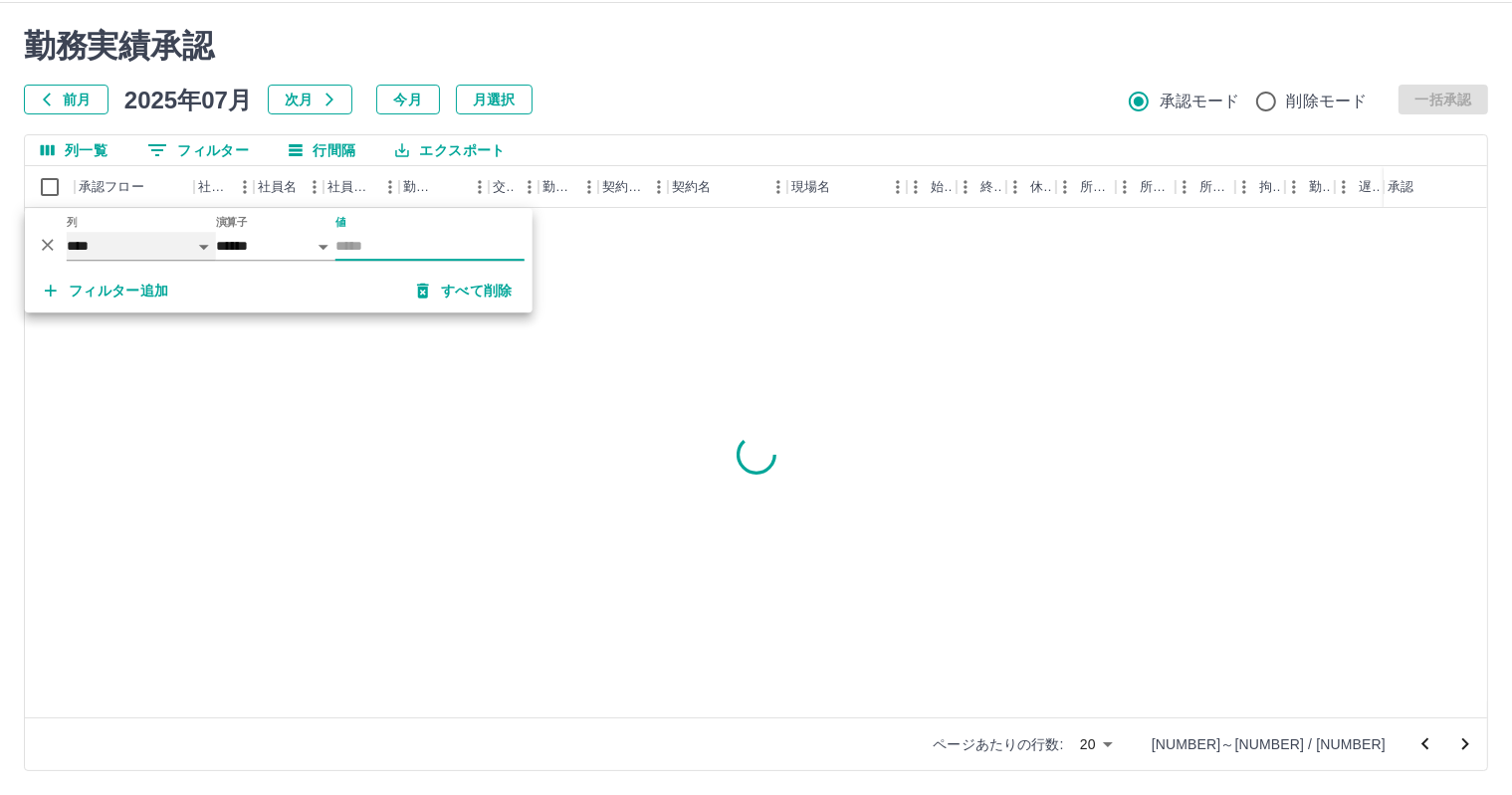 click on "**** *** **** *** *** **** ***** *** *** ** ** ** **** **** **** ** ** *** **** *****" at bounding box center [141, 246] 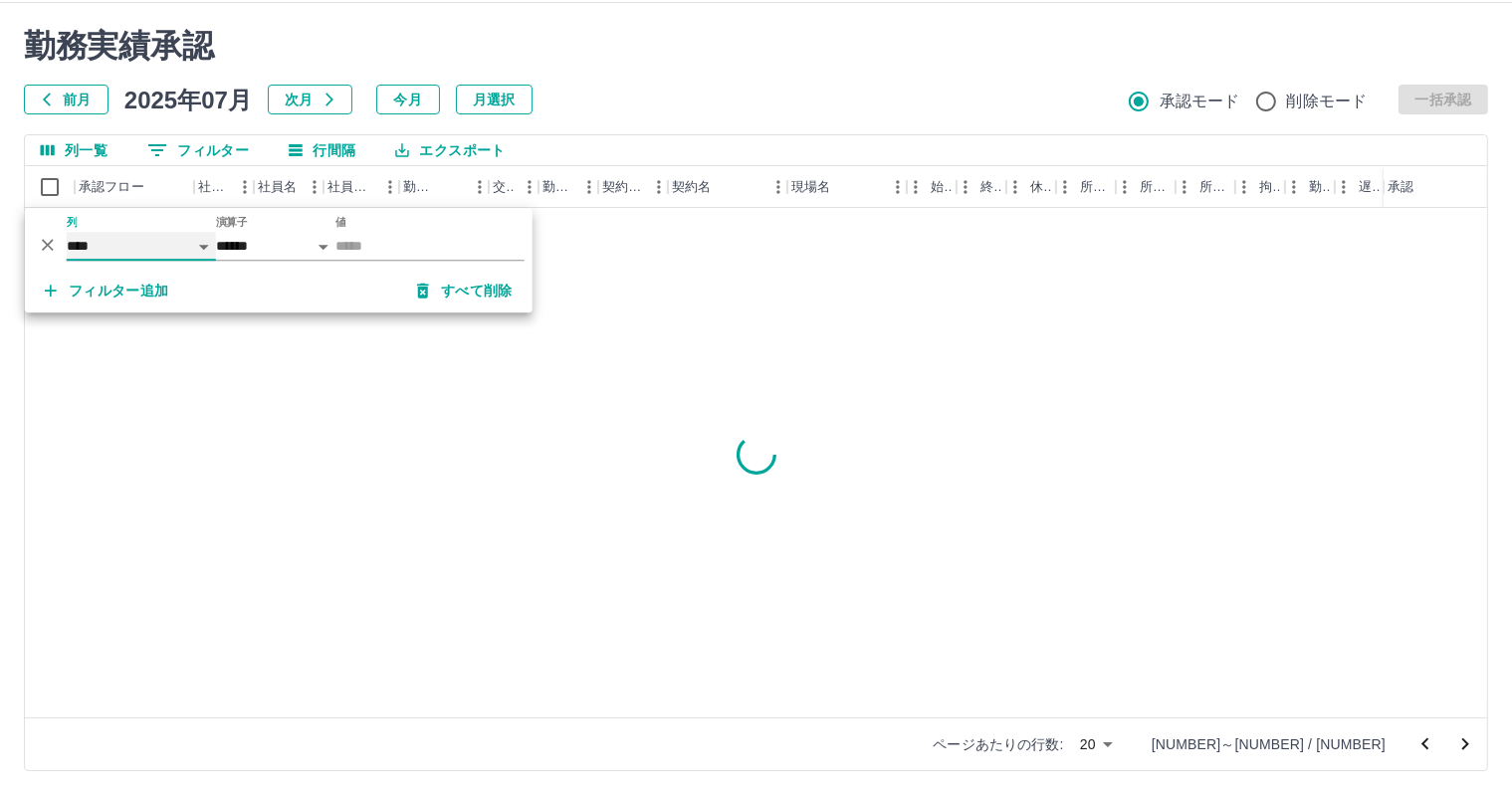 click on "**** *** **** *** *** **** ***** *** *** ** ** ** **** **** **** ** ** *** **** *****" at bounding box center (141, 246) 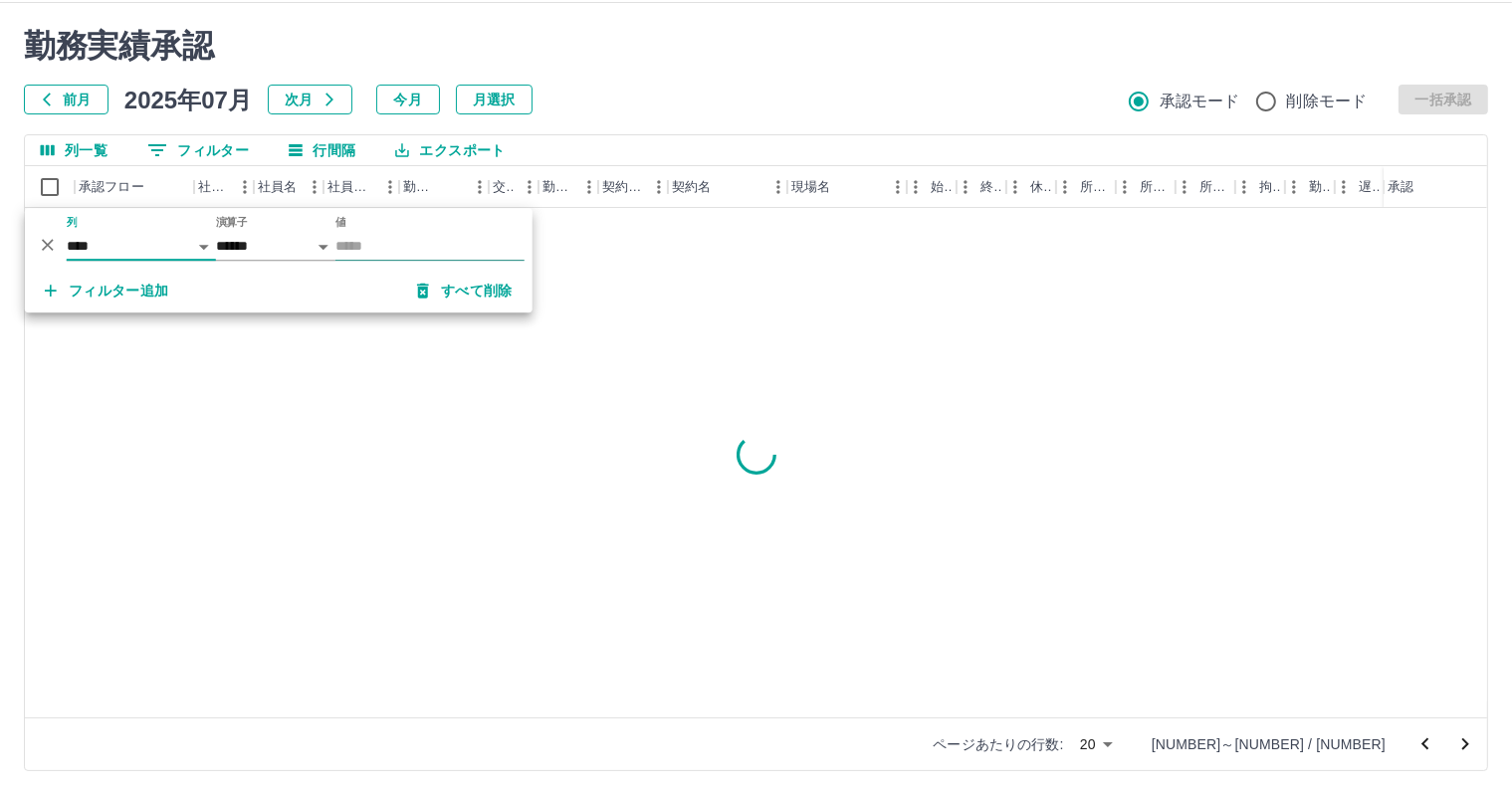 click on "値" at bounding box center [430, 246] 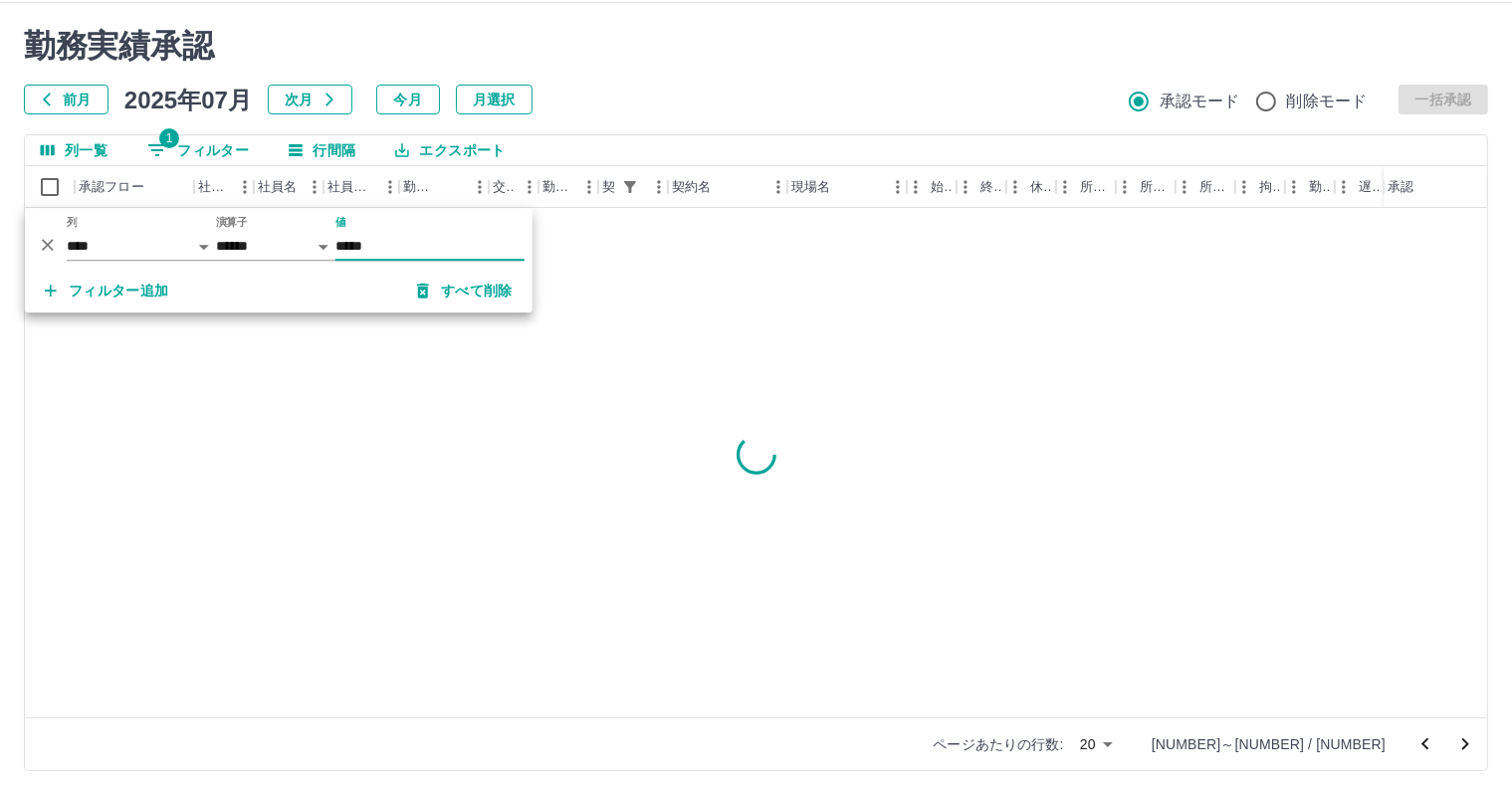 type on "*****" 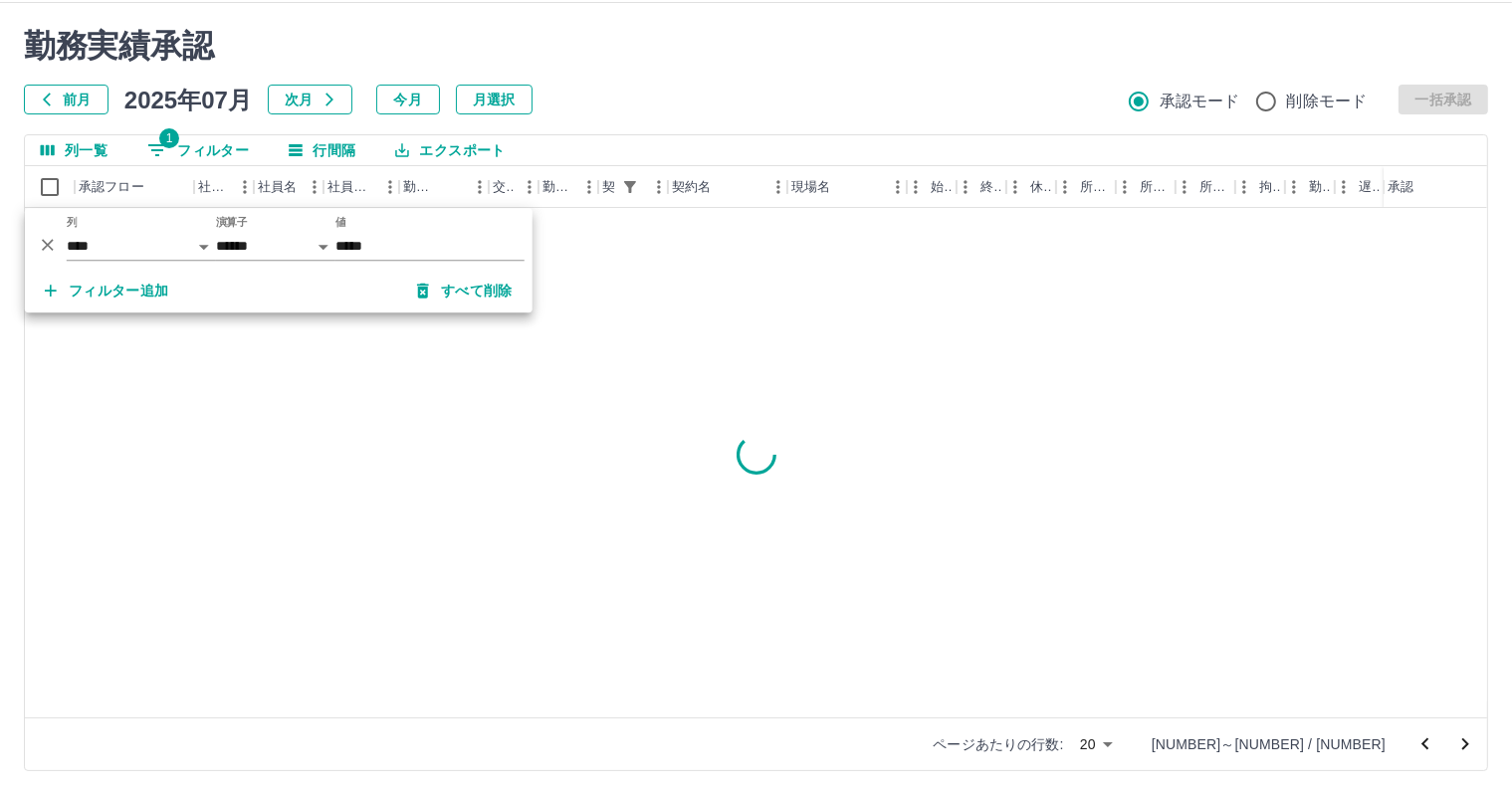 click on "勤務実績承認" at bounding box center (756, 46) 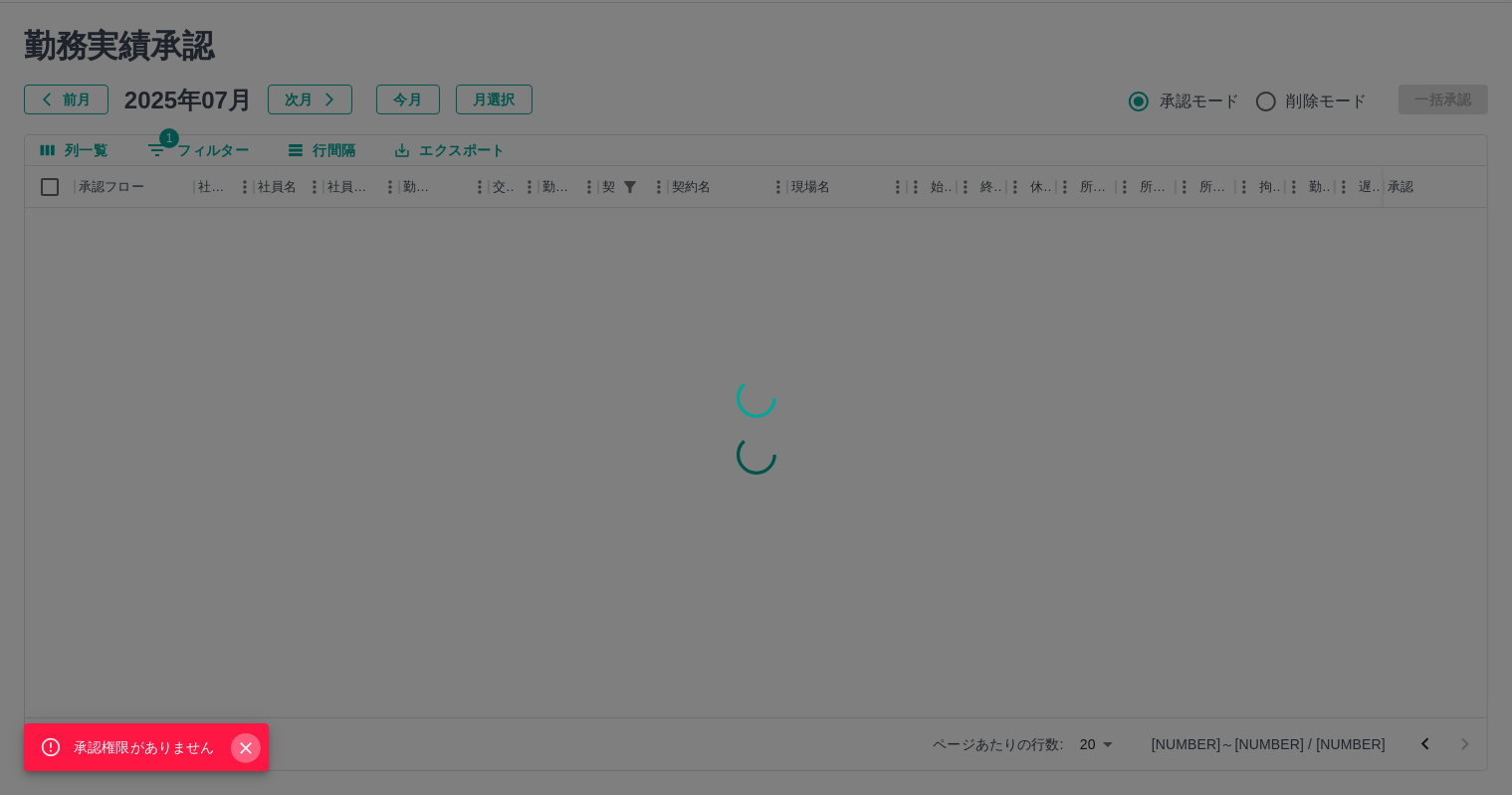 click 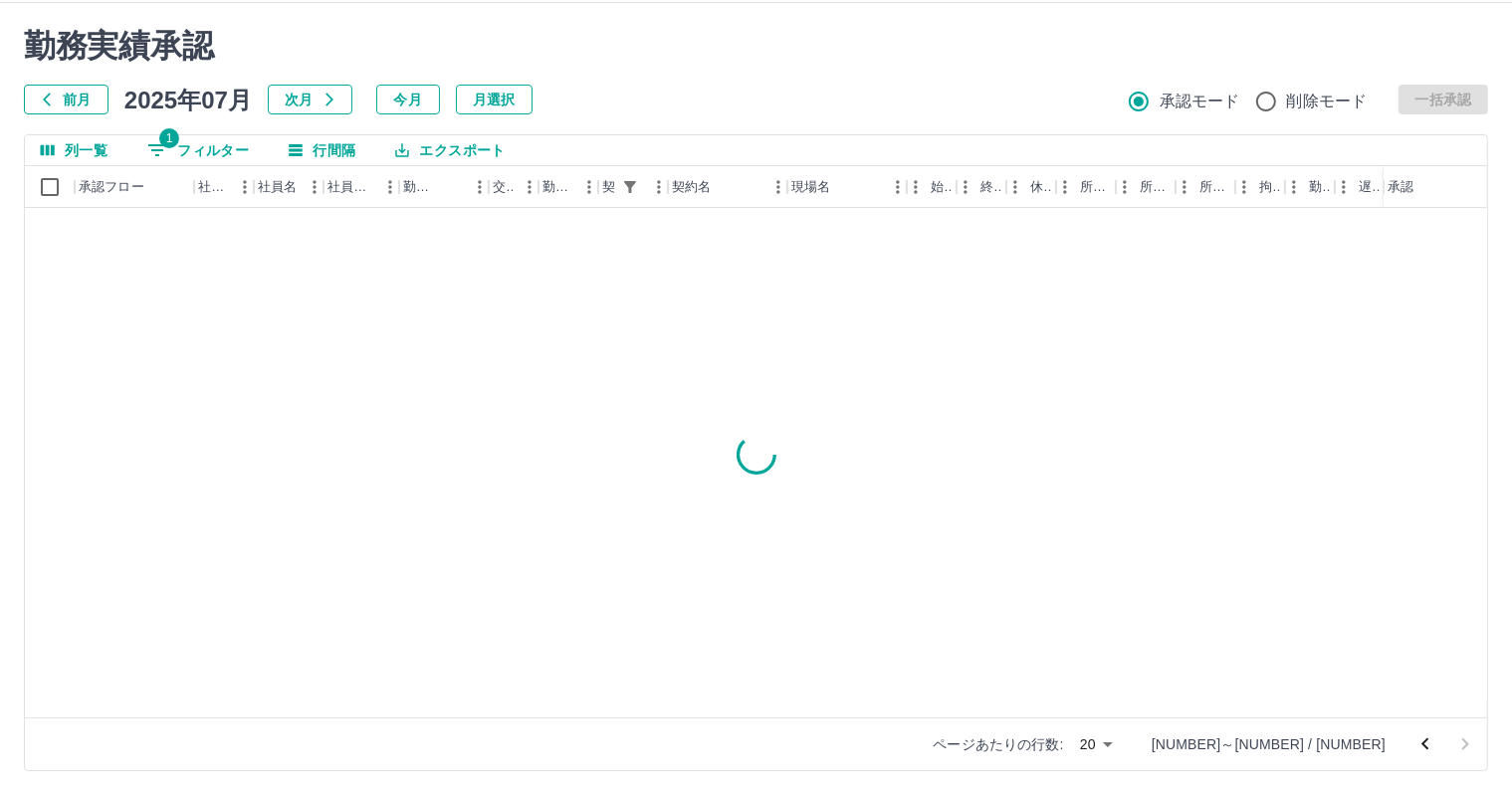 click on "承認権限がありません 勤務実績承認 前月 2025年07月 次月 今月 月選択 承認モード 削除モード 一括承認" at bounding box center [756, 71] 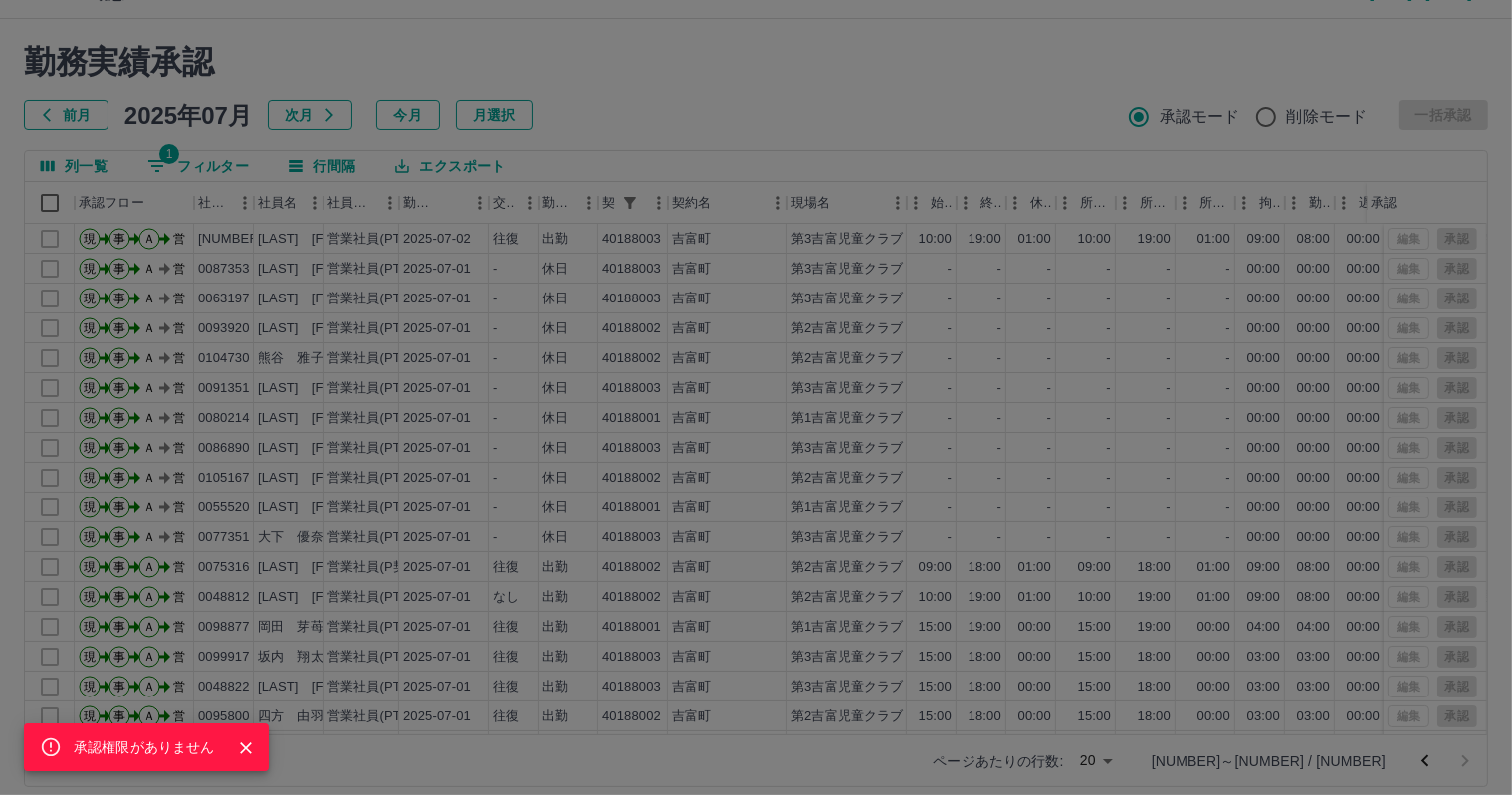 scroll, scrollTop: 46, scrollLeft: 0, axis: vertical 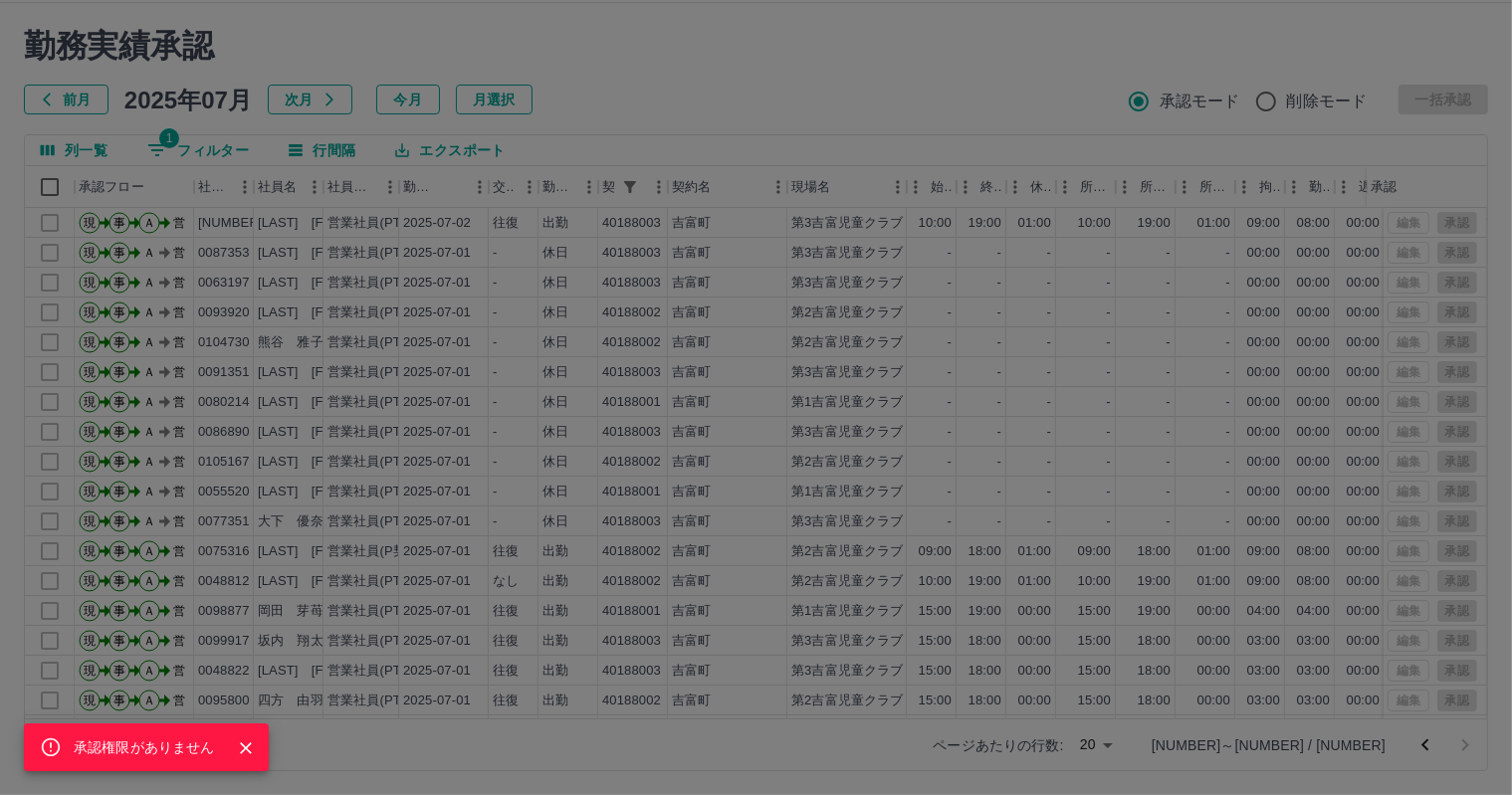 click on "承認権限がありません" at bounding box center (756, 397) 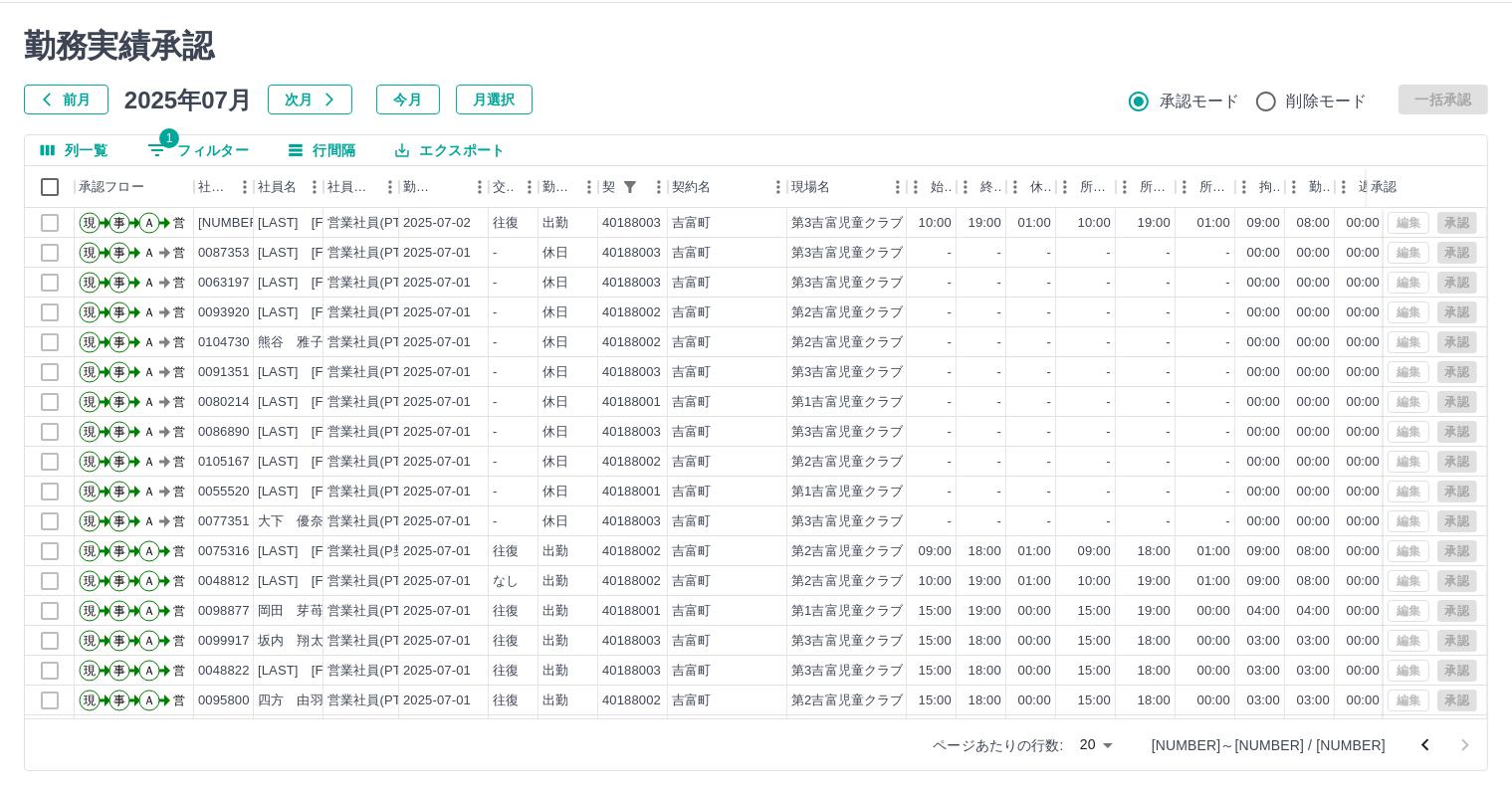 click 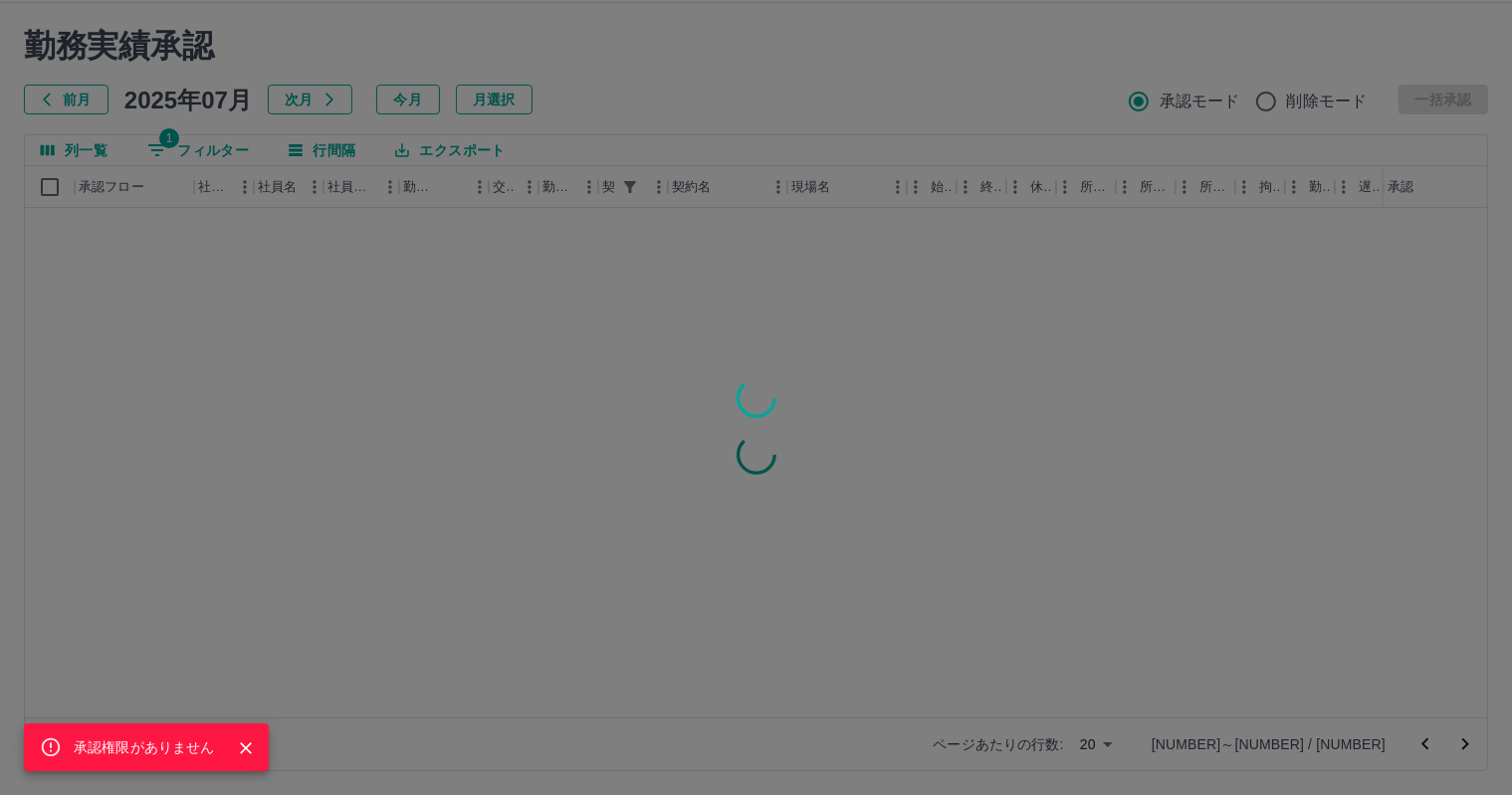 click on "承認権限がありません" at bounding box center (756, 397) 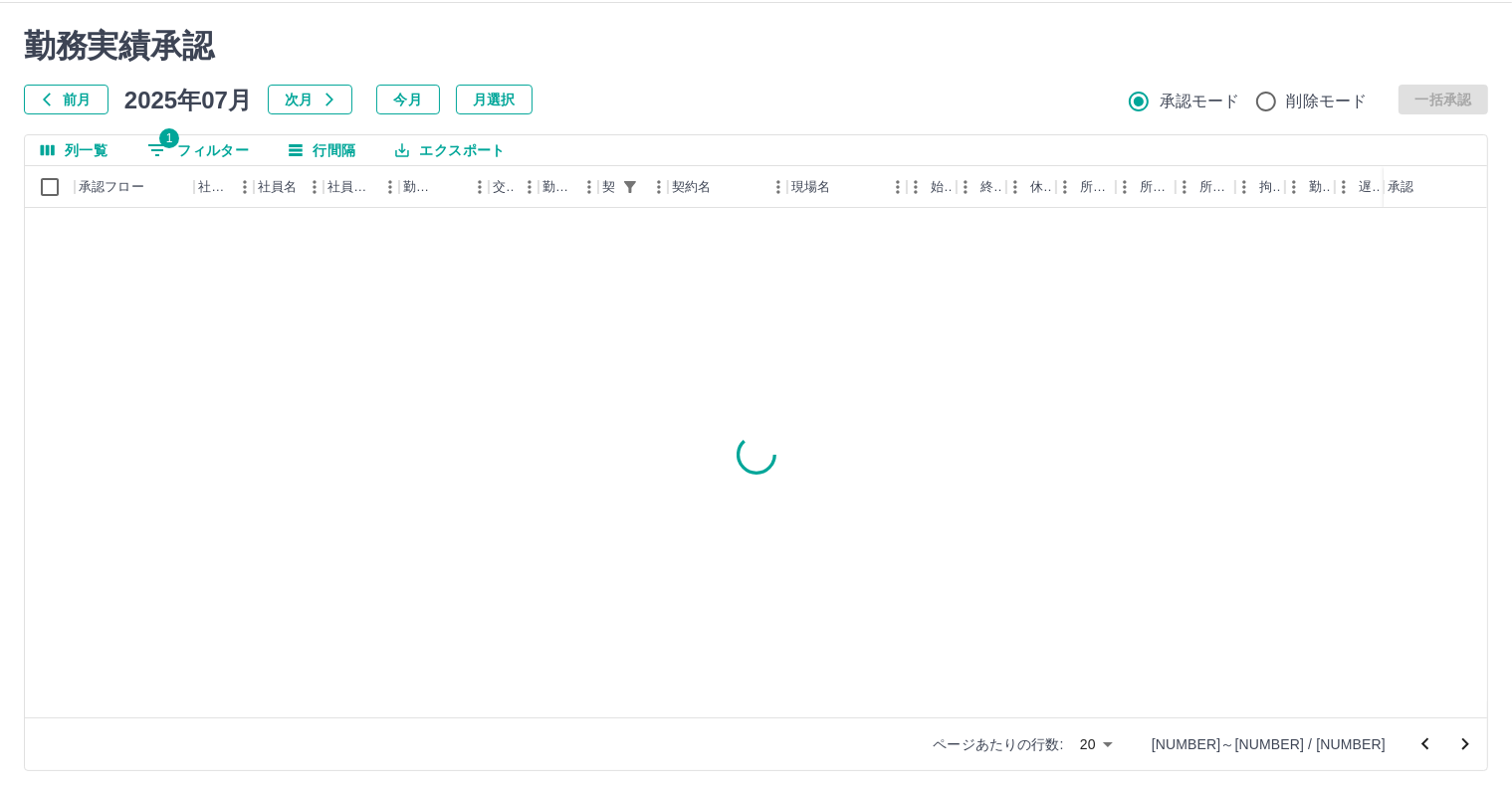 click on "承認権限がありません" at bounding box center [756, 397] 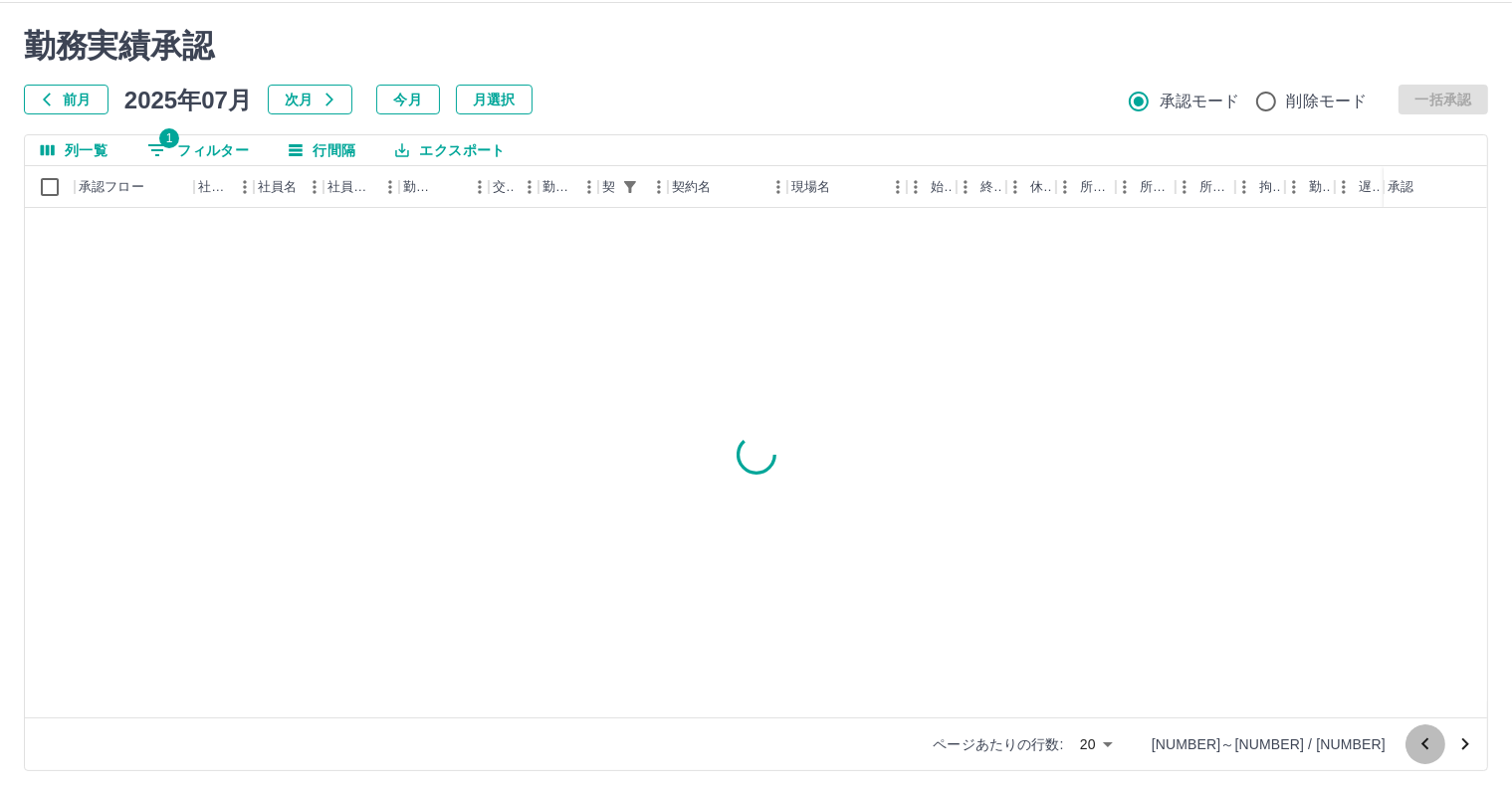click 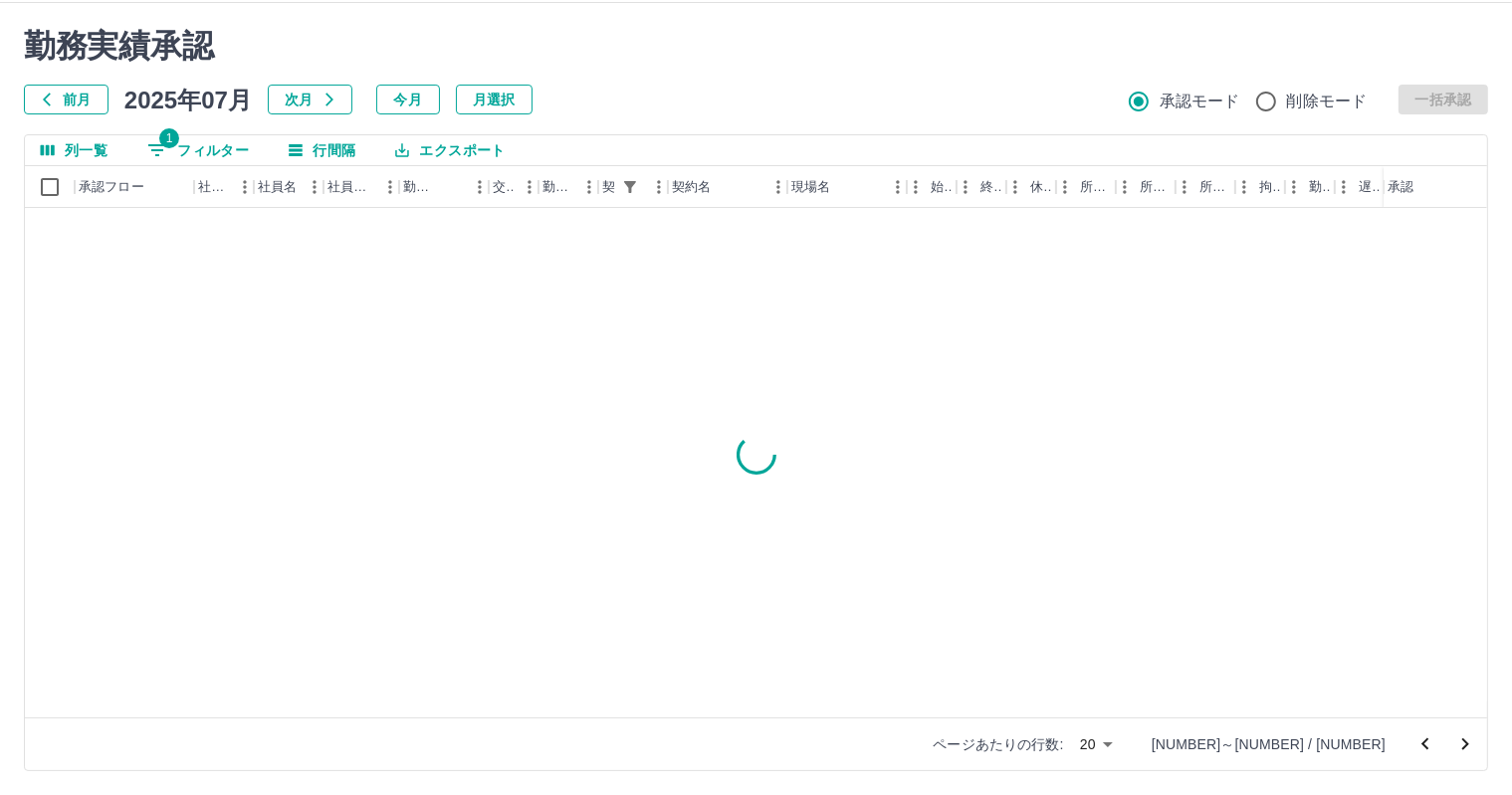 click 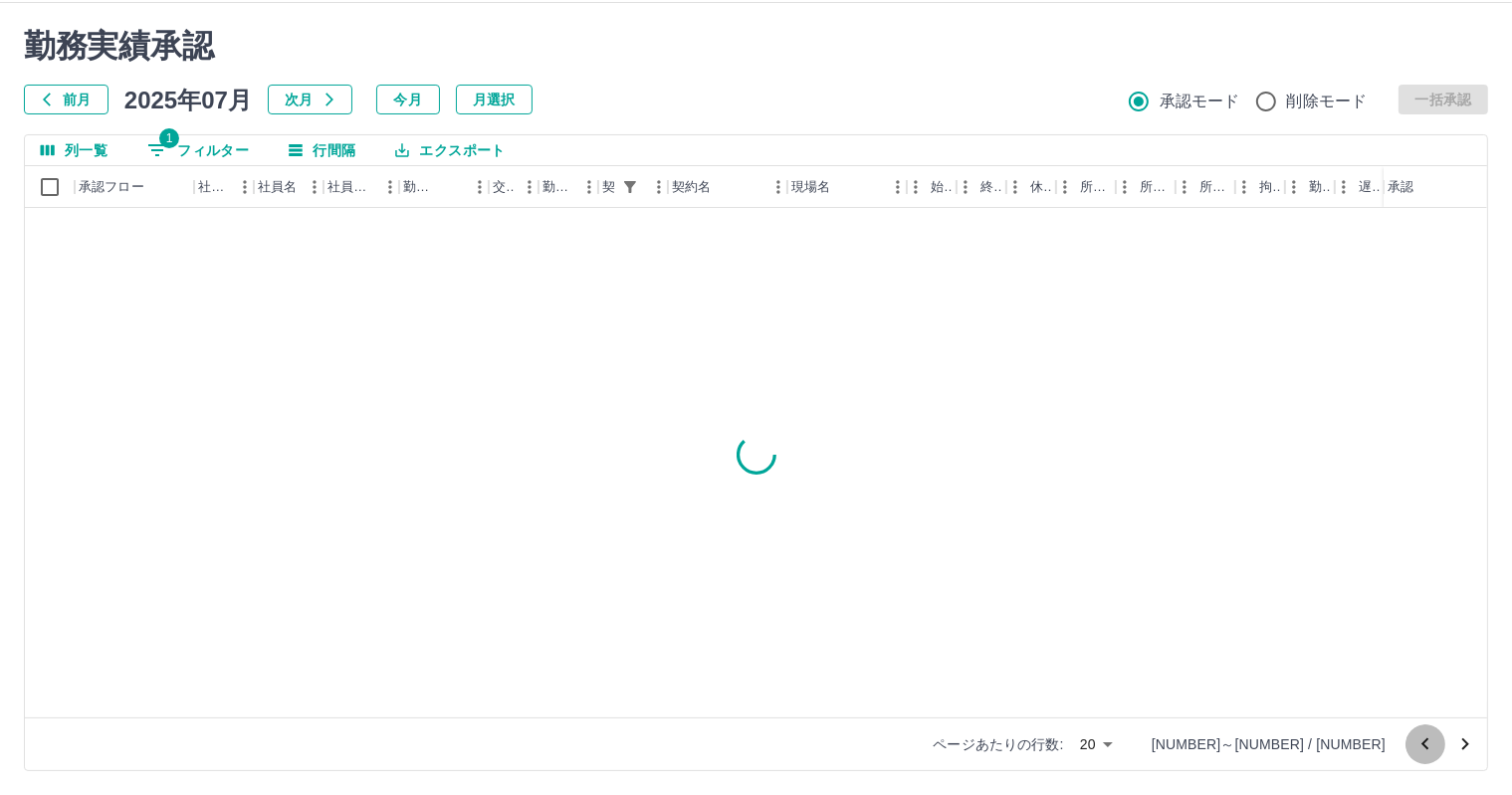 click 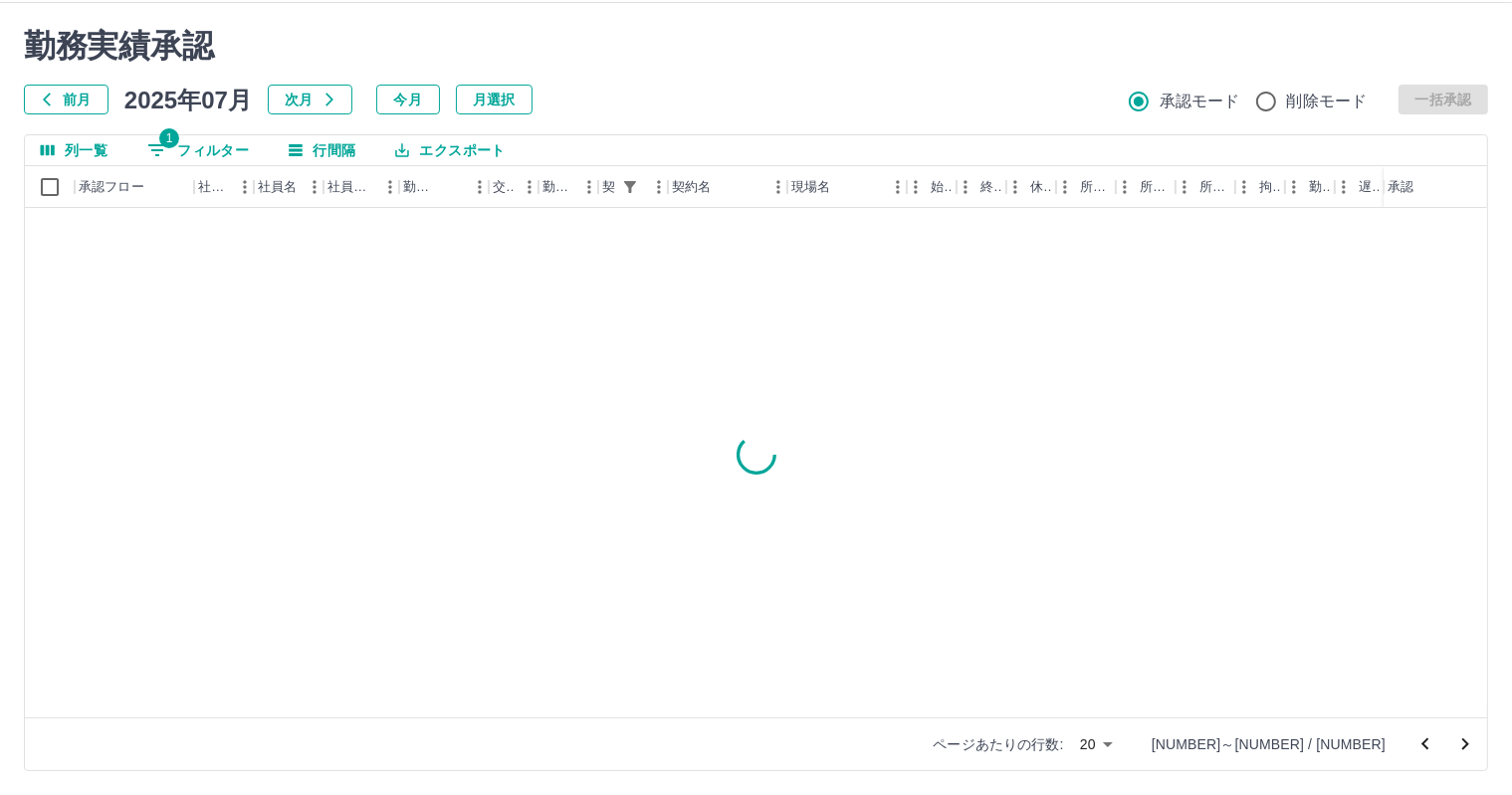 click 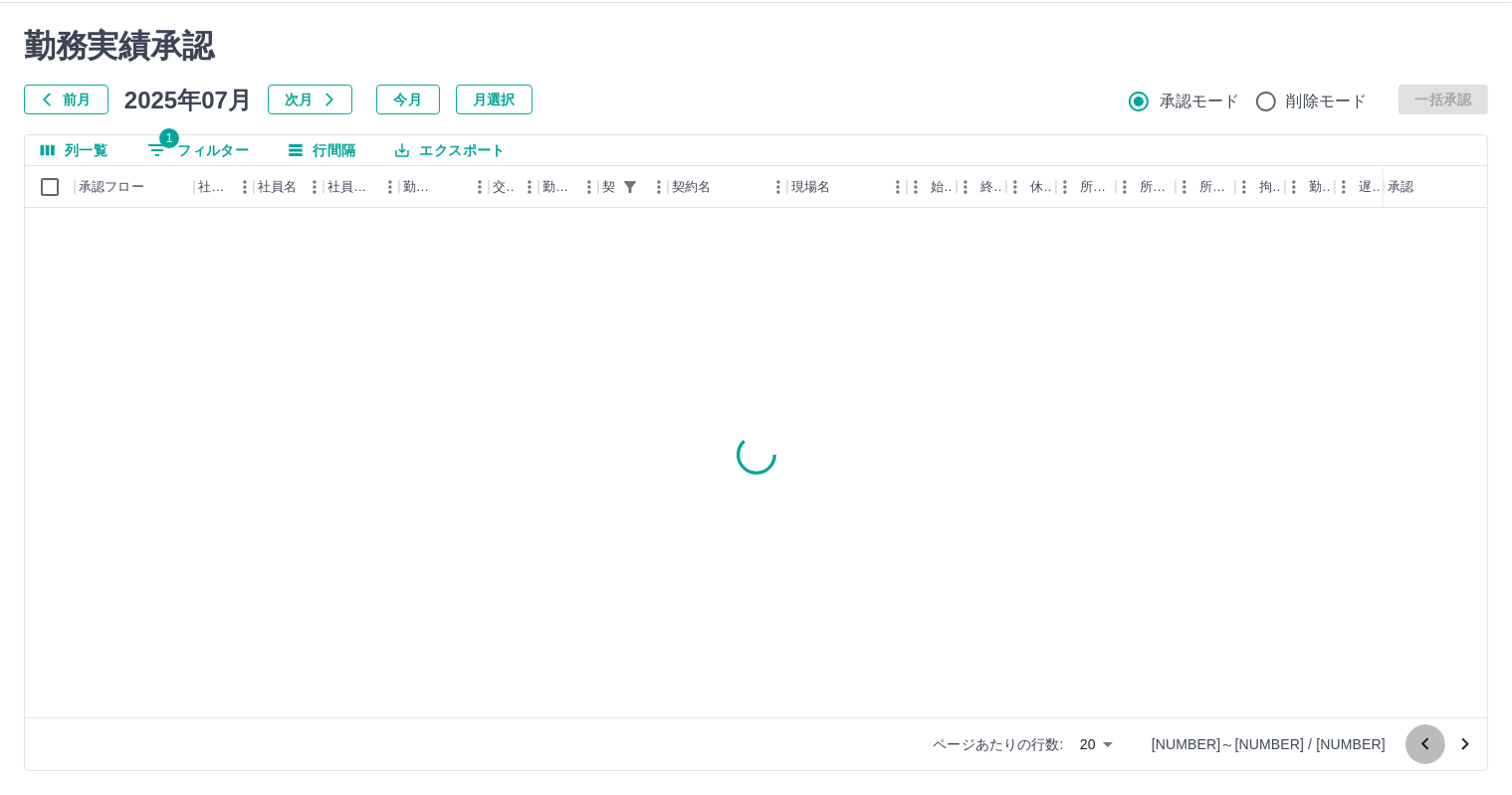 click 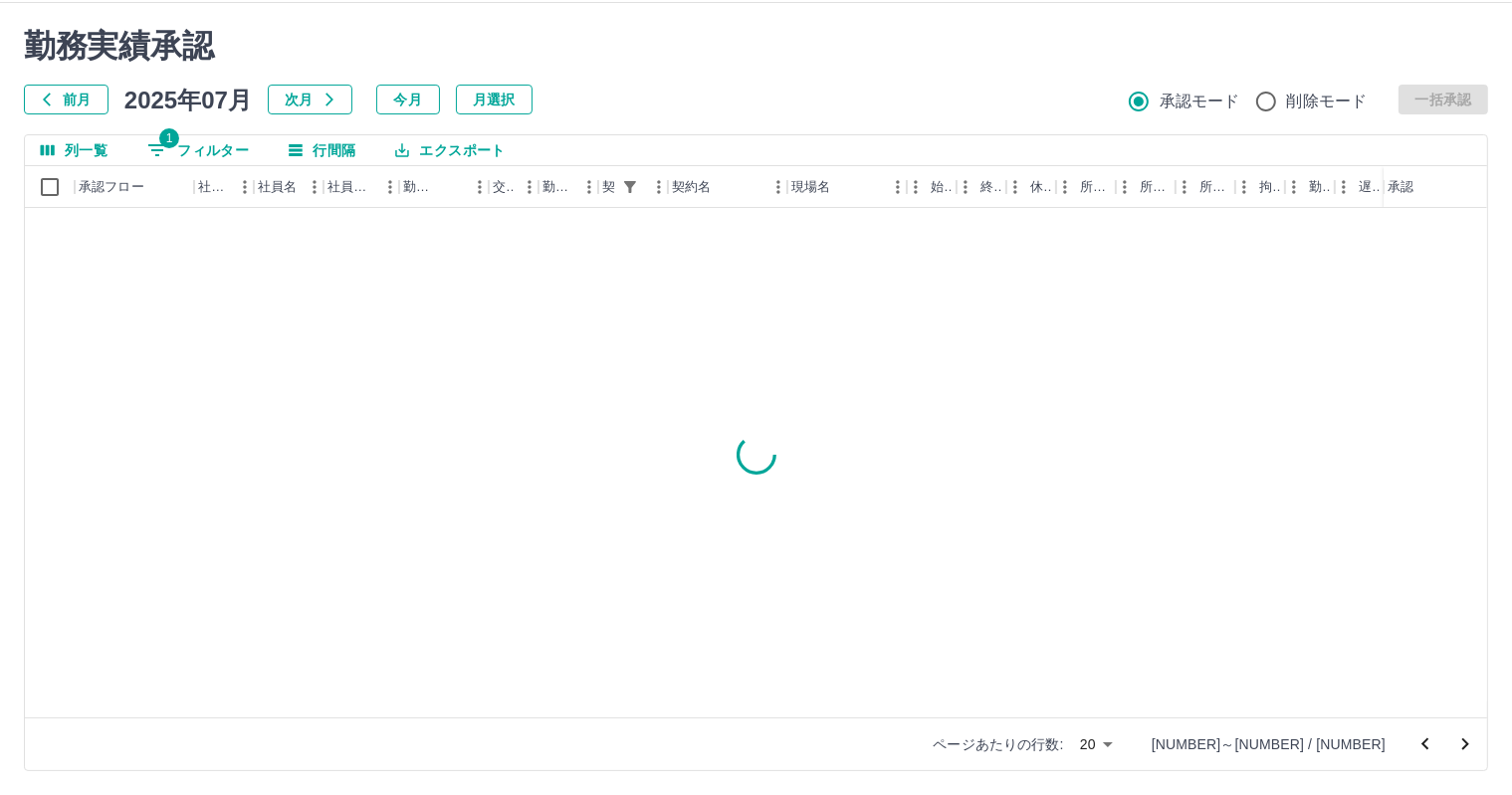 click 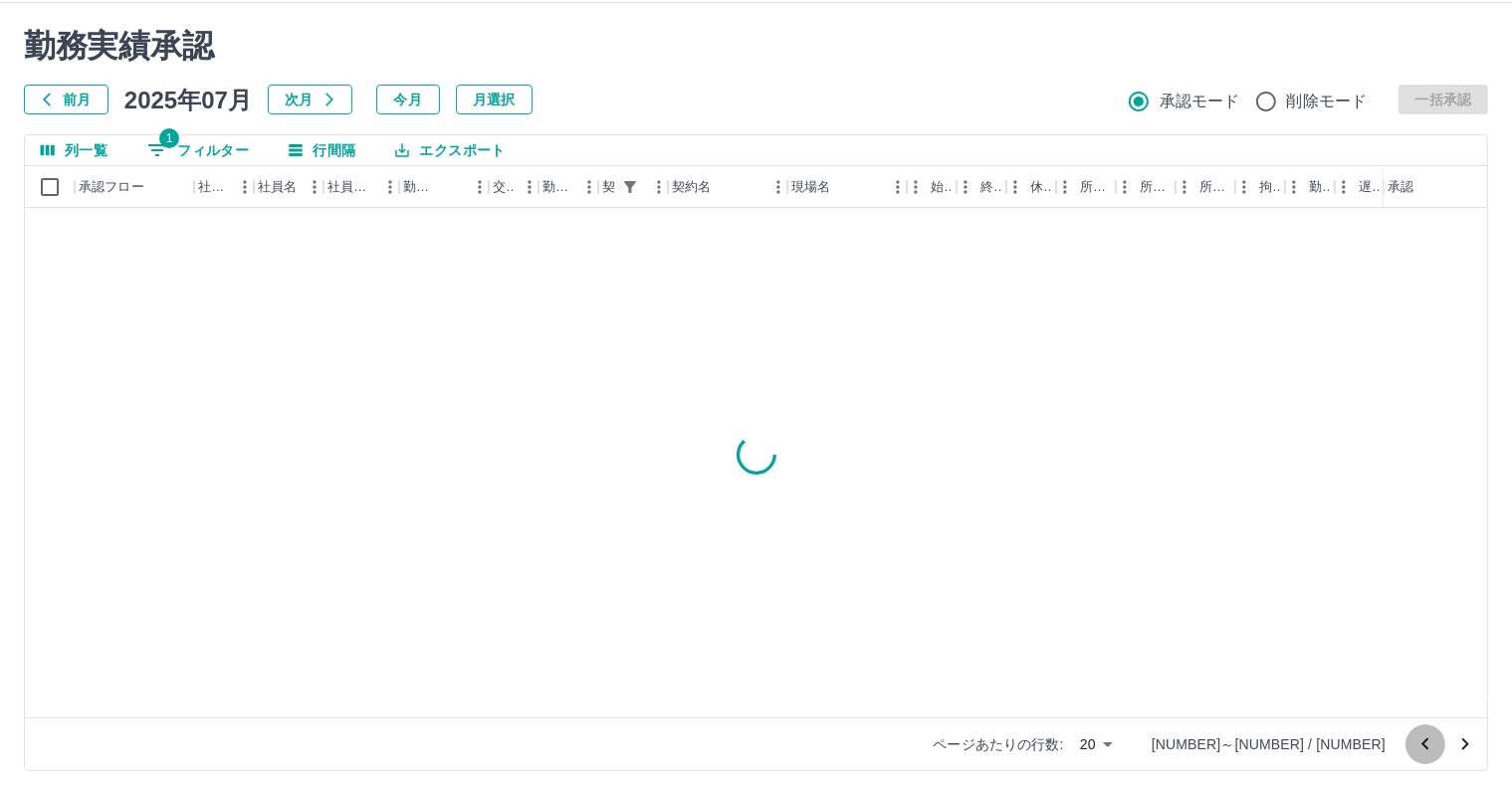 click 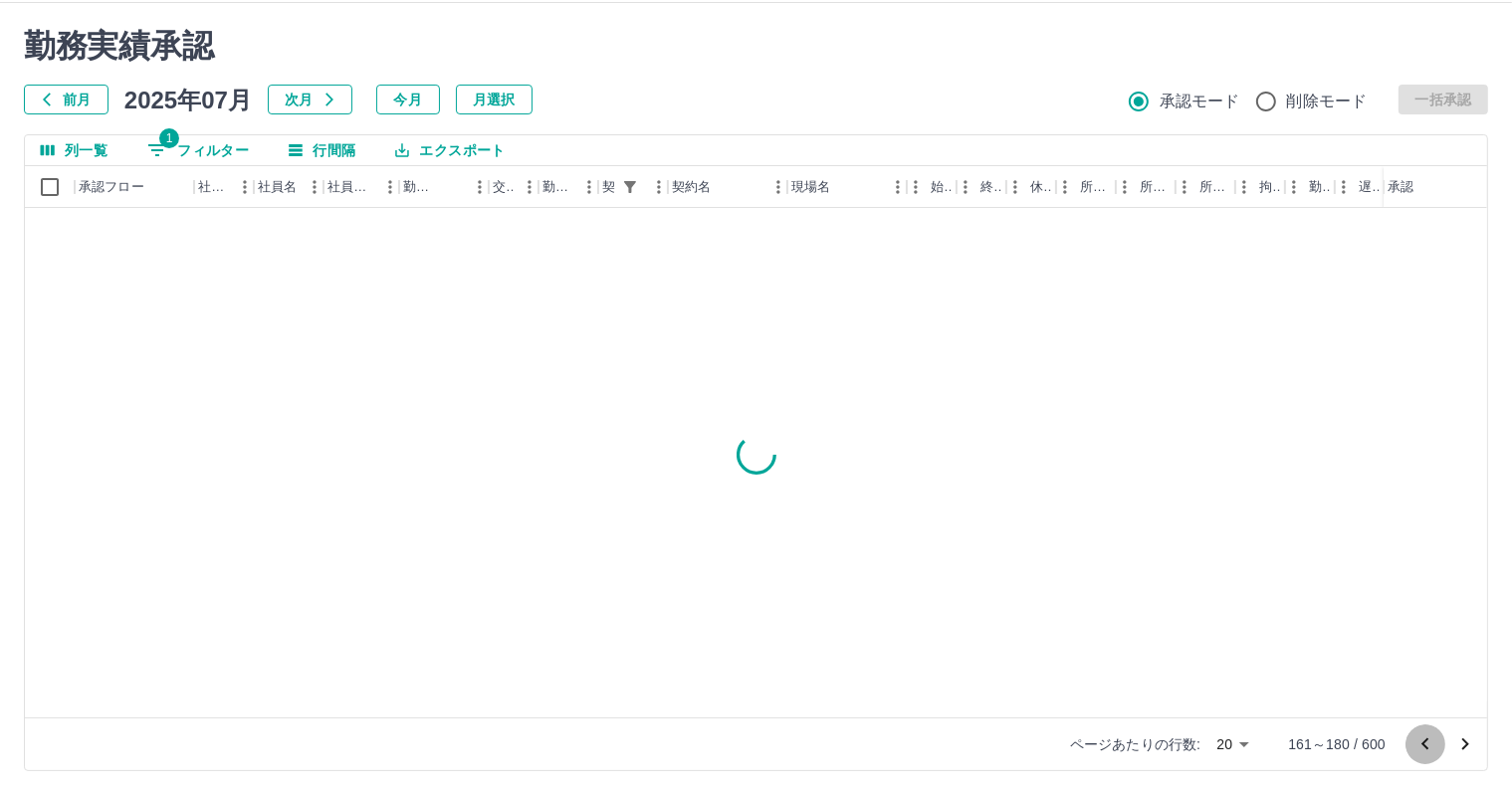 click 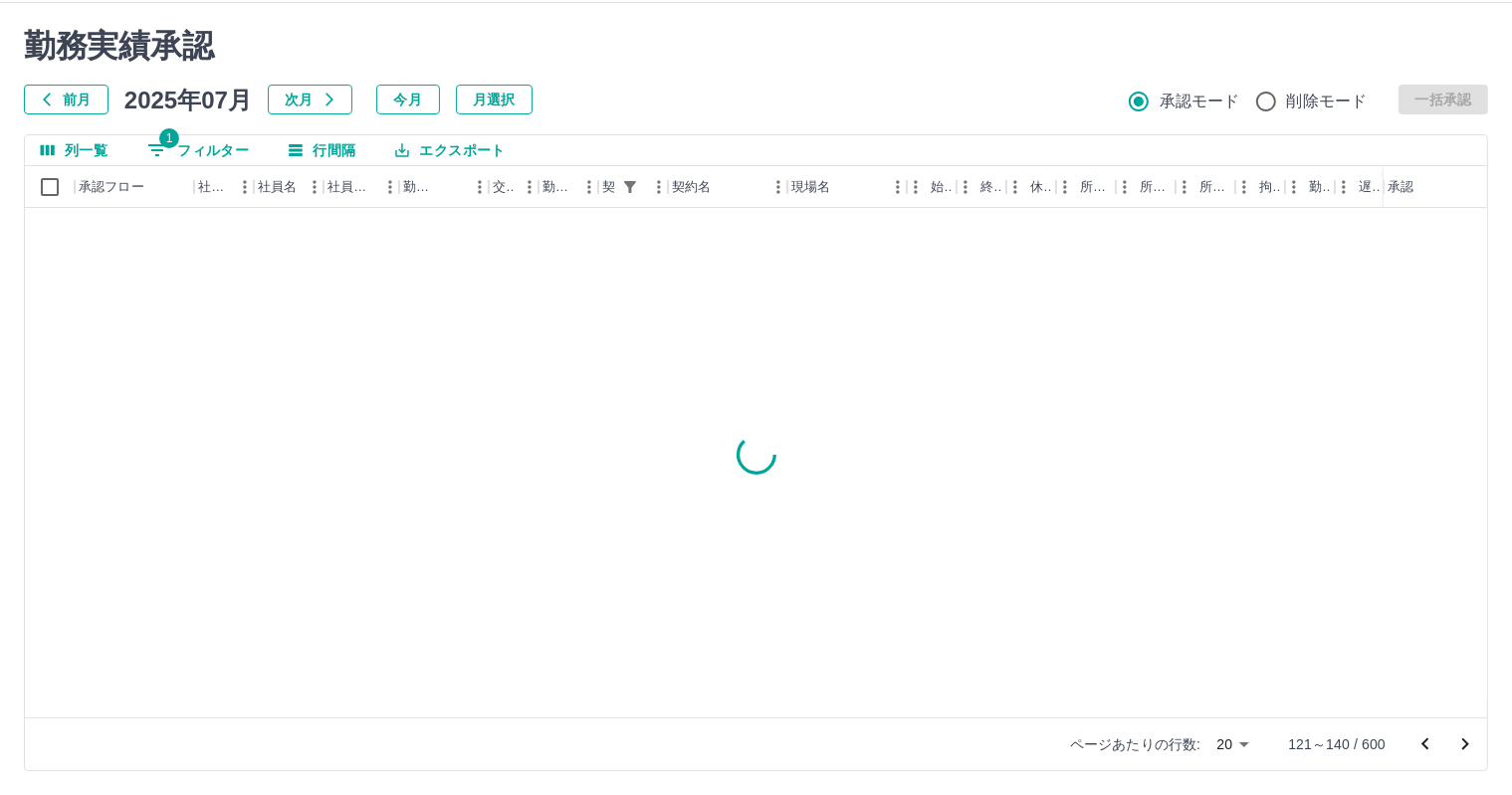 click 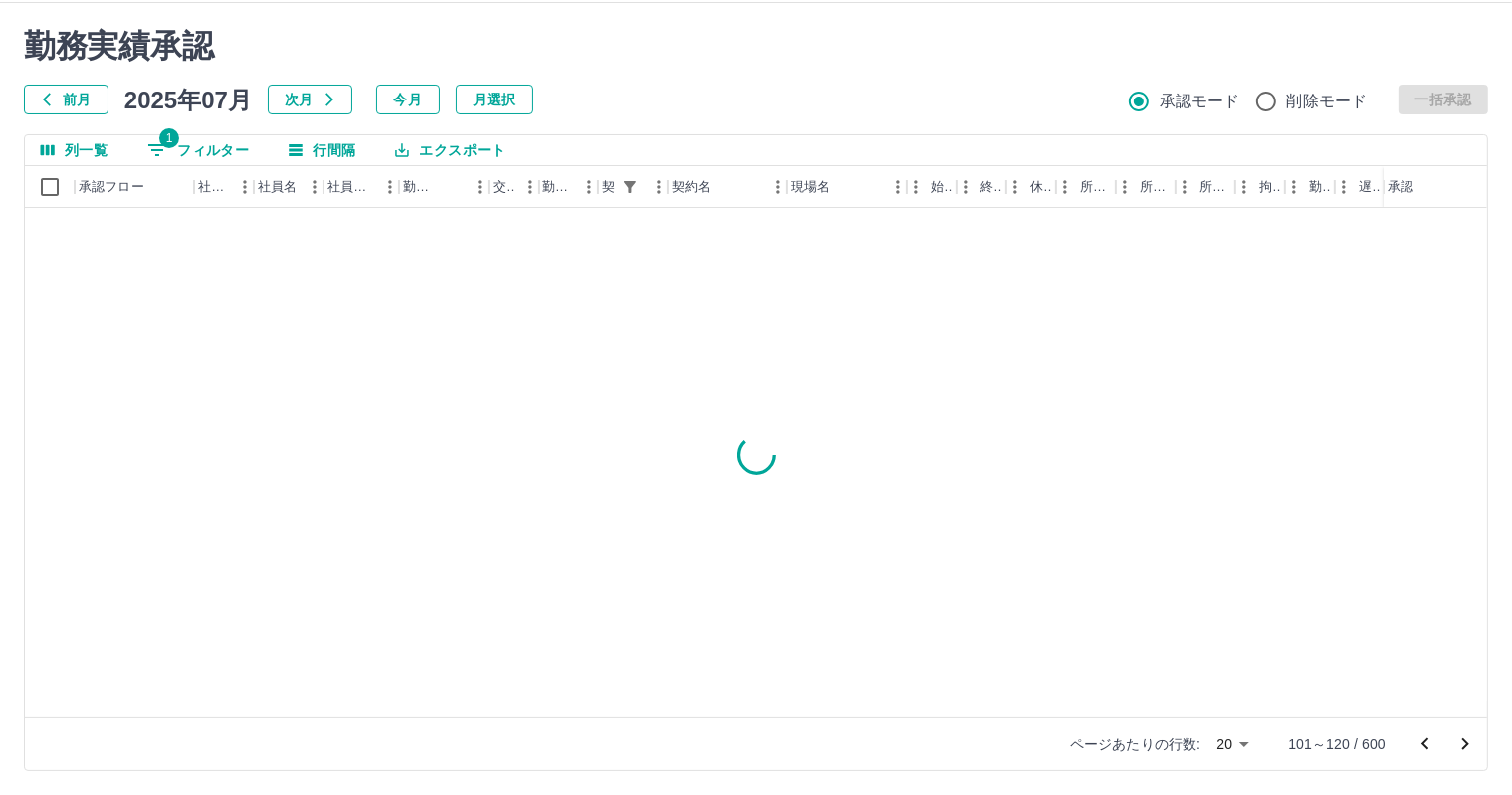click 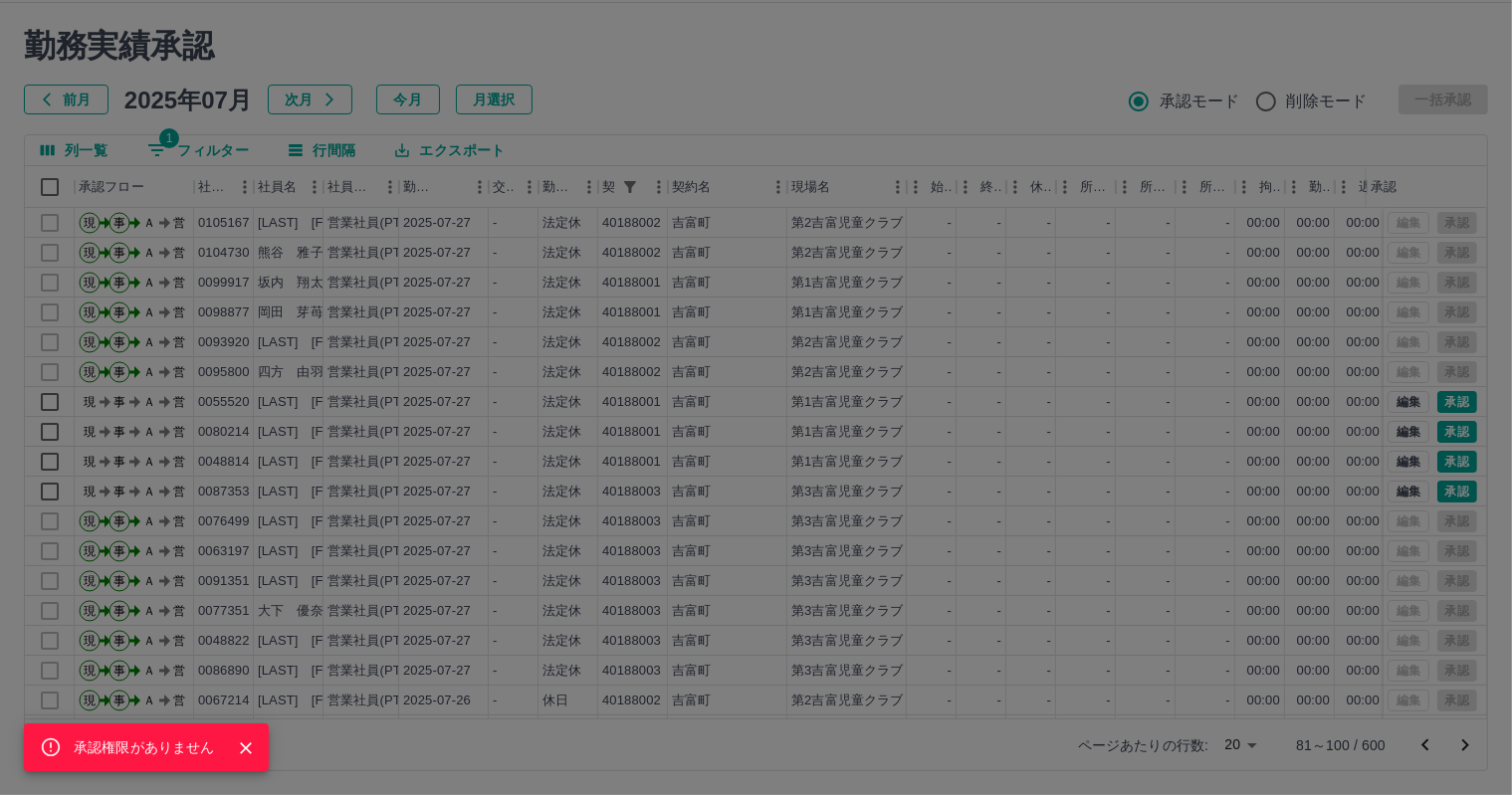 click on "承認権限がありません" at bounding box center (756, 397) 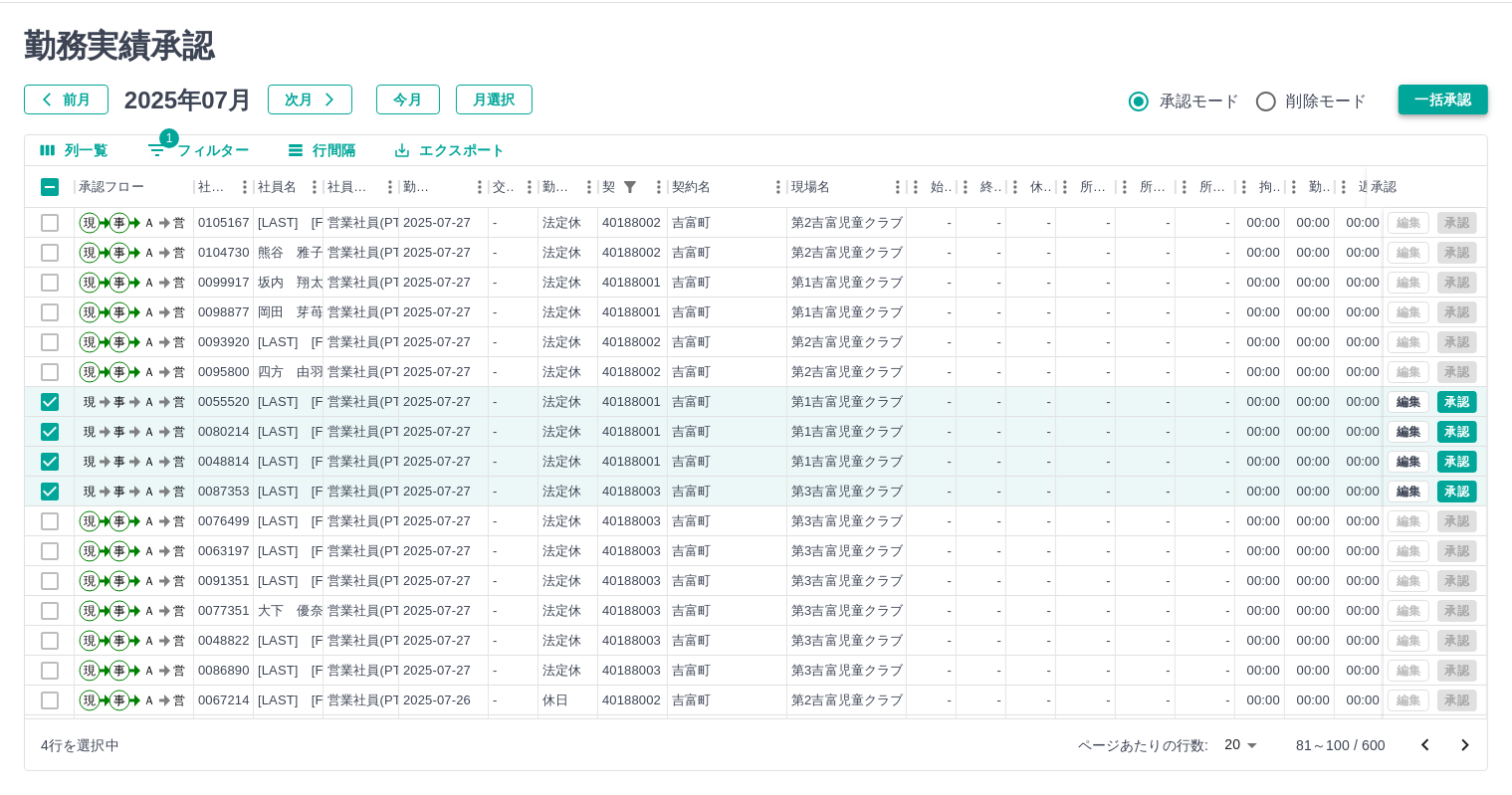 click on "一括承認" at bounding box center [1443, 99] 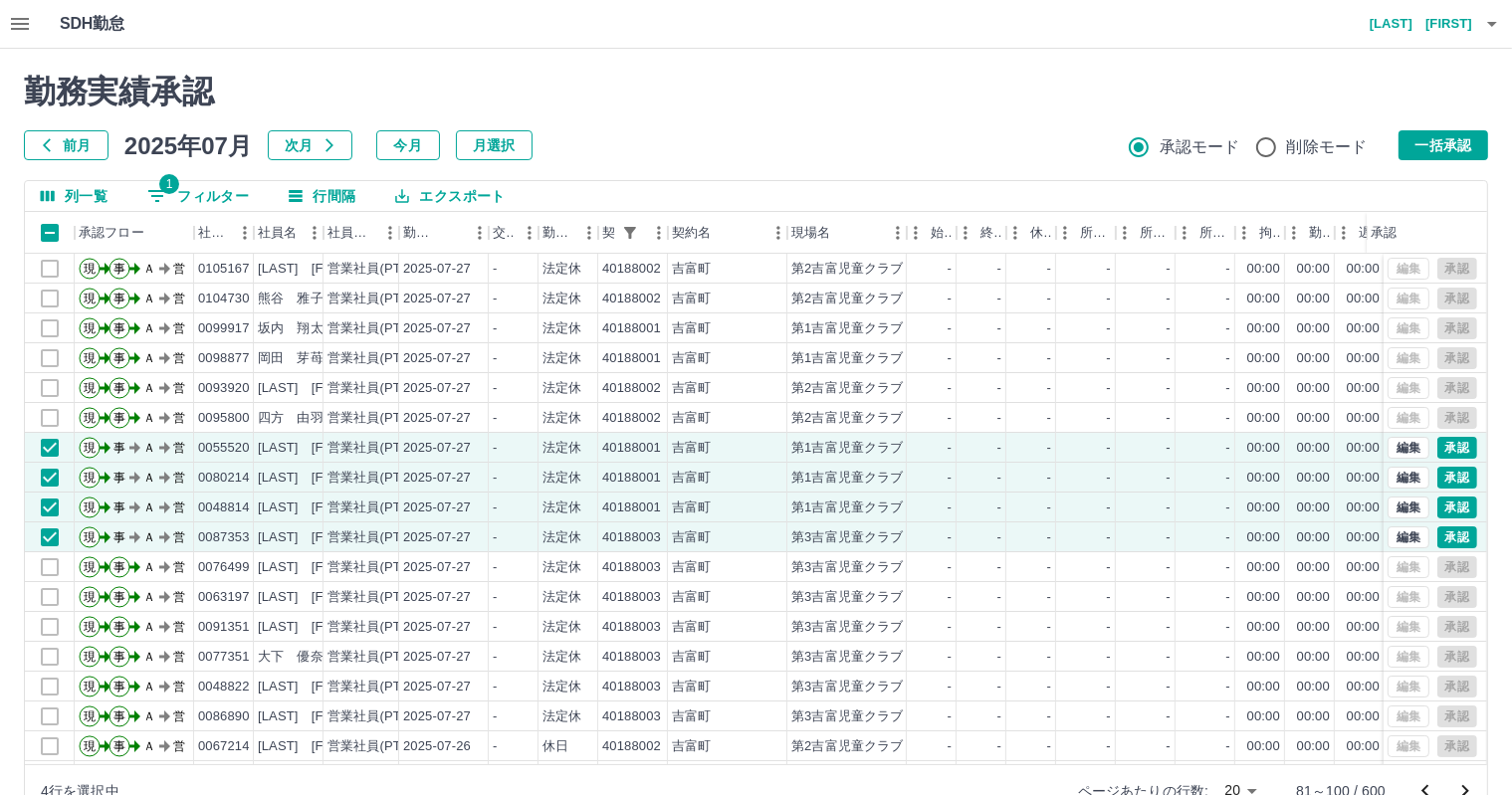 scroll, scrollTop: 46, scrollLeft: 0, axis: vertical 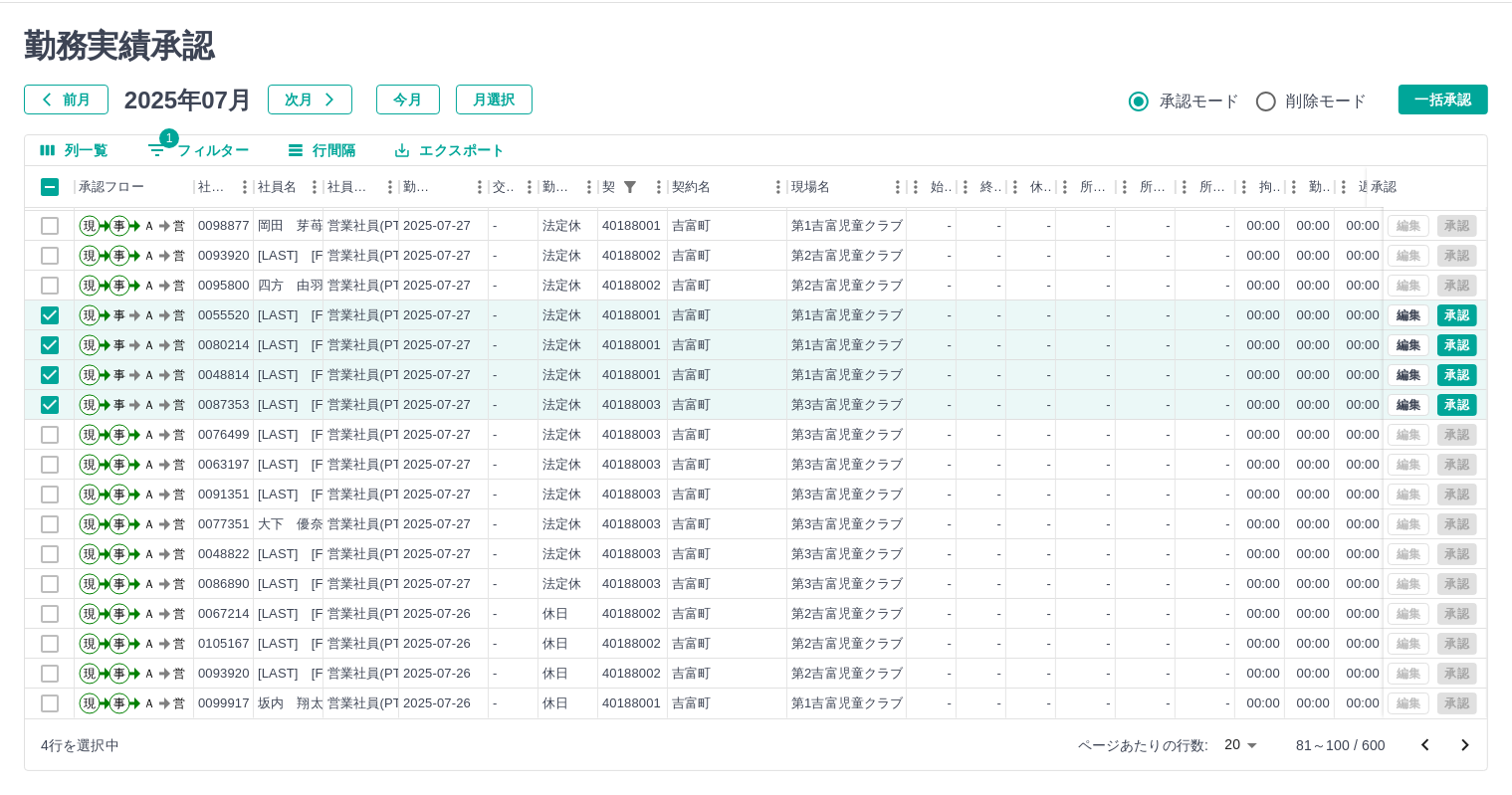 click 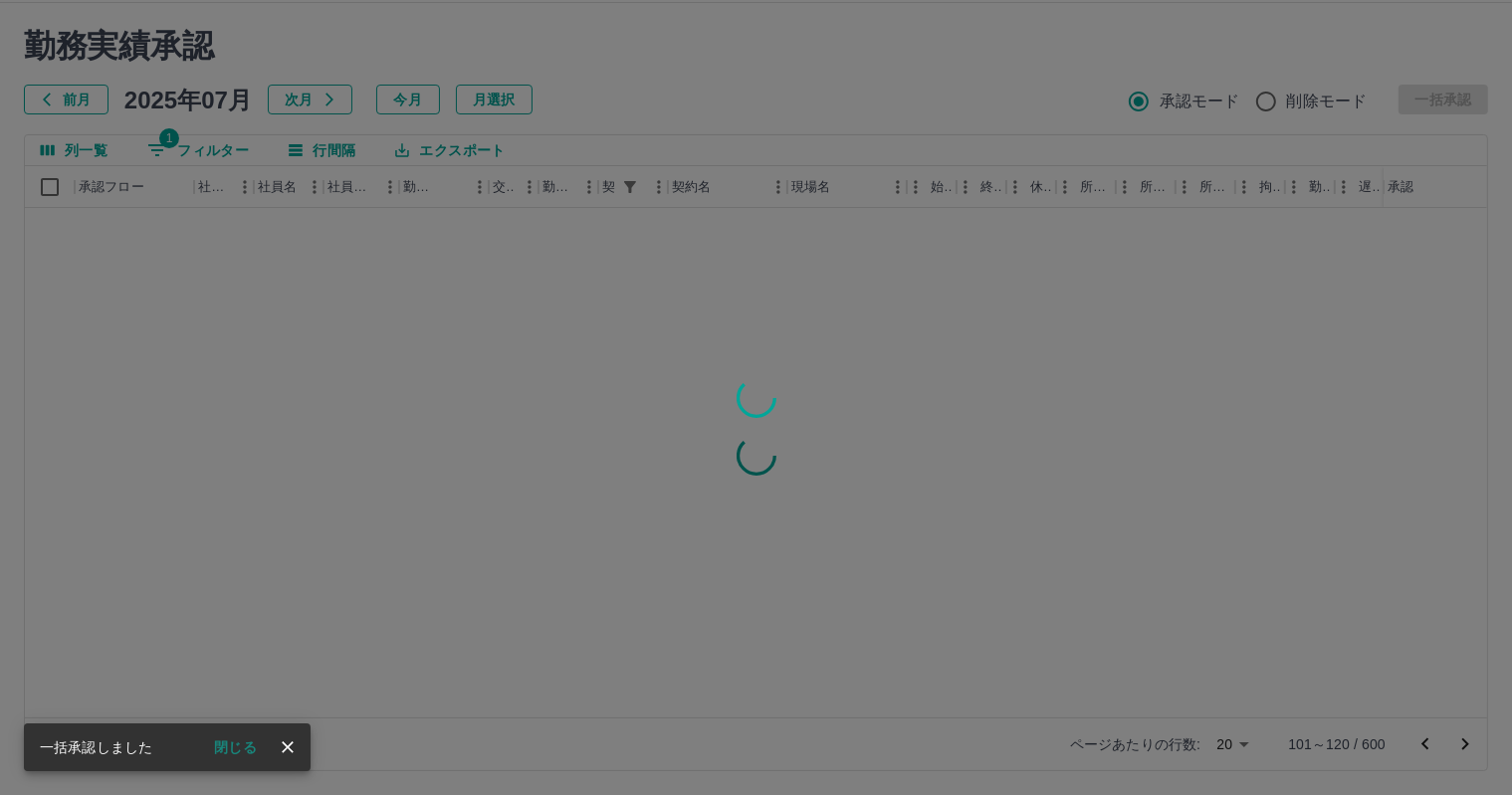 scroll, scrollTop: 0, scrollLeft: 0, axis: both 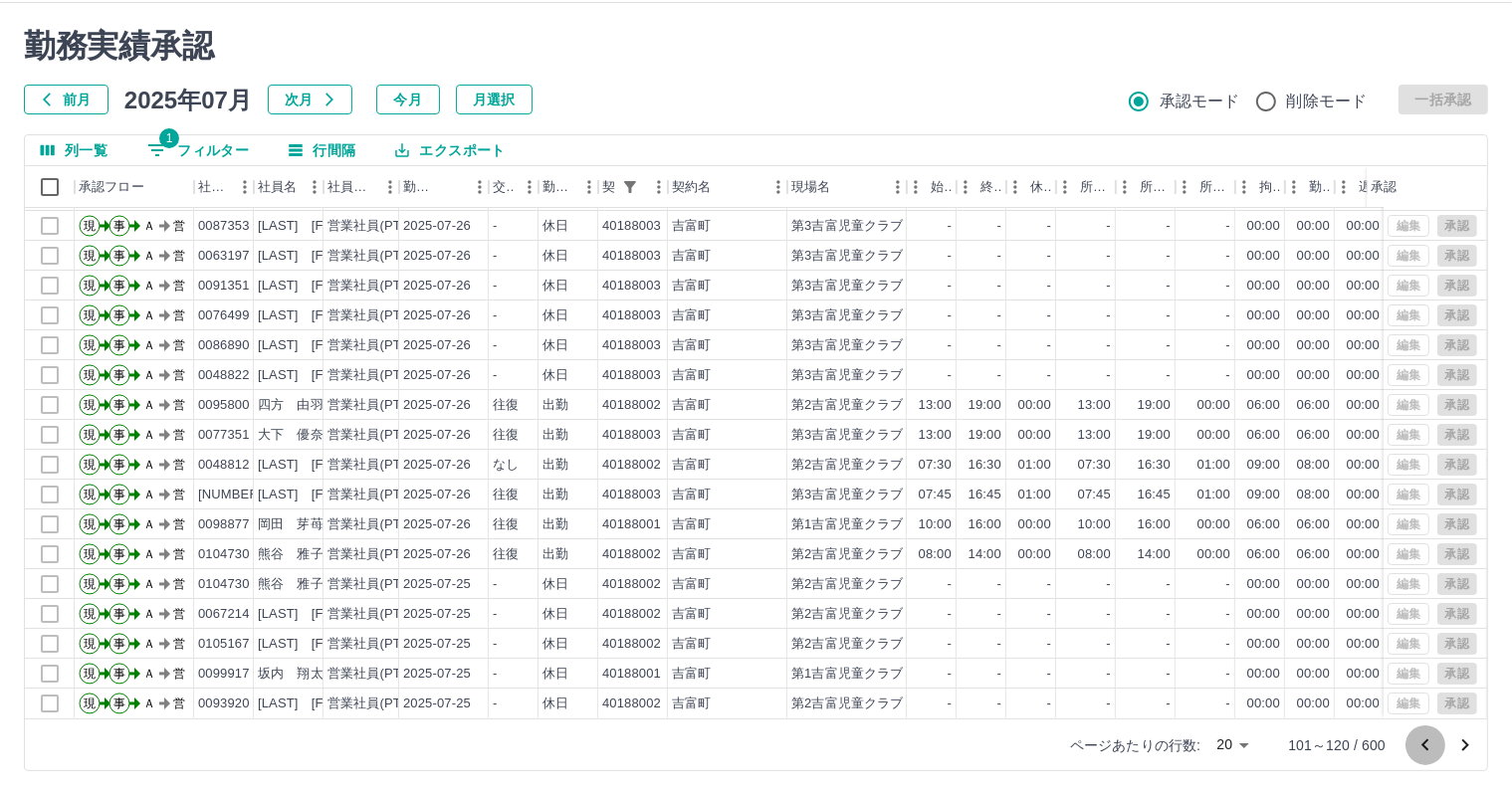 click 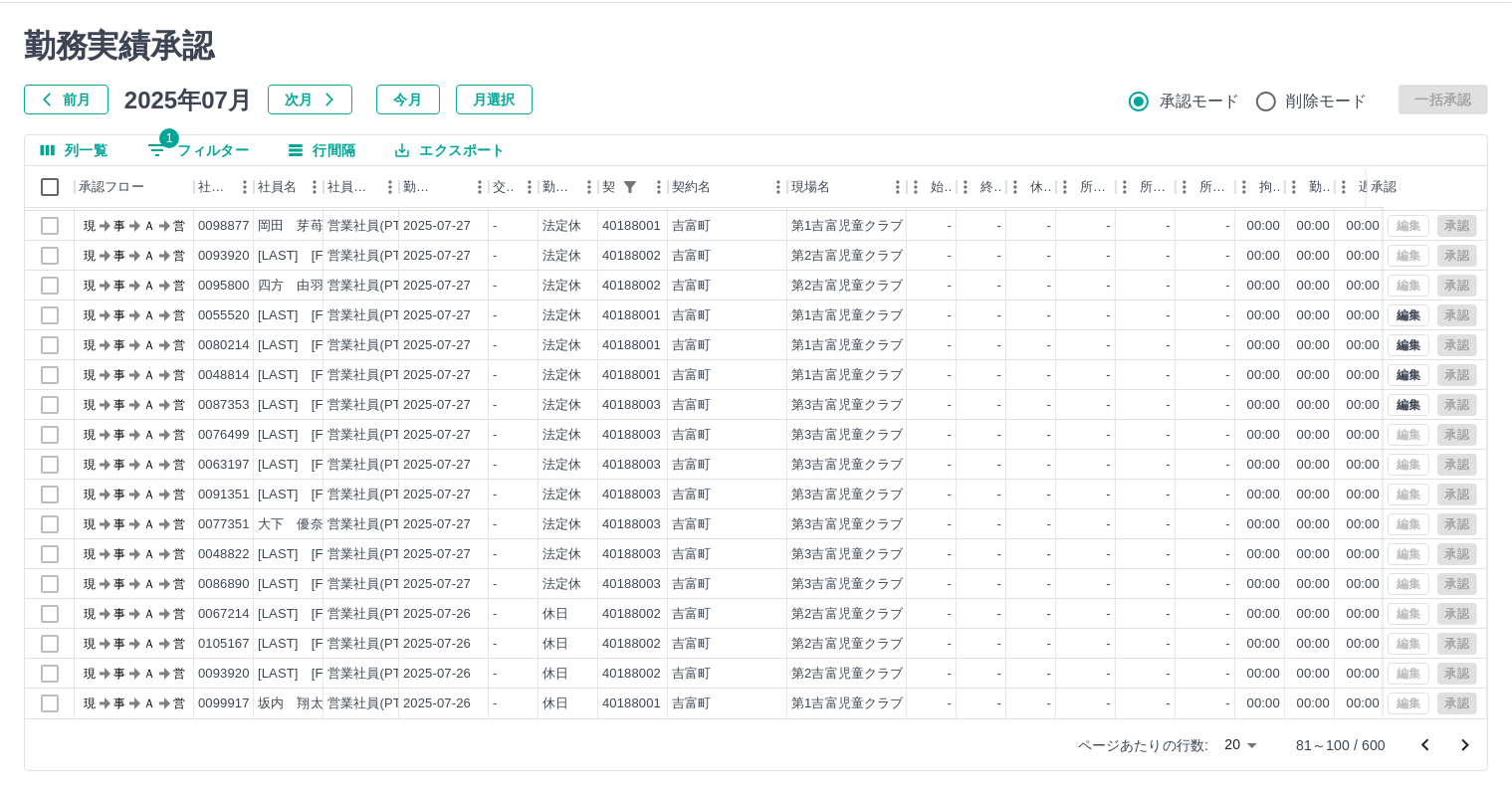 scroll, scrollTop: 0, scrollLeft: 0, axis: both 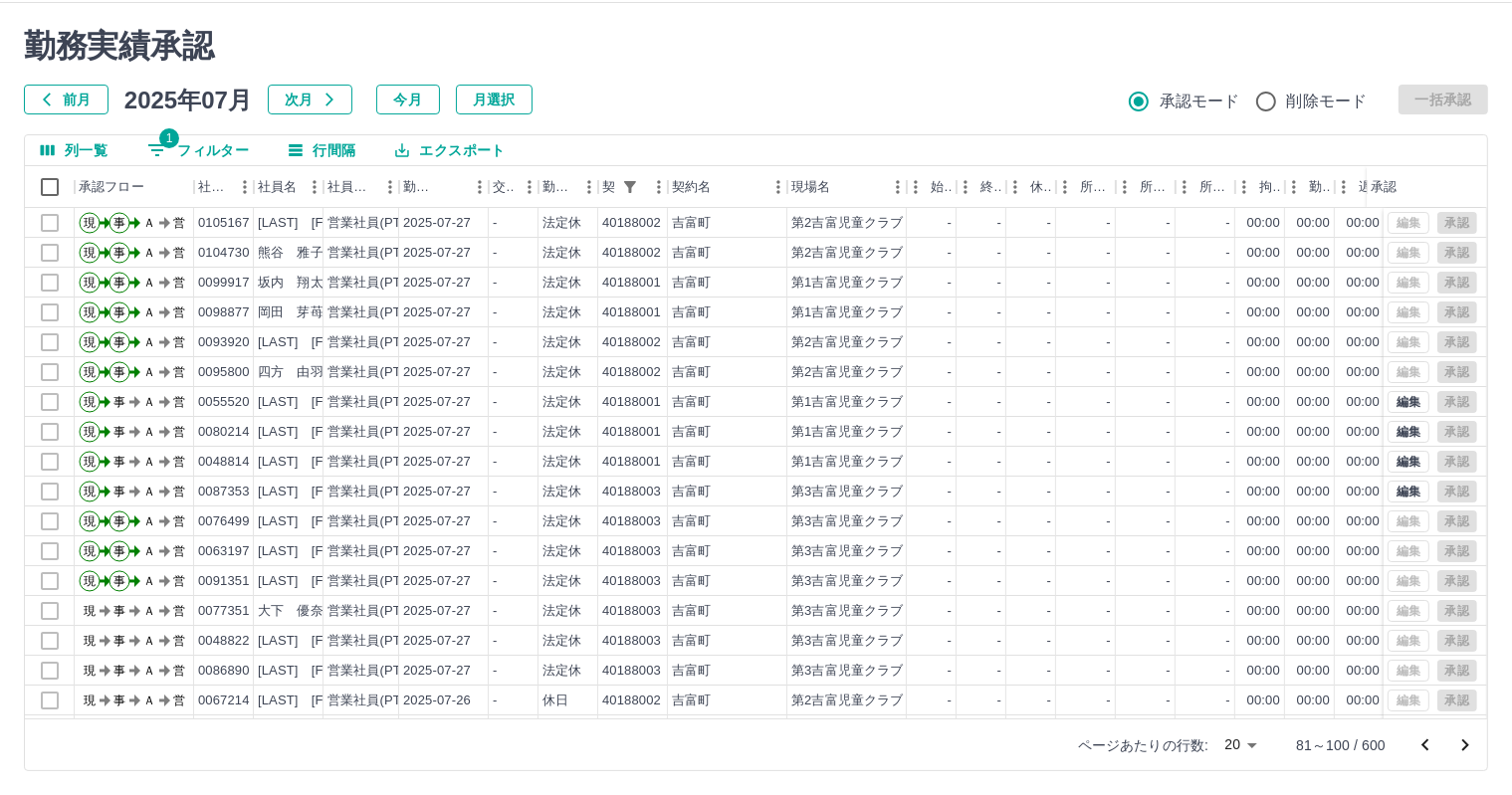 click 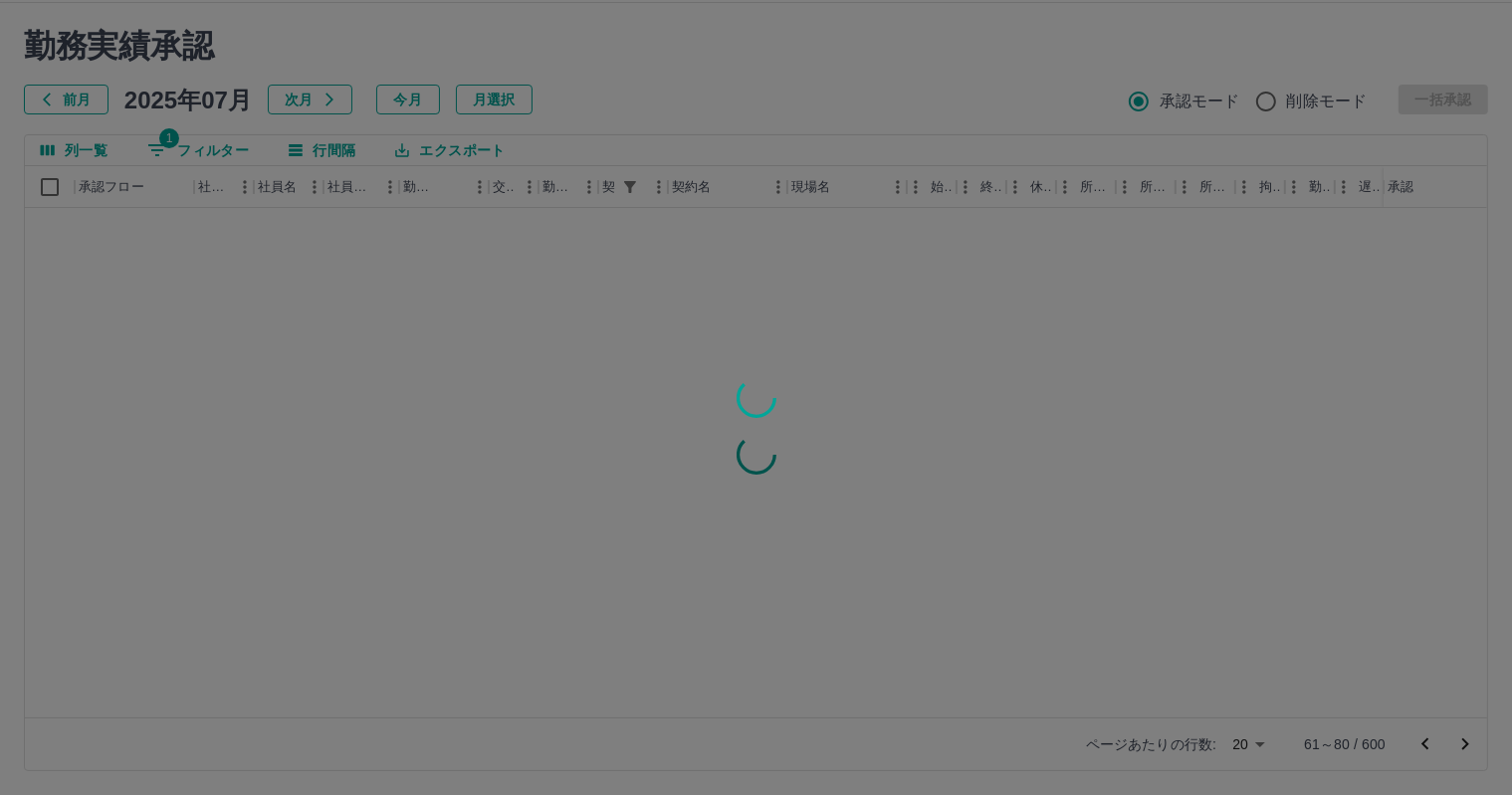 click at bounding box center [756, 397] 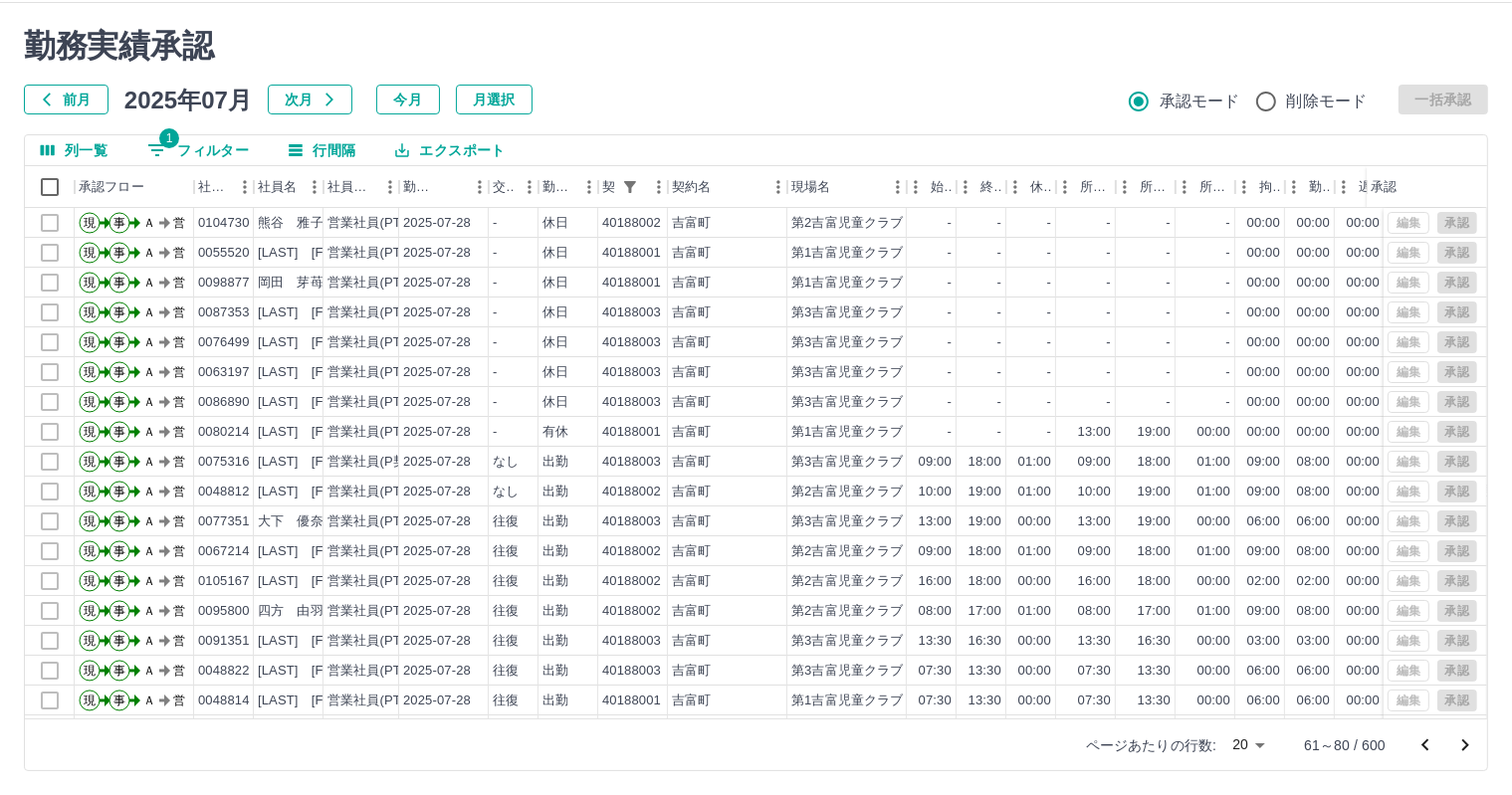 click 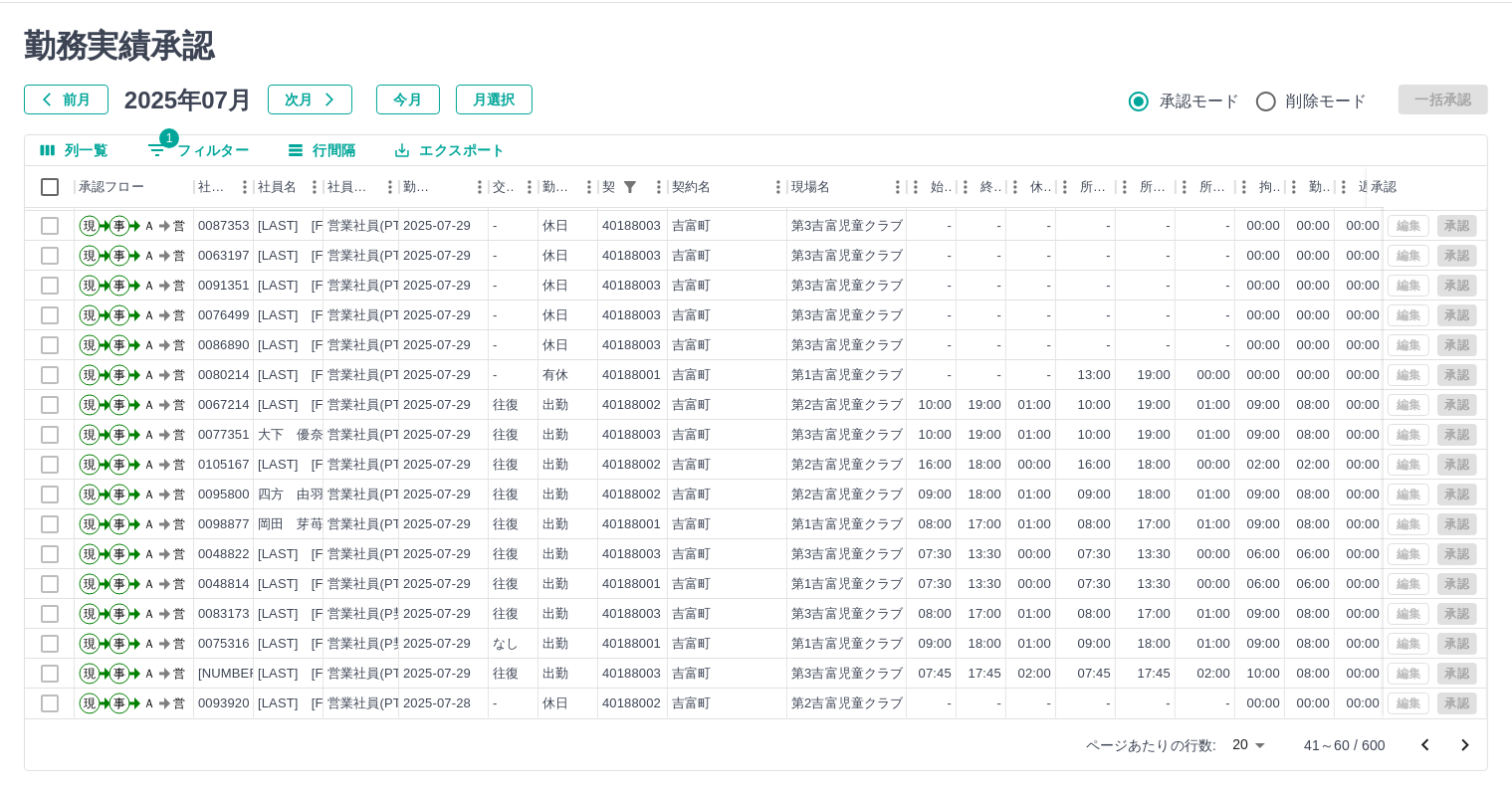scroll, scrollTop: 0, scrollLeft: 0, axis: both 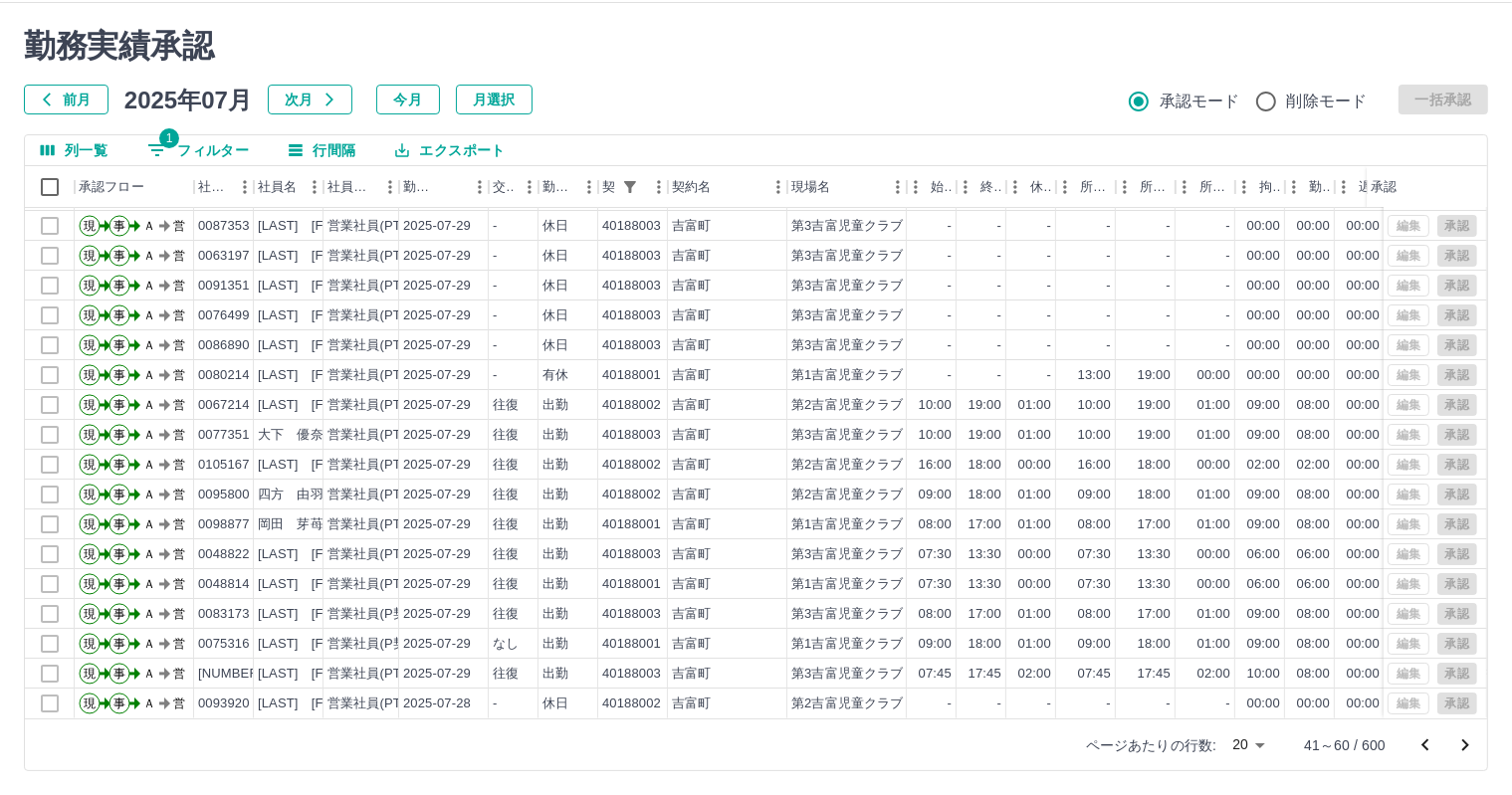 click 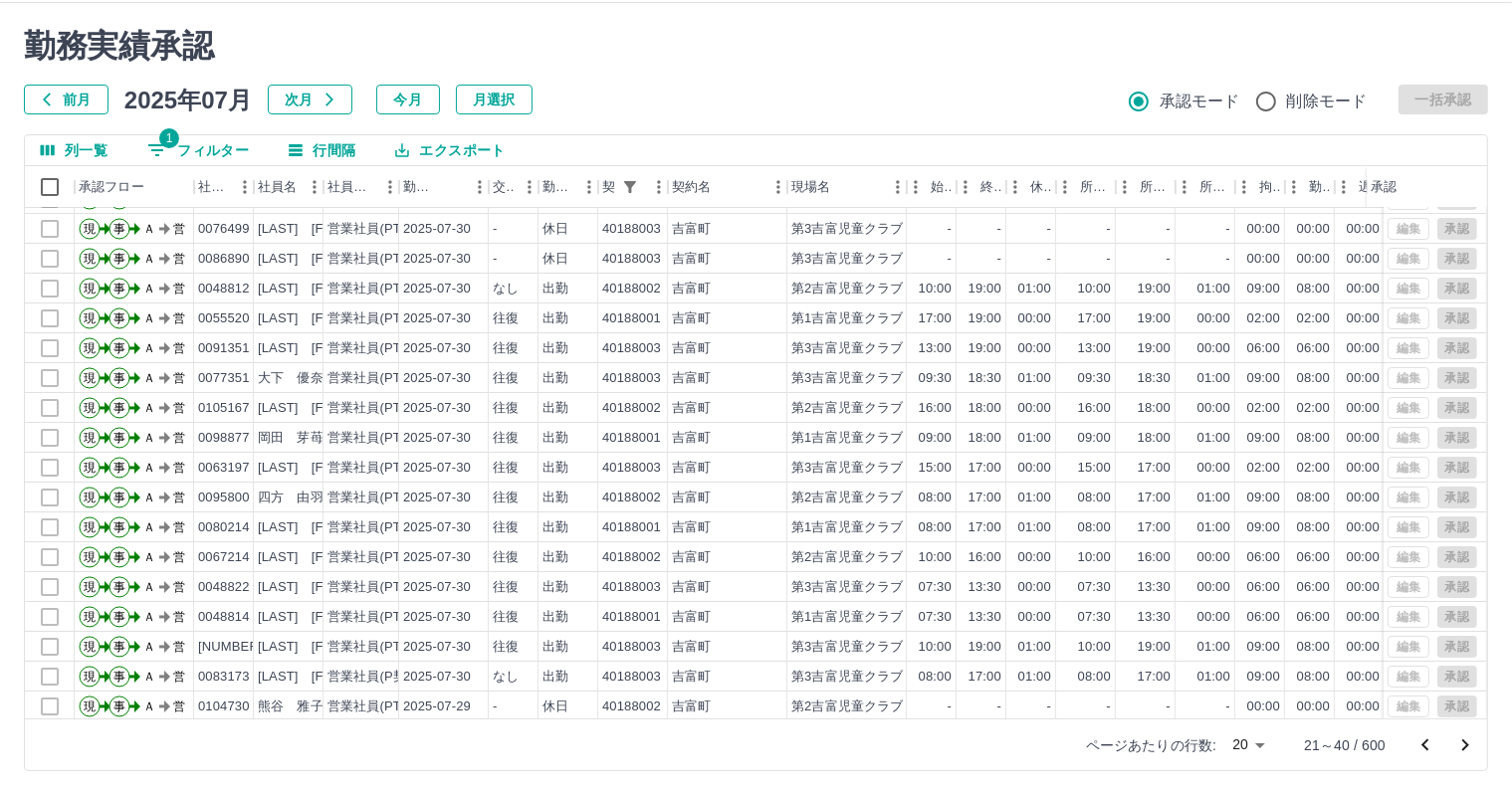 scroll, scrollTop: 102, scrollLeft: 0, axis: vertical 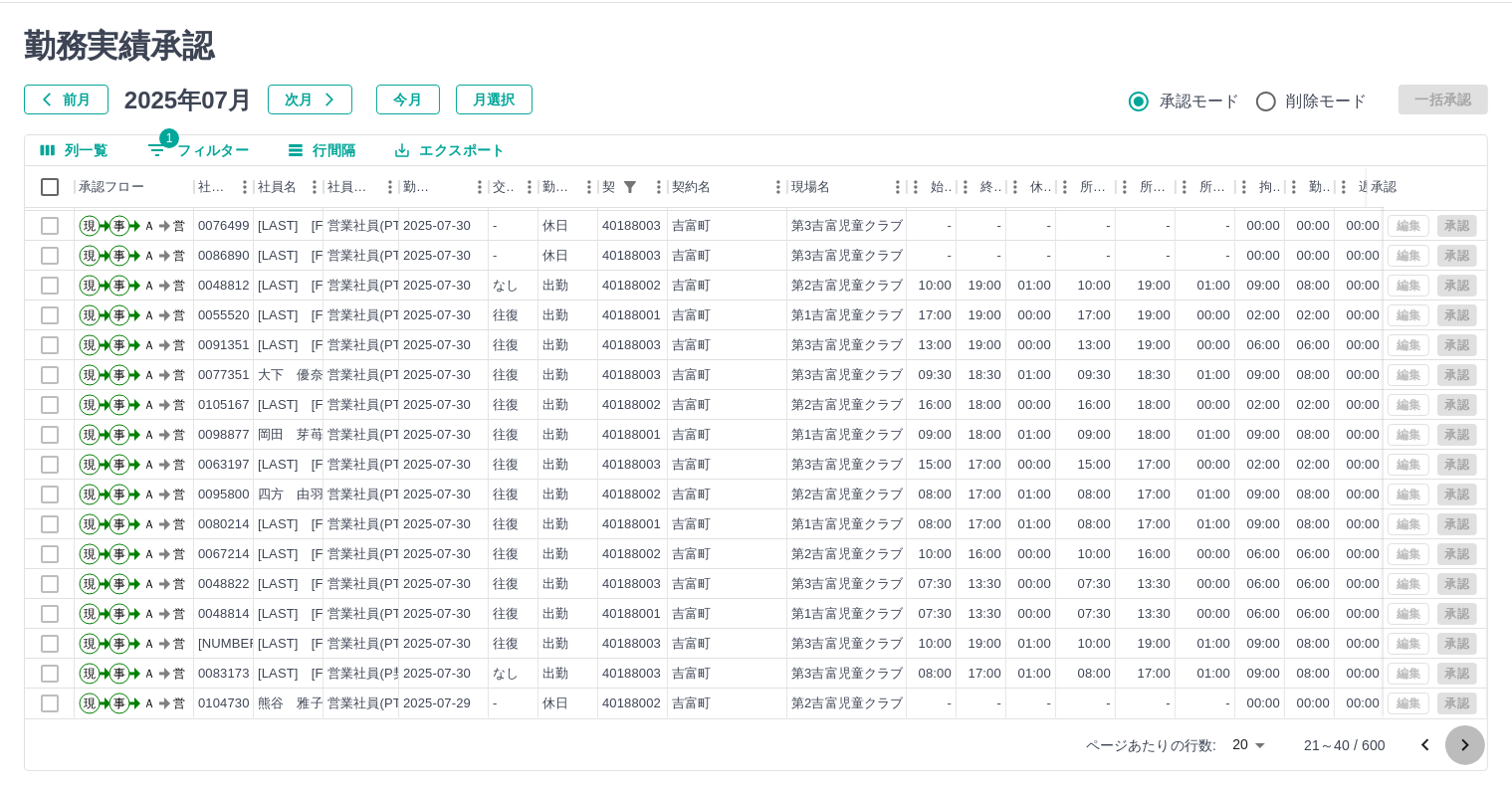 click 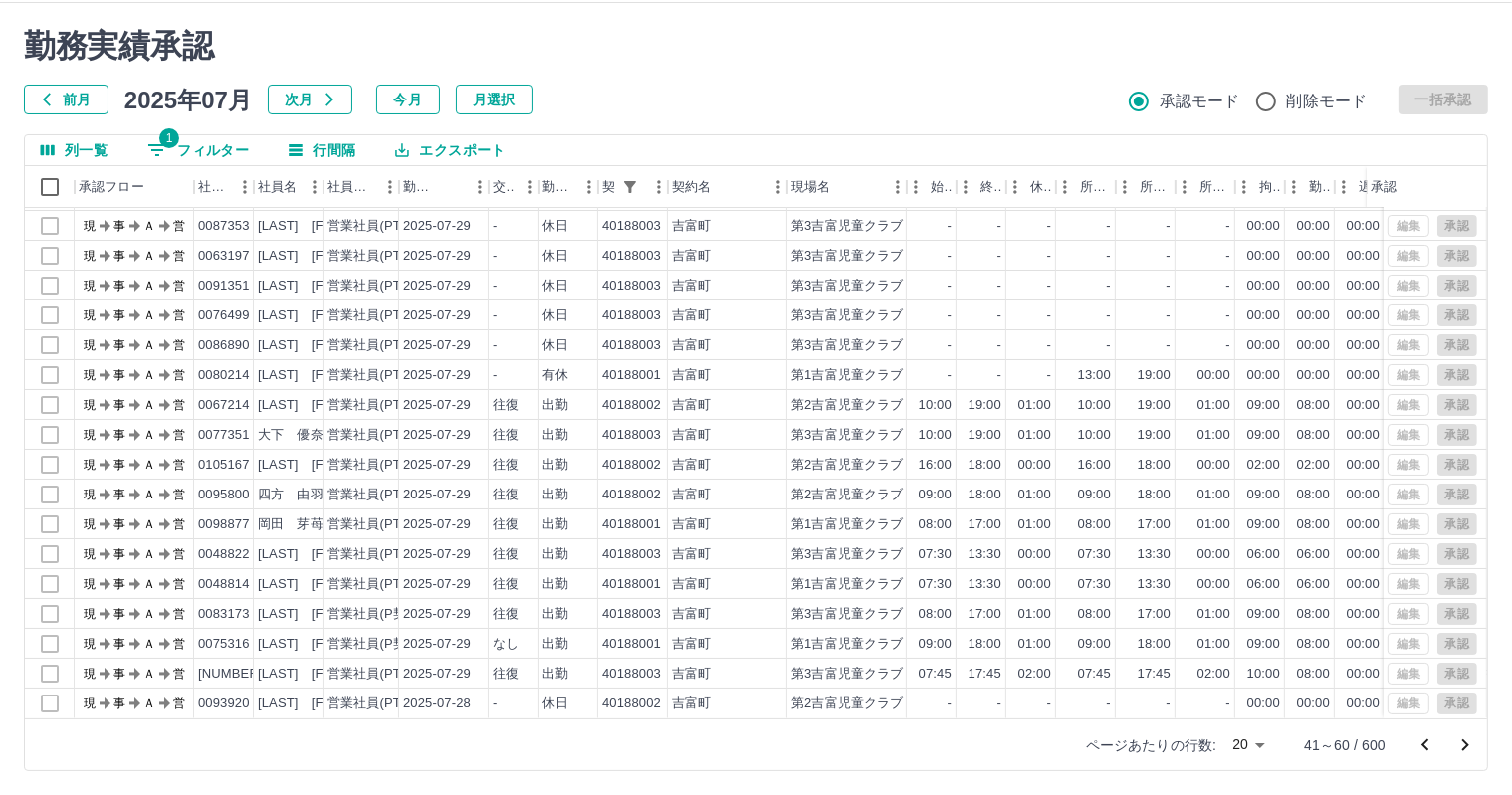 scroll, scrollTop: 0, scrollLeft: 0, axis: both 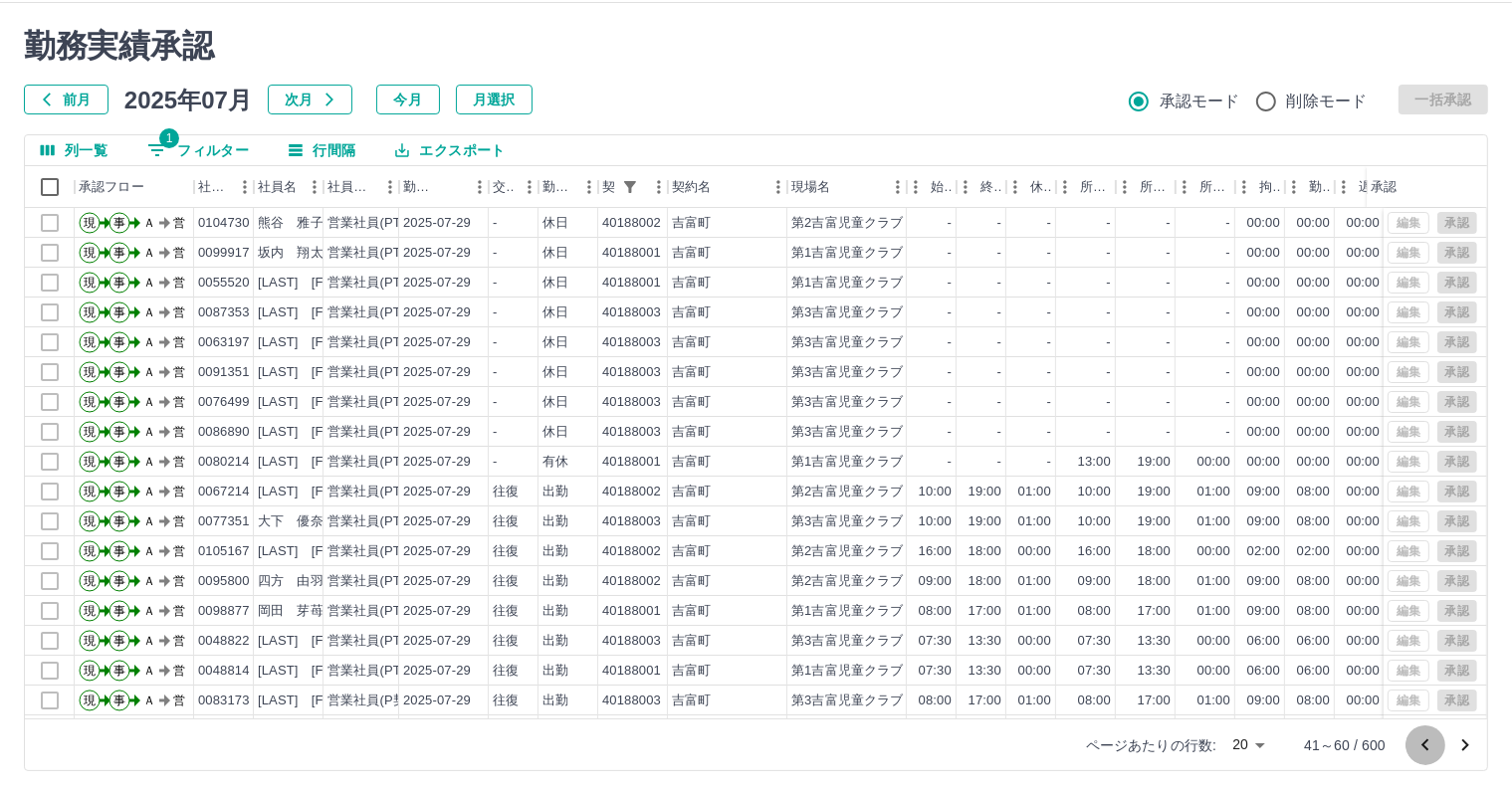 click 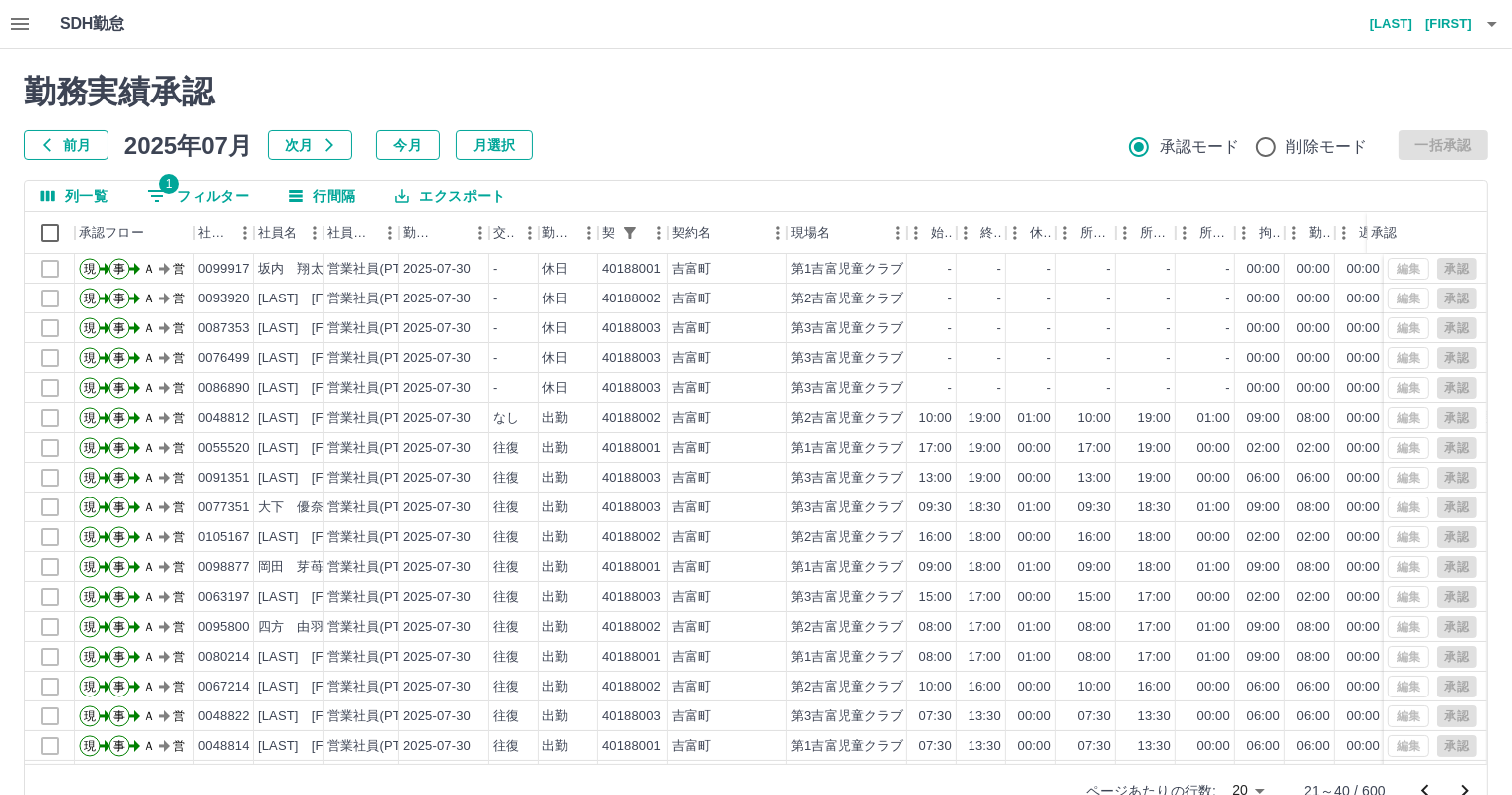 click on "1" at bounding box center (169, 184) 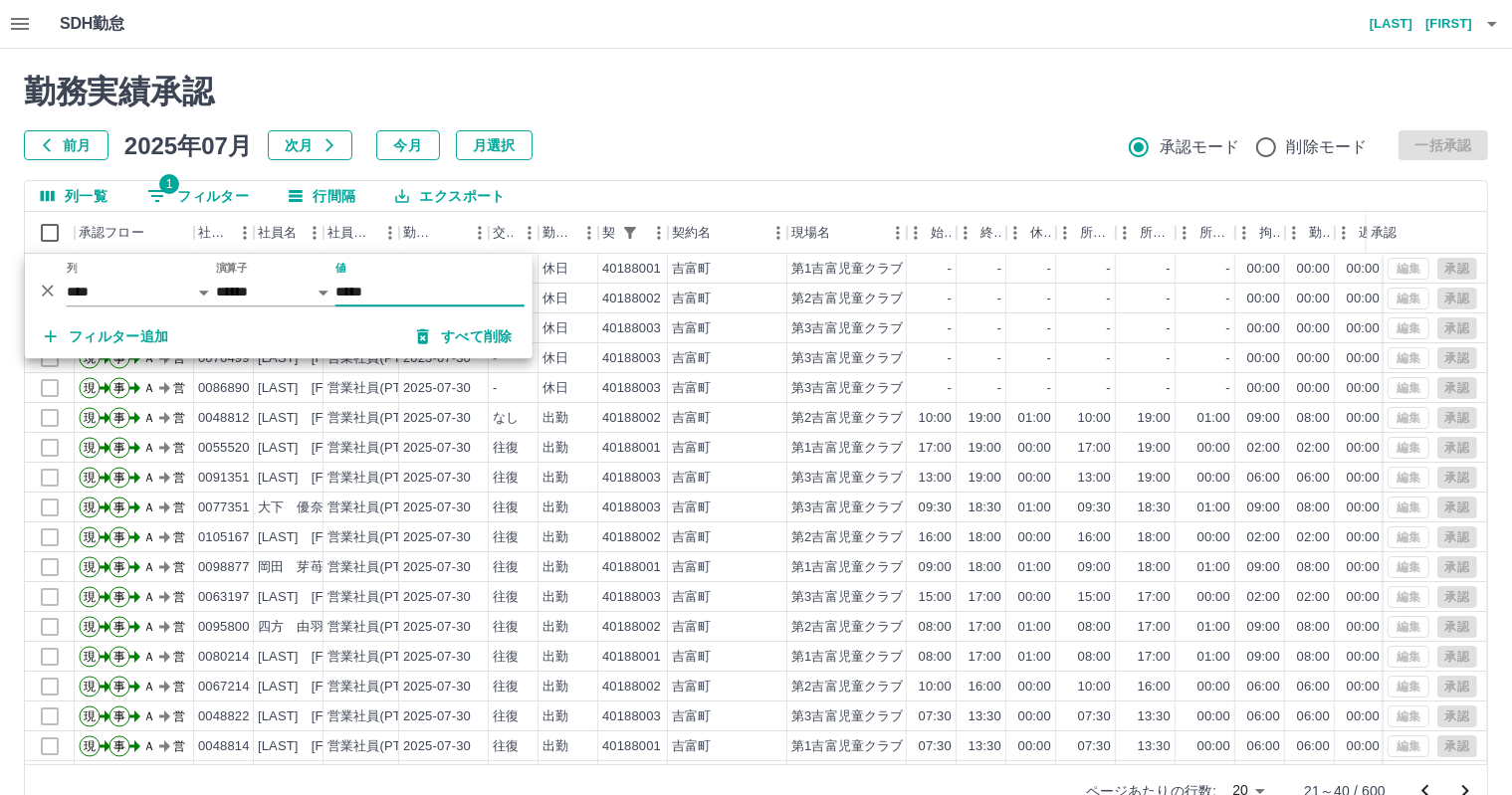 click on "勤務実績承認" at bounding box center [756, 92] 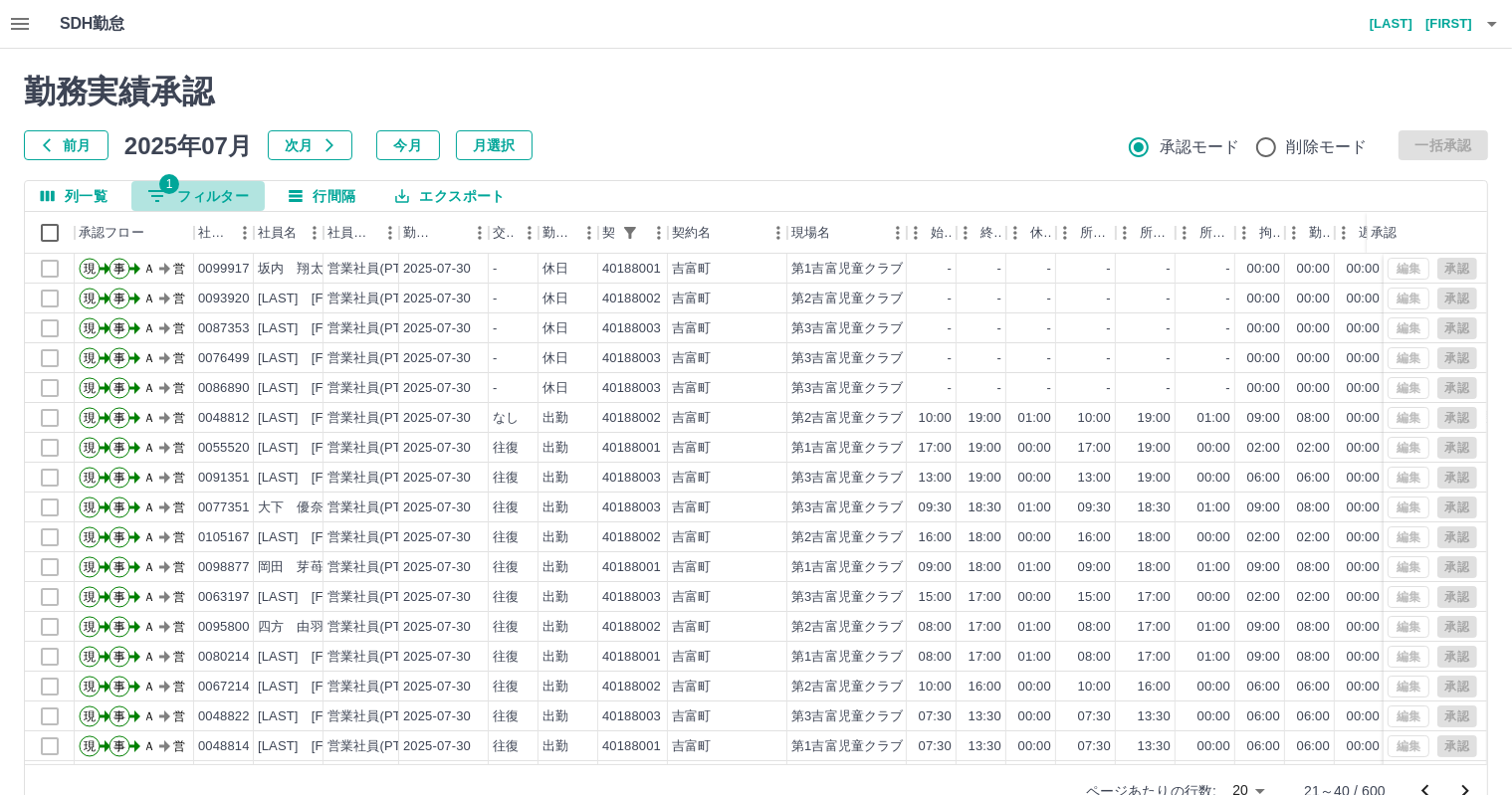 click on "1 フィルター" at bounding box center (198, 196) 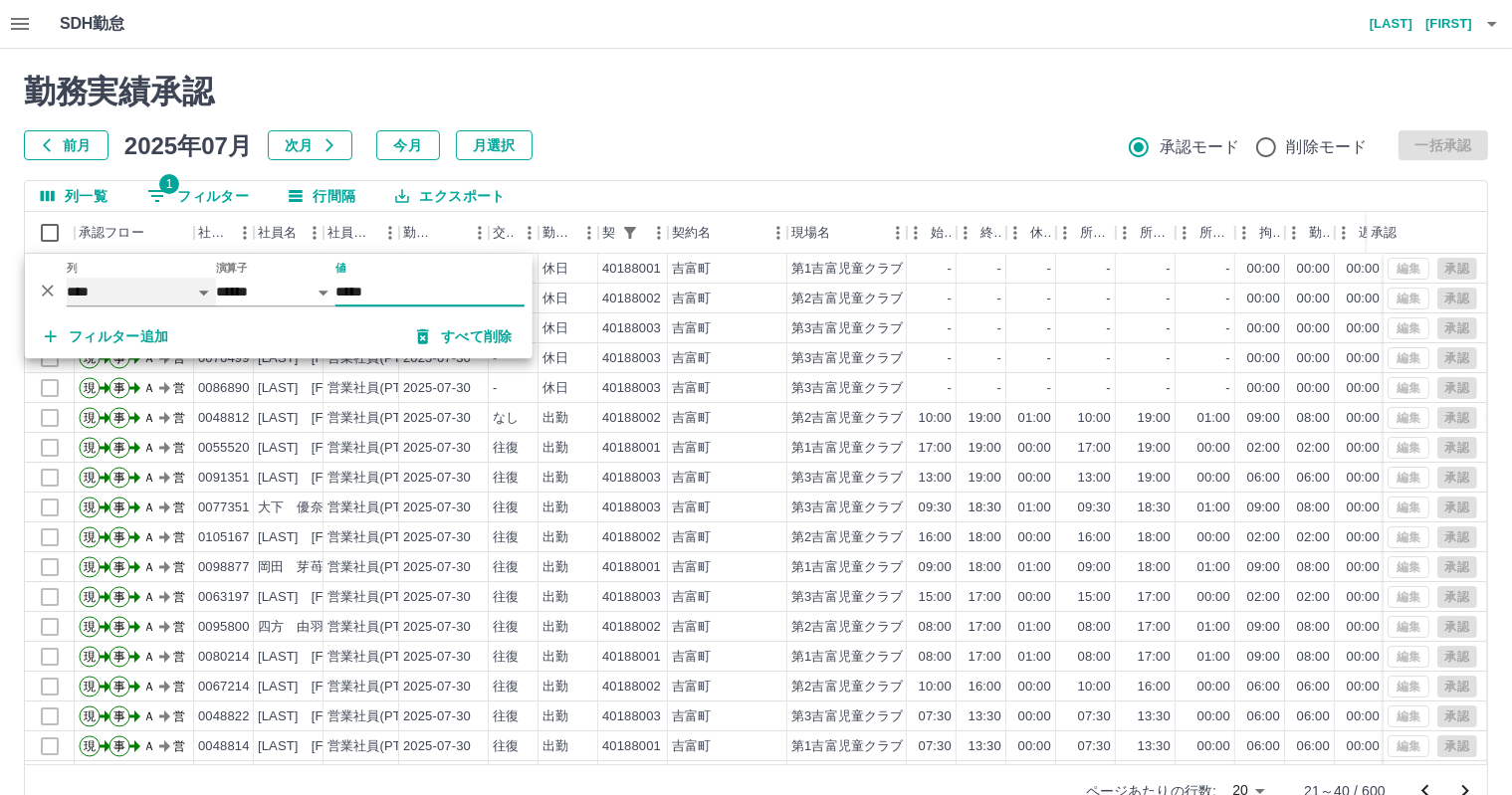 click on "**** *** **** *** *** **** ***** *** *** ** ** ** **** **** **** ** ** *** **** *****" at bounding box center [141, 292] 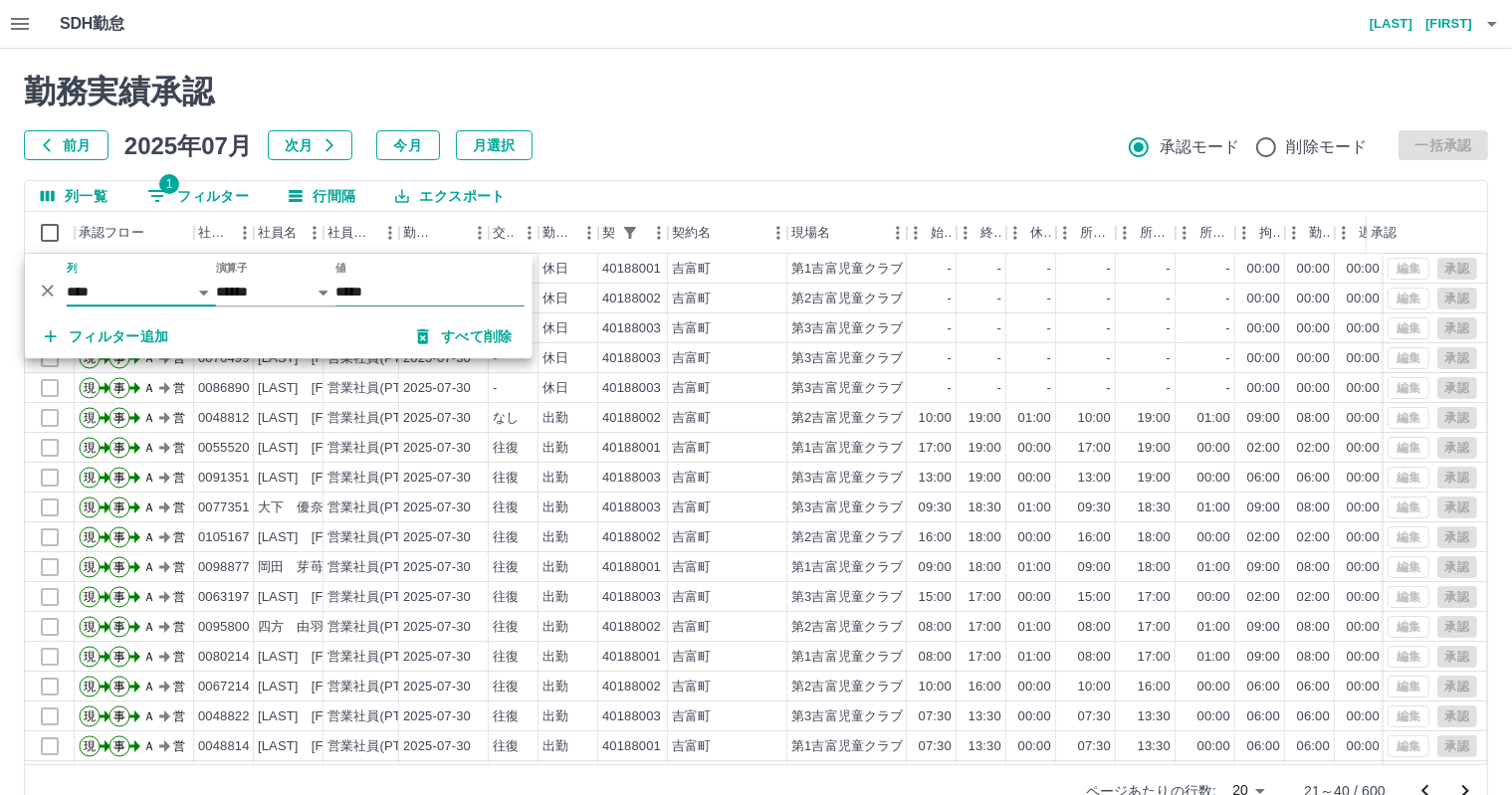 click on "*****" at bounding box center [430, 292] 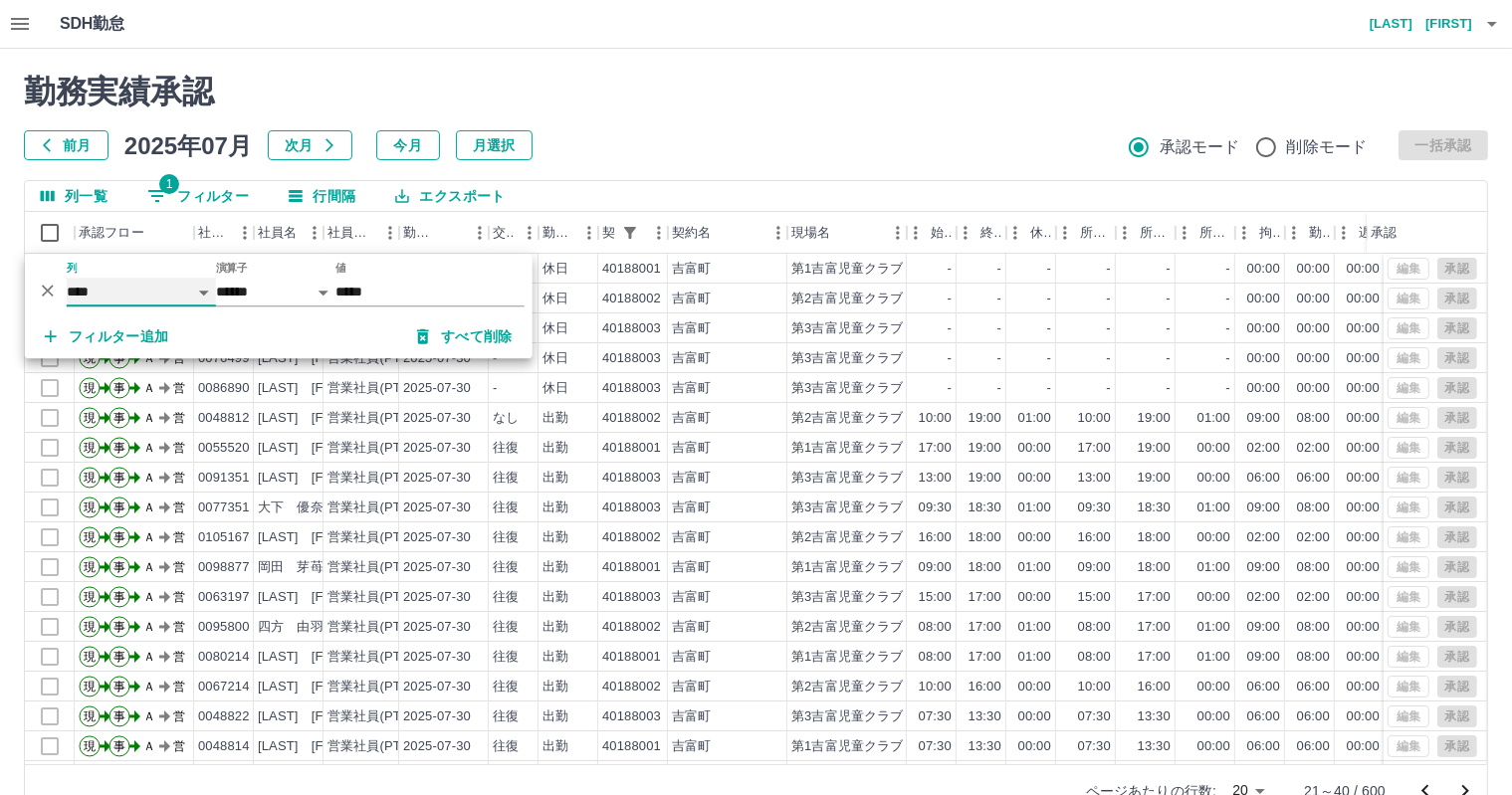 click on "**** *** **** *** *** **** ***** *** *** ** ** ** **** **** **** ** ** *** **** *****" at bounding box center (141, 292) 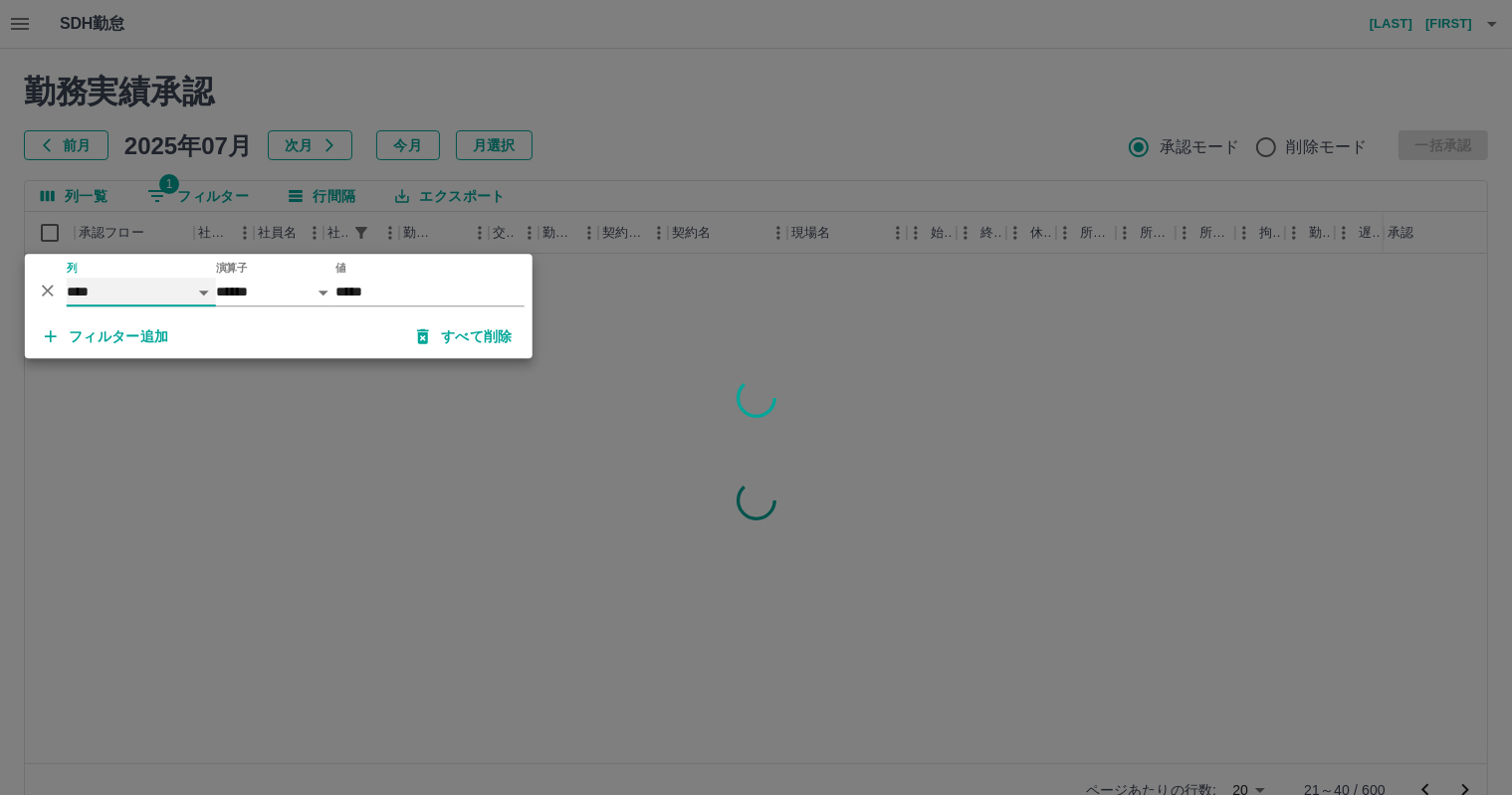 click on "**** *** **** *** *** **** ***** *** *** ** ** ** **** **** **** ** ** *** **** *****" at bounding box center [141, 292] 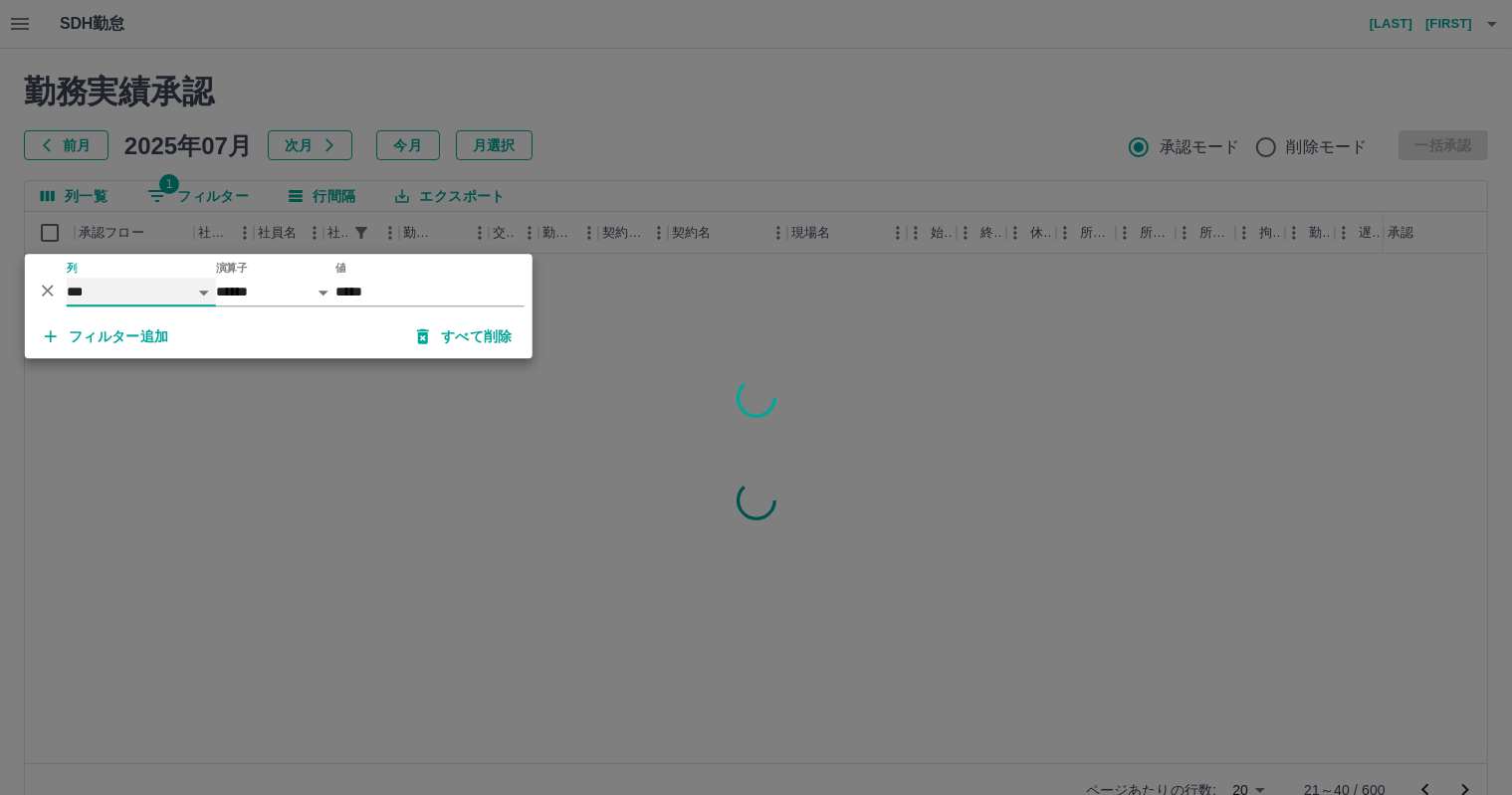 click on "**** *** **** *** *** **** ***** *** *** ** ** ** **** **** **** ** ** *** **** *****" at bounding box center (141, 292) 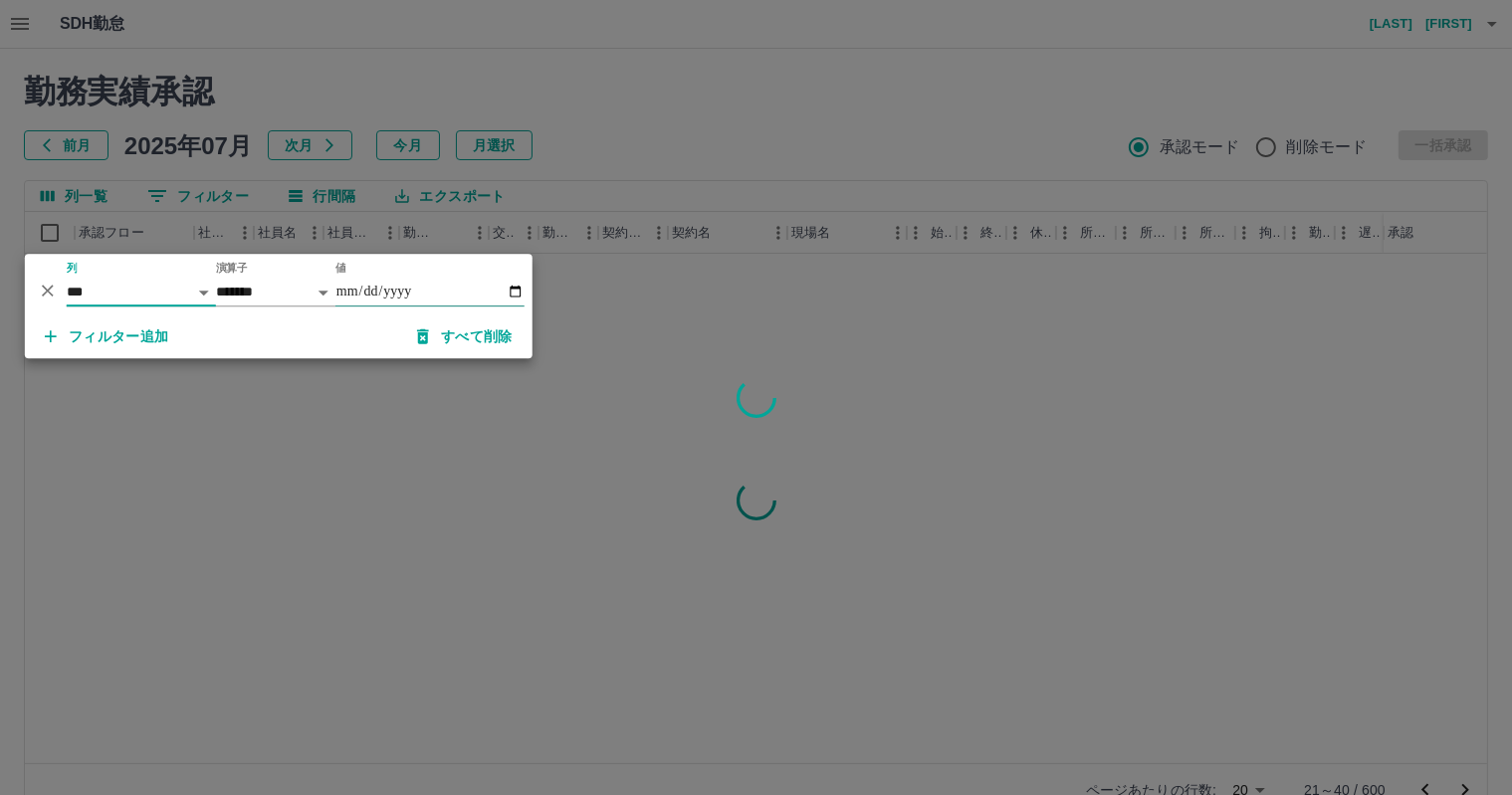click on "値" at bounding box center (430, 292) 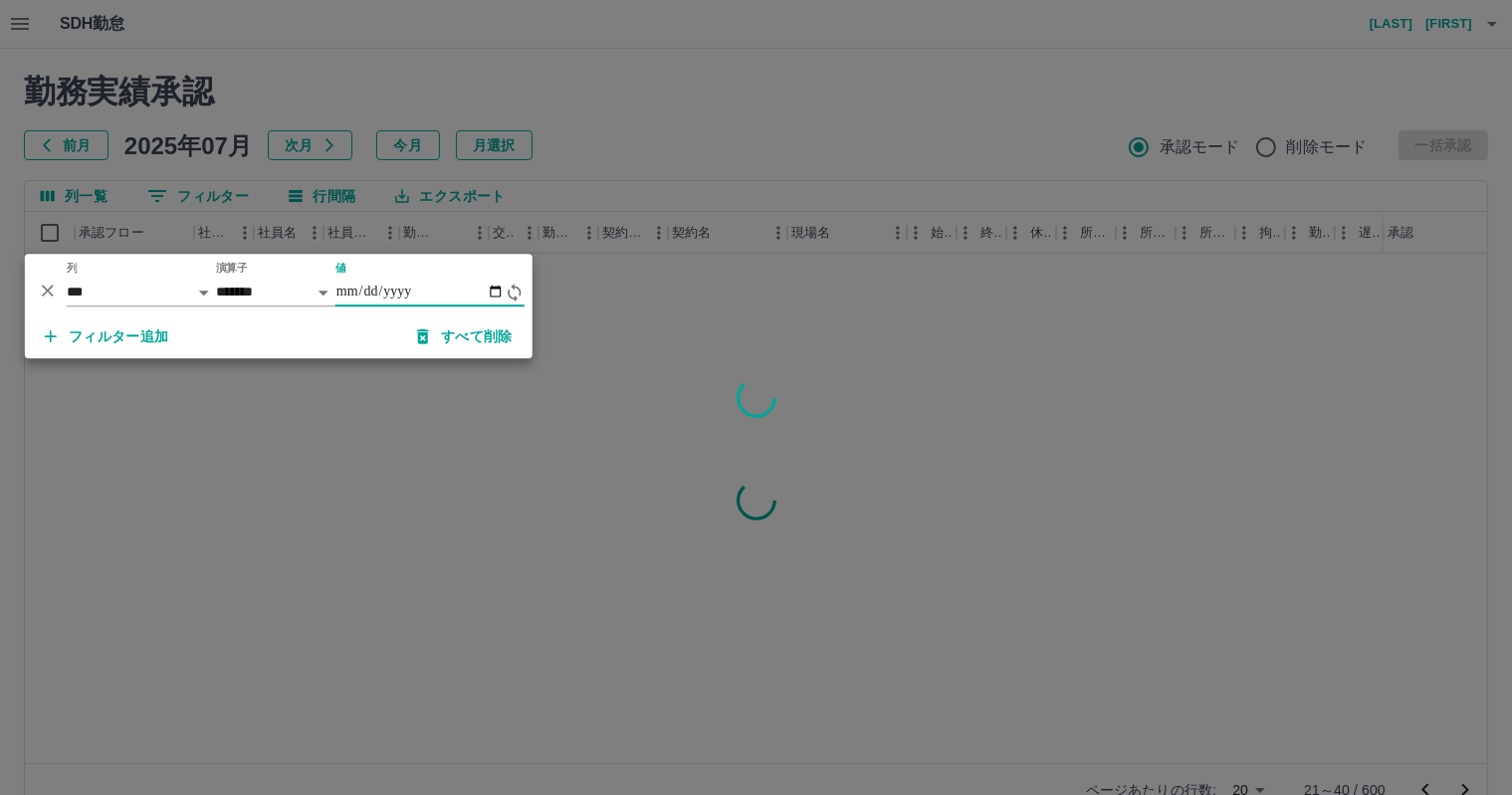 type on "**********" 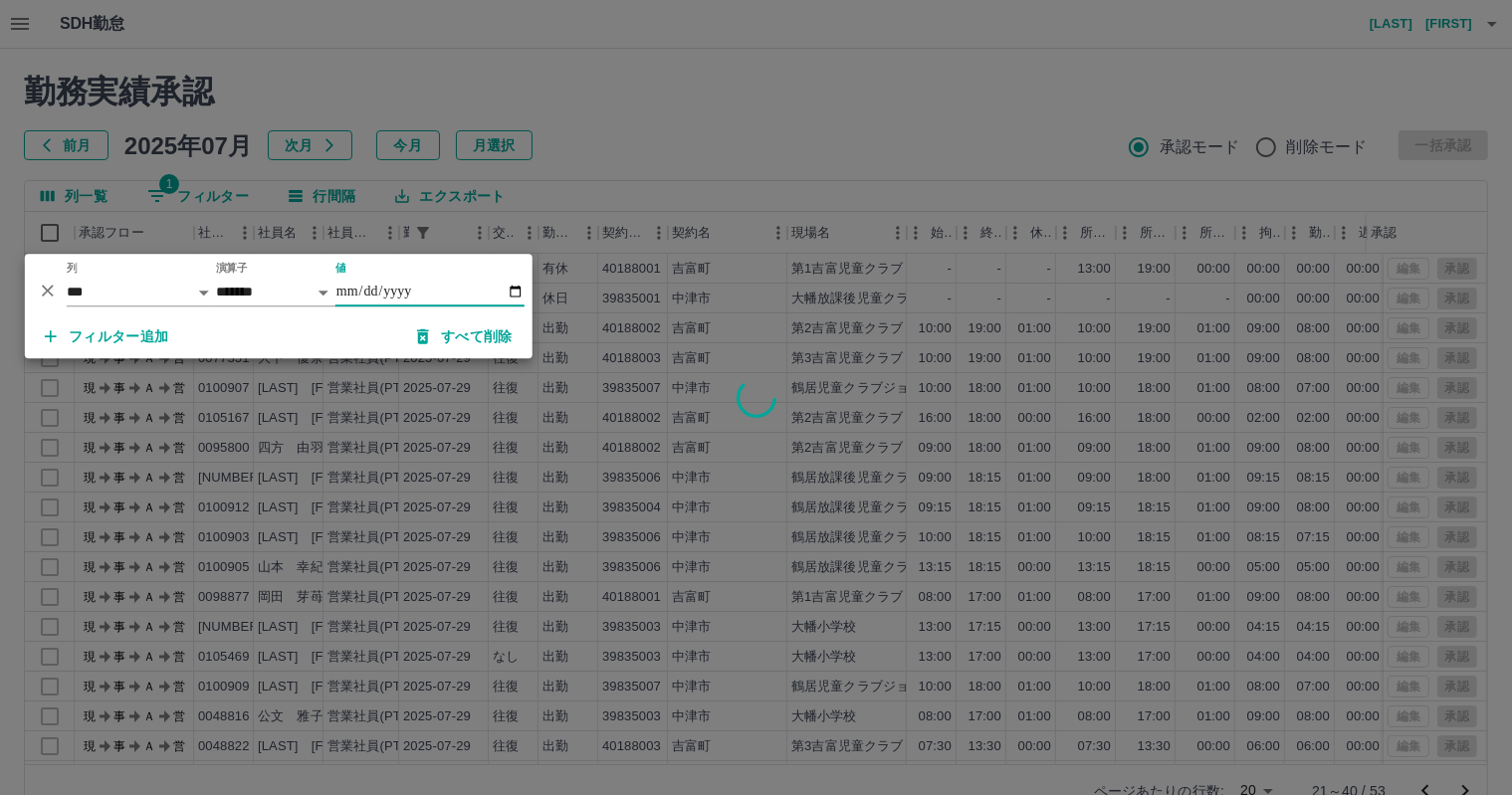 click at bounding box center [756, 397] 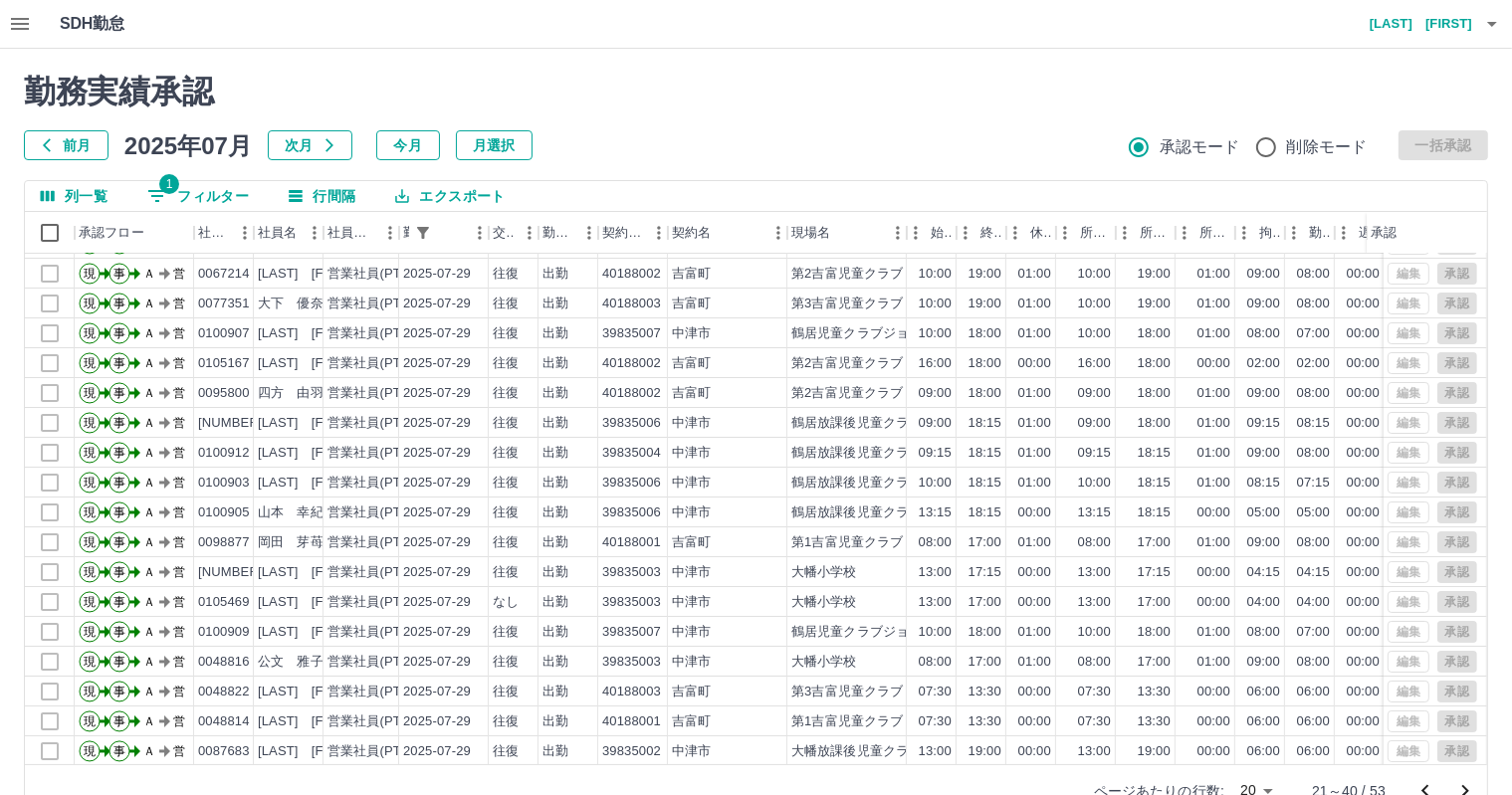 scroll, scrollTop: 102, scrollLeft: 0, axis: vertical 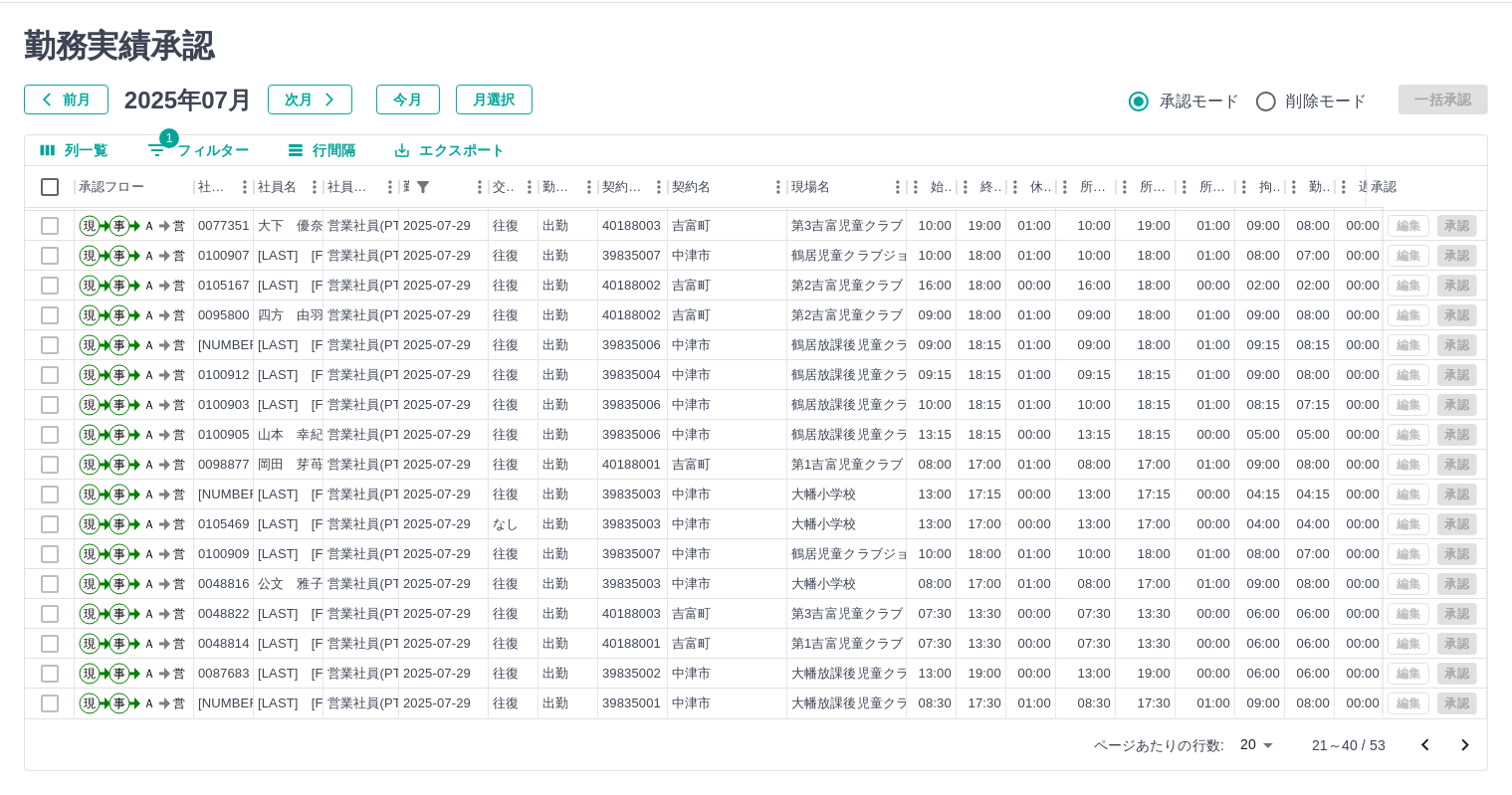 click 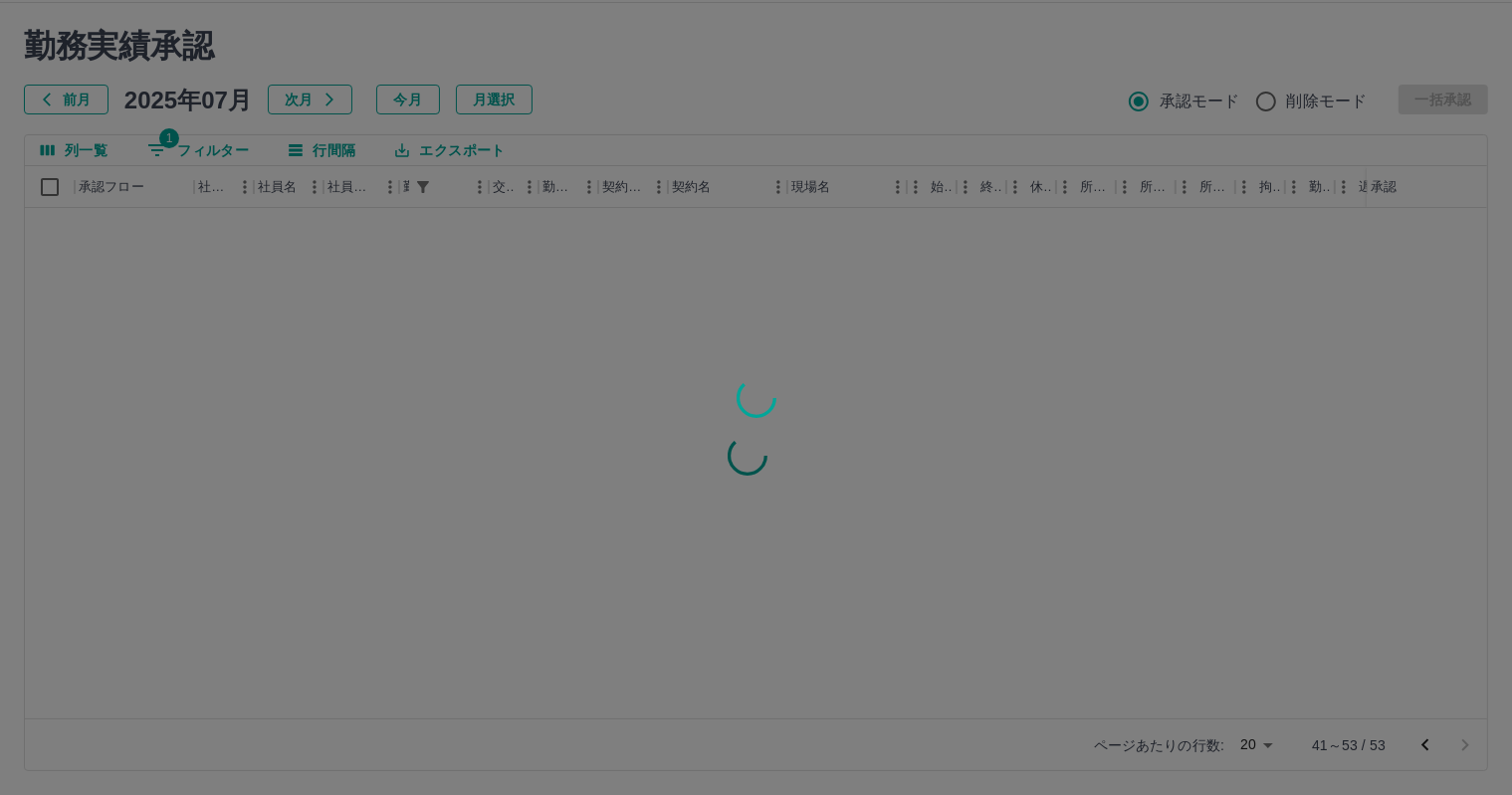 scroll, scrollTop: 0, scrollLeft: 0, axis: both 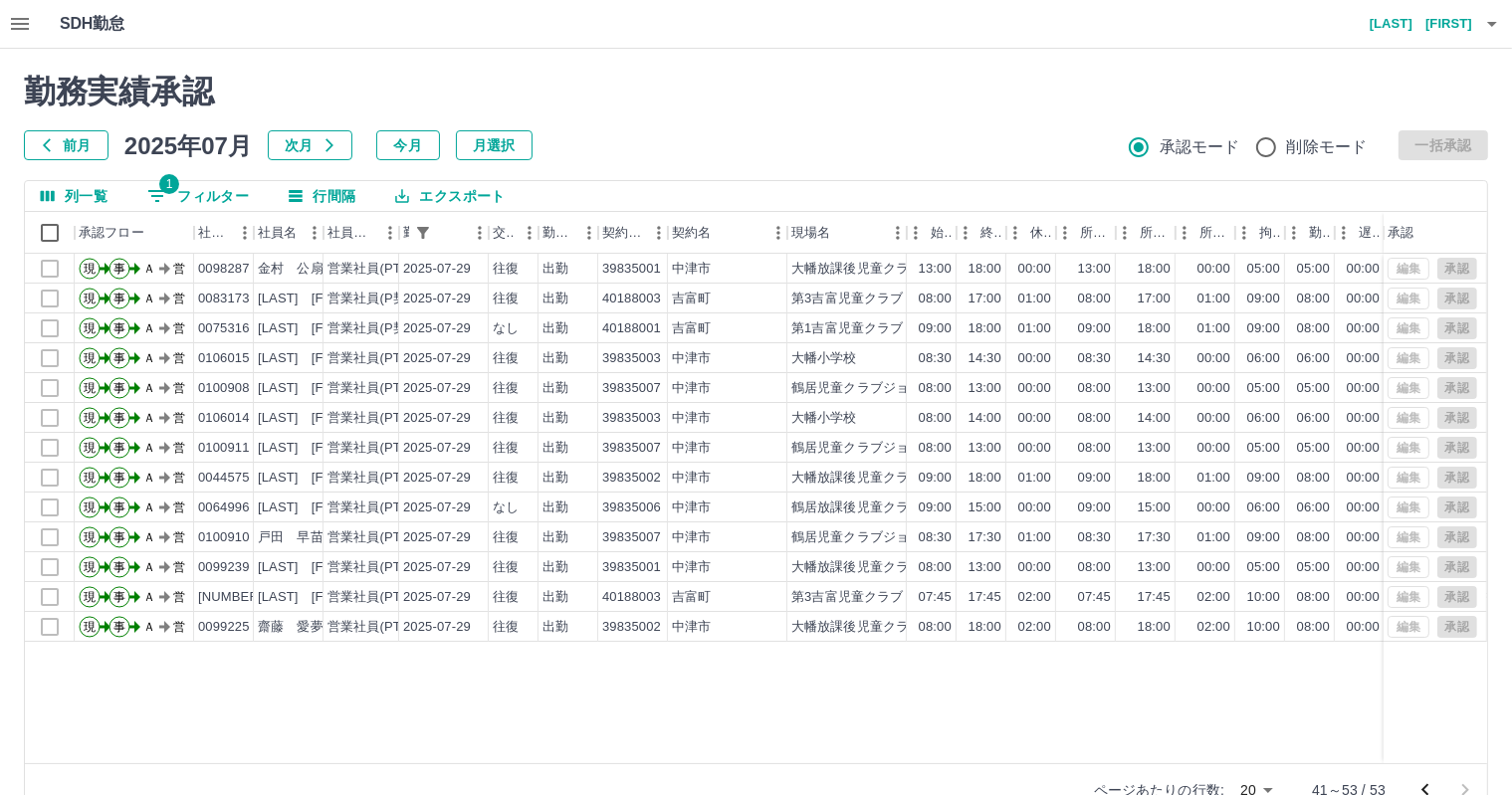 click on "1 フィルター" at bounding box center (198, 196) 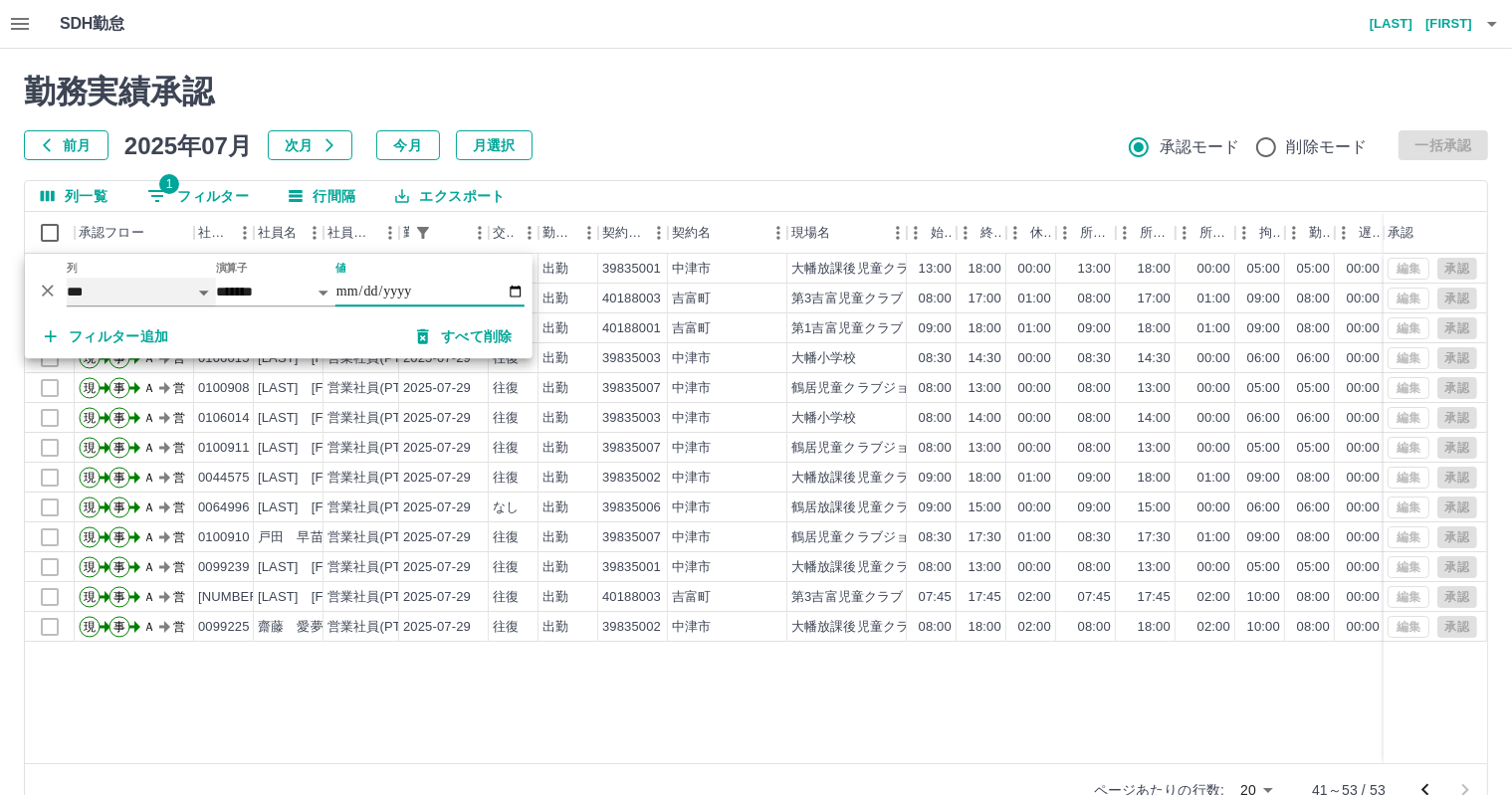 click on "**** *** **** *** *** **** ***** *** *** ** ** ** **** **** **** ** ** *** **** *****" at bounding box center (141, 292) 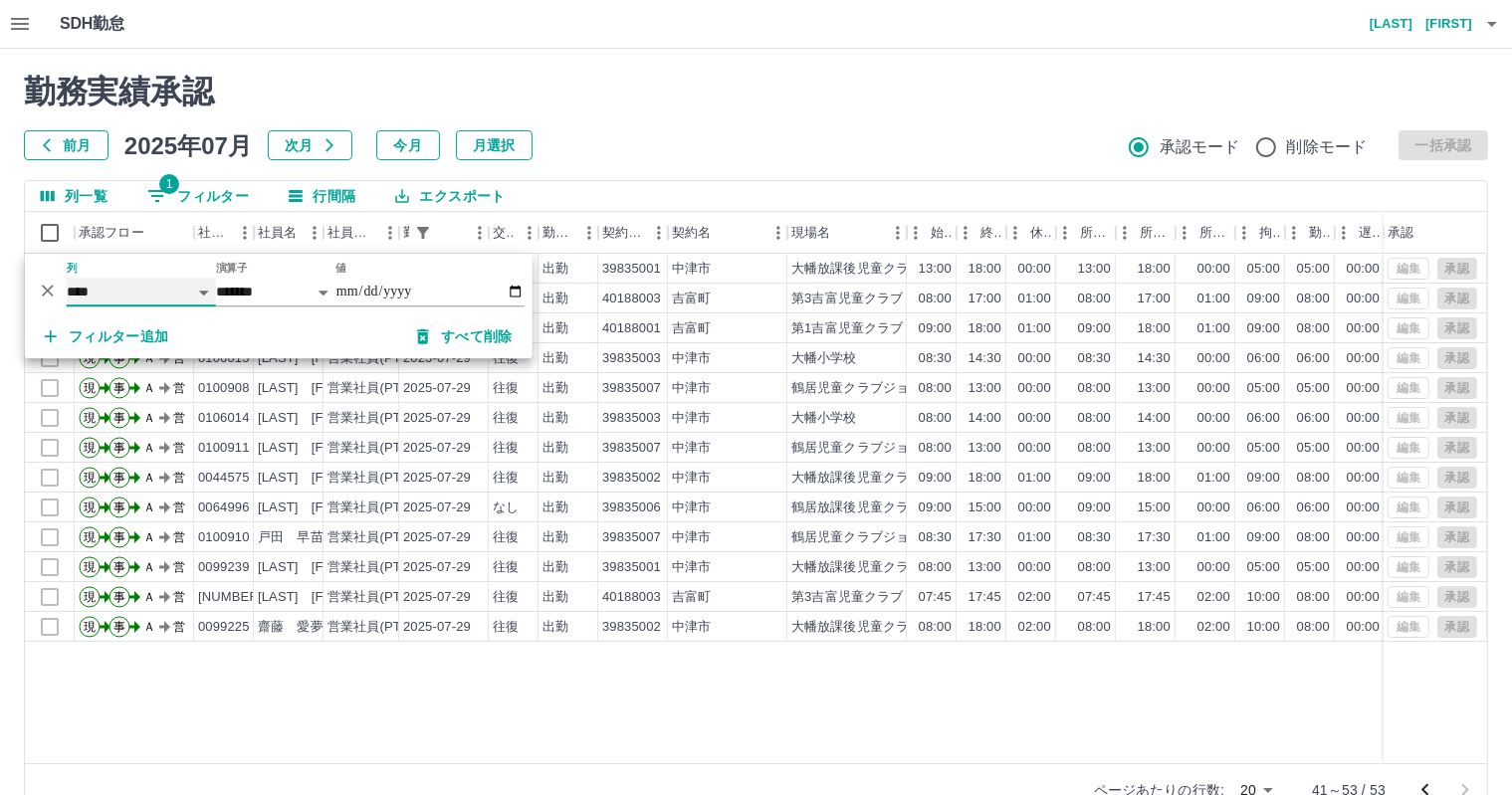 click on "**** *** **** *** *** **** ***** *** *** ** ** ** **** **** **** ** ** *** **** *****" at bounding box center [141, 292] 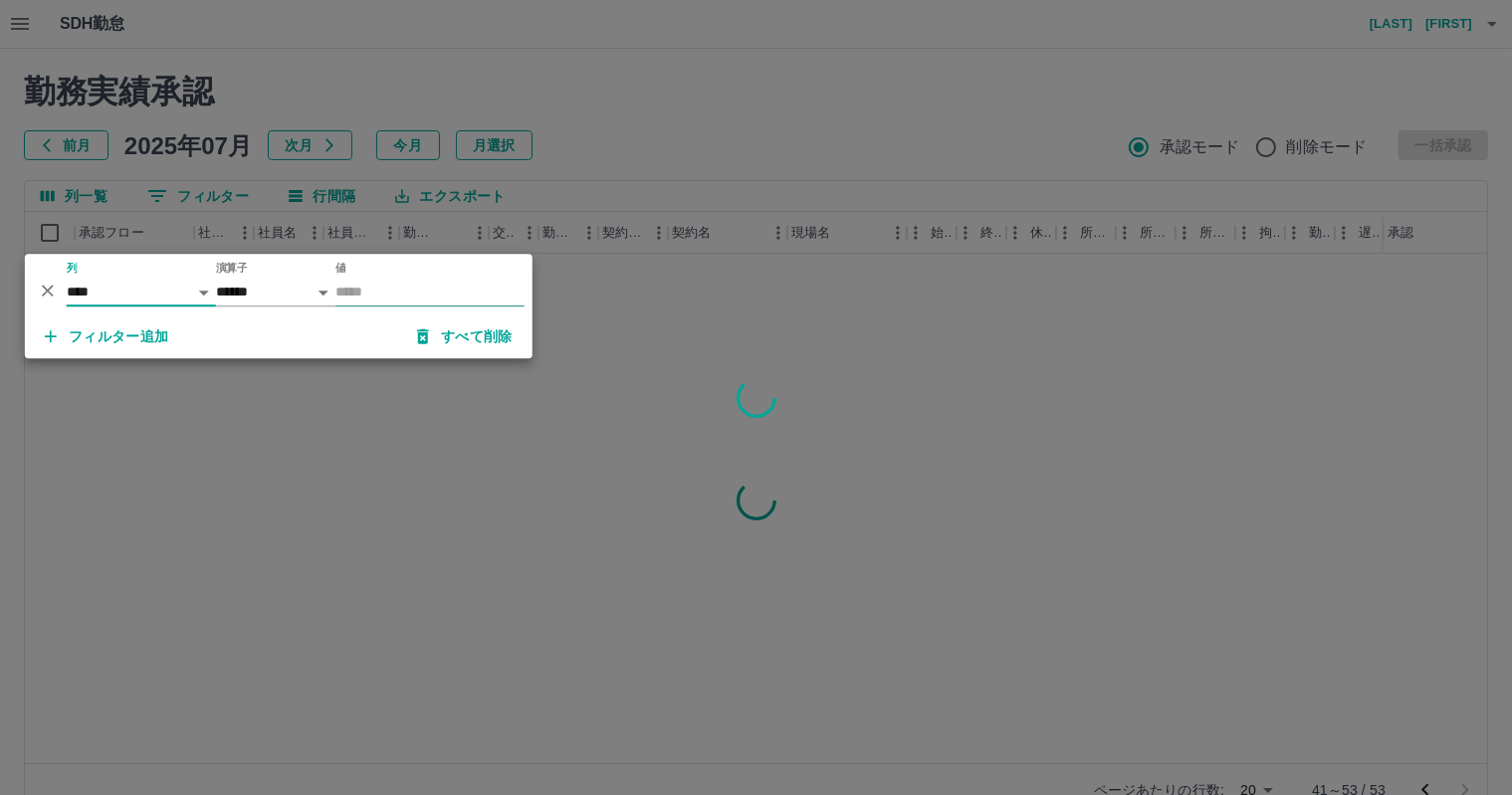 click on "値" at bounding box center [430, 292] 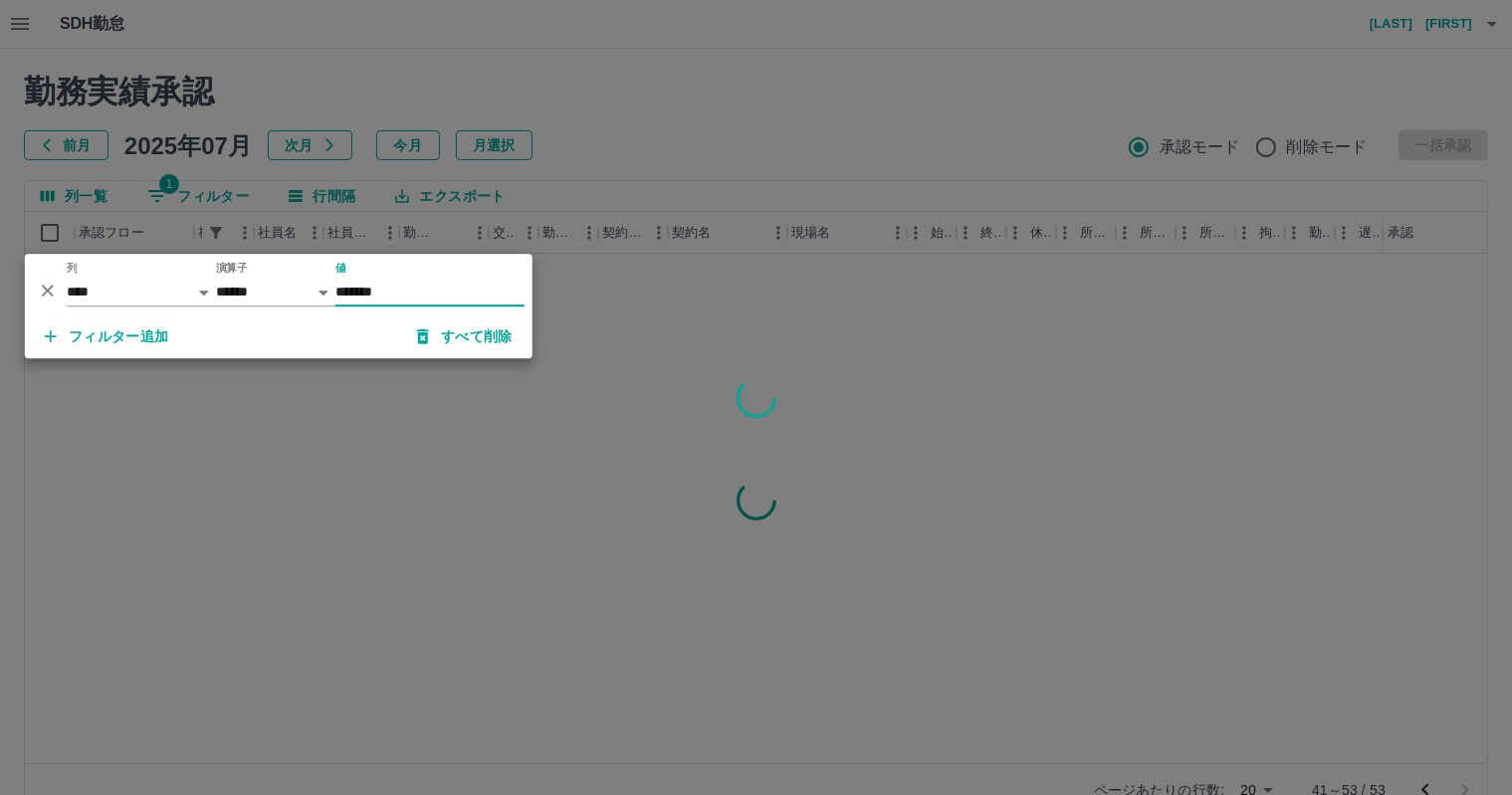 type on "*******" 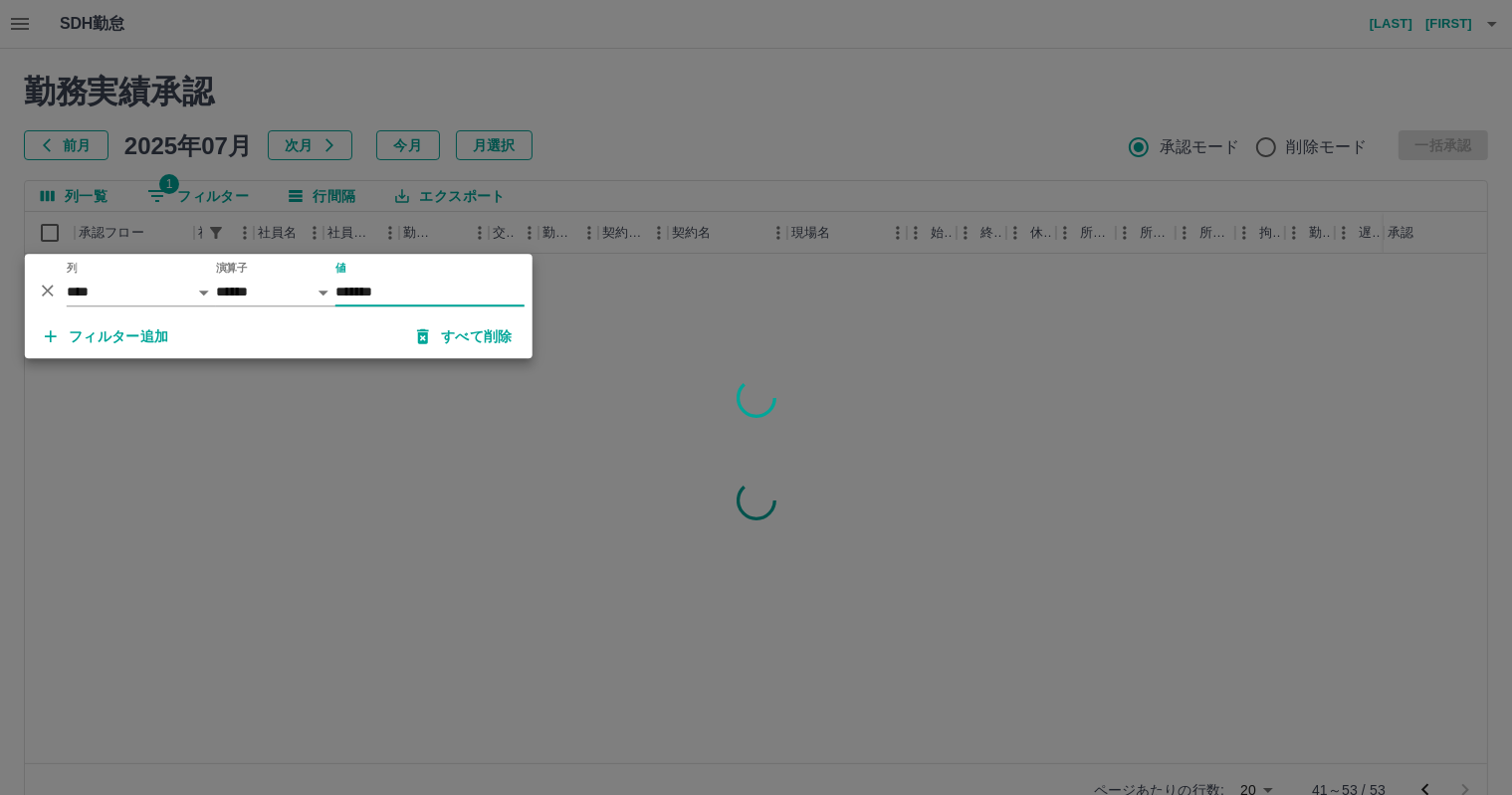 click at bounding box center (756, 397) 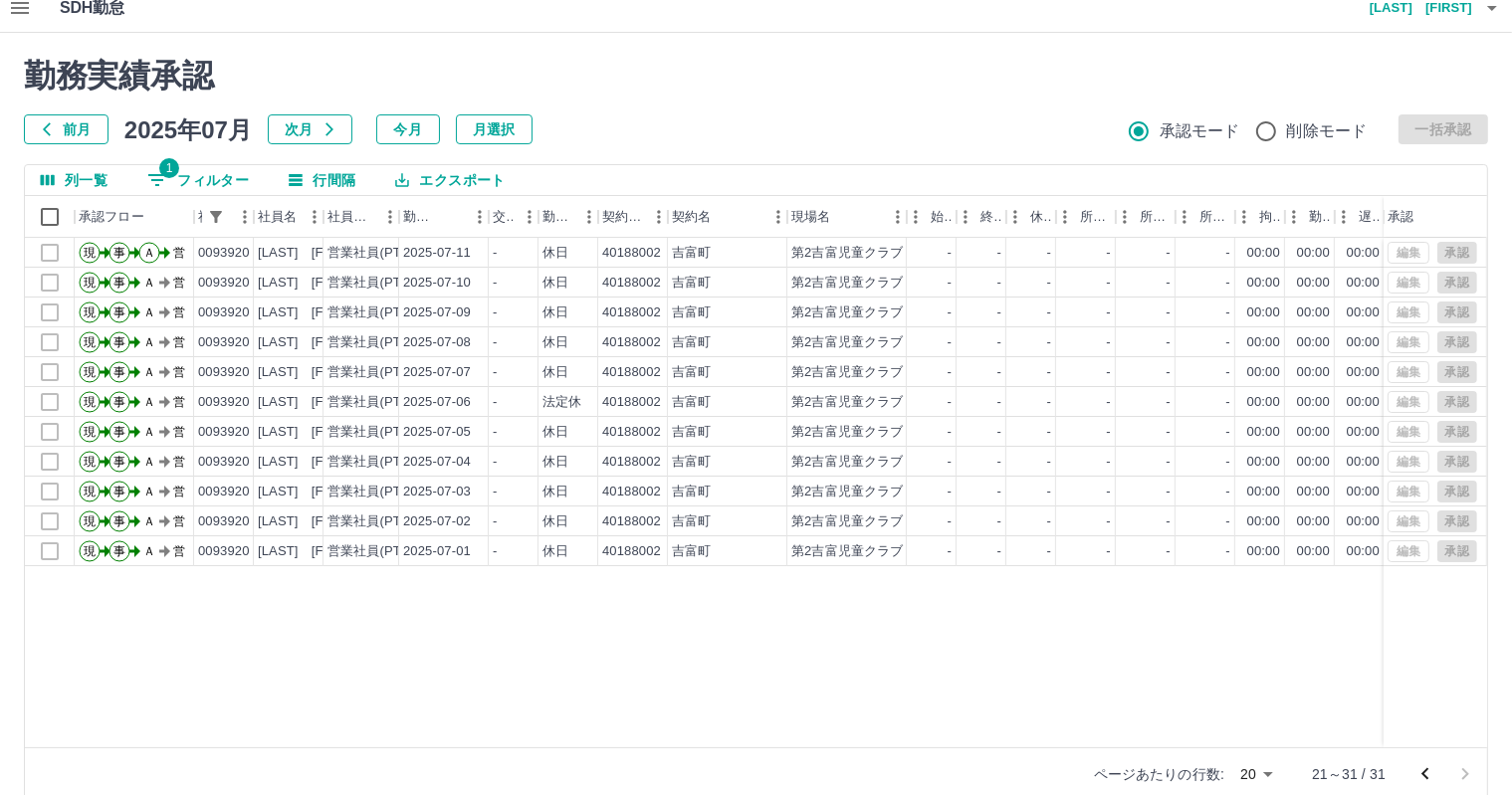 scroll, scrollTop: 46, scrollLeft: 0, axis: vertical 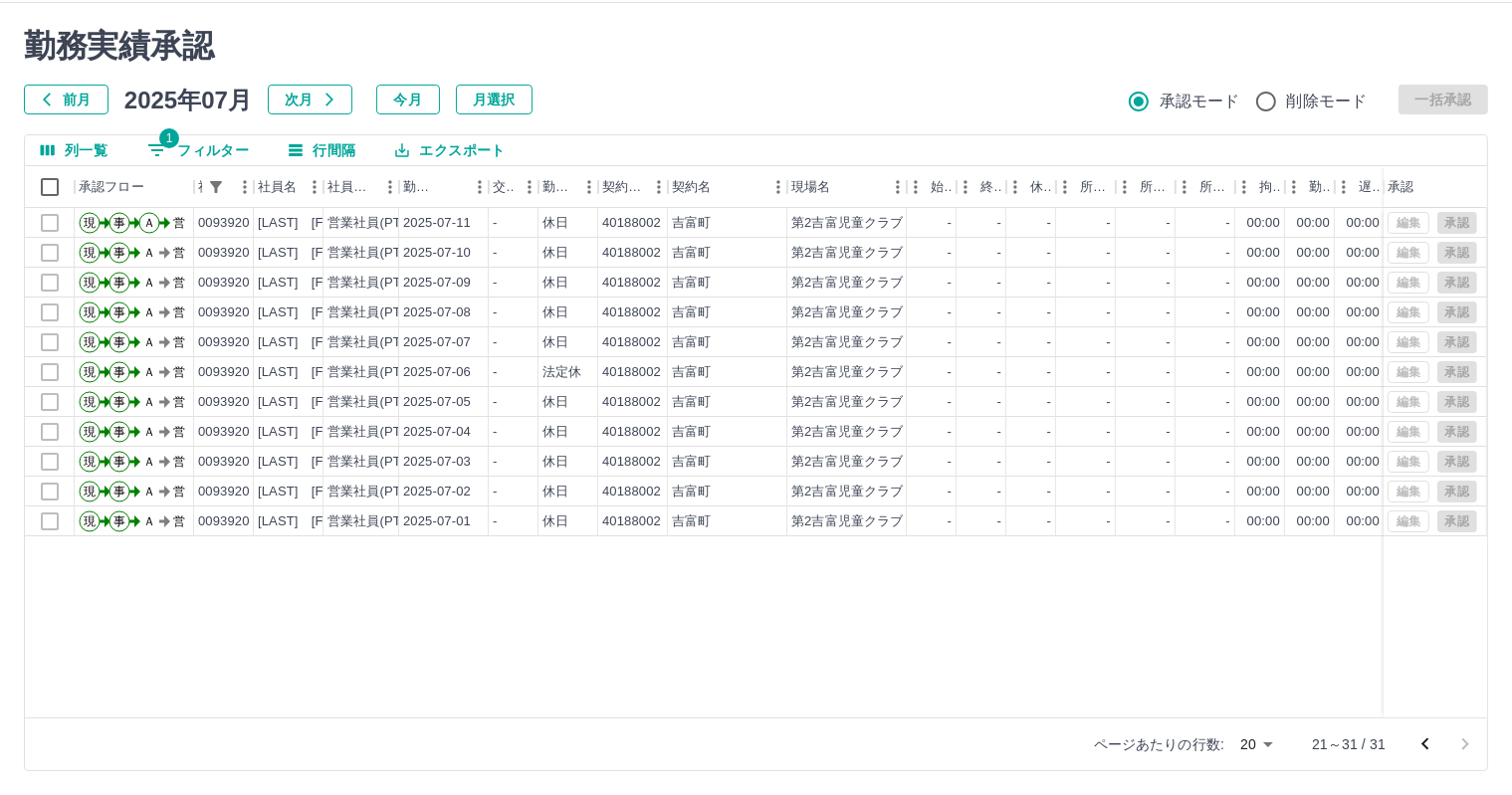 click 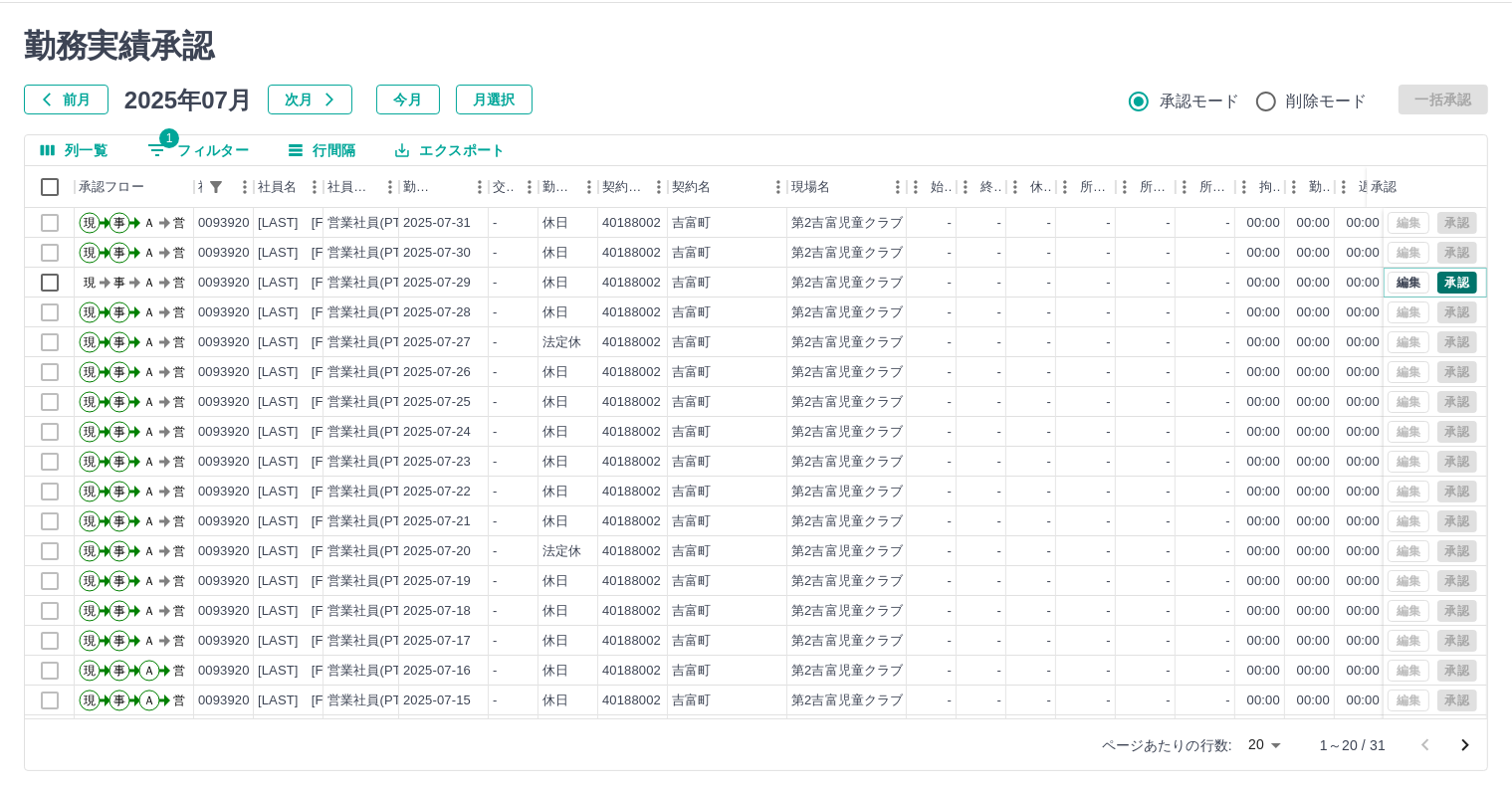 click on "承認" at bounding box center (1457, 283) 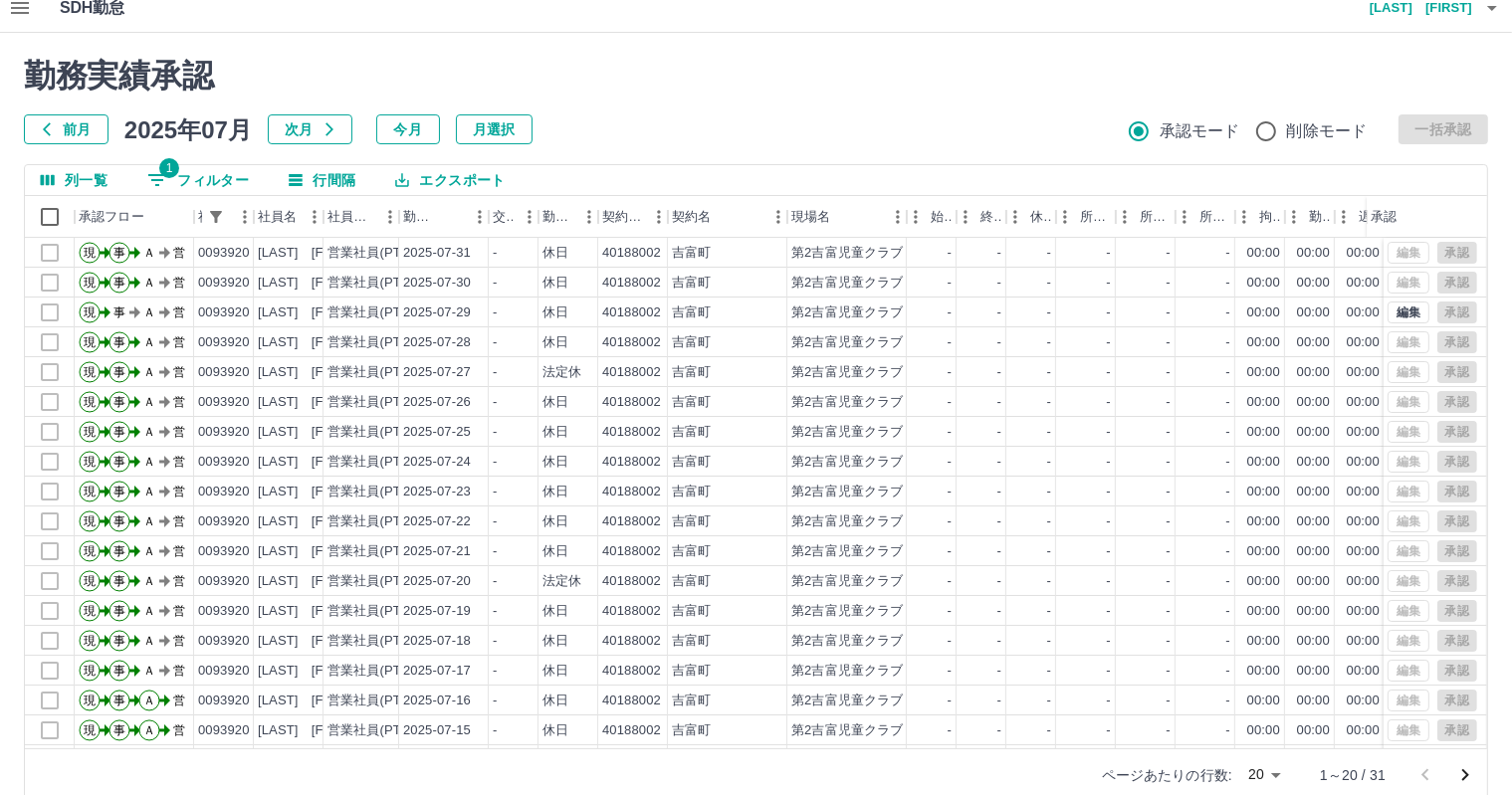 scroll, scrollTop: 0, scrollLeft: 0, axis: both 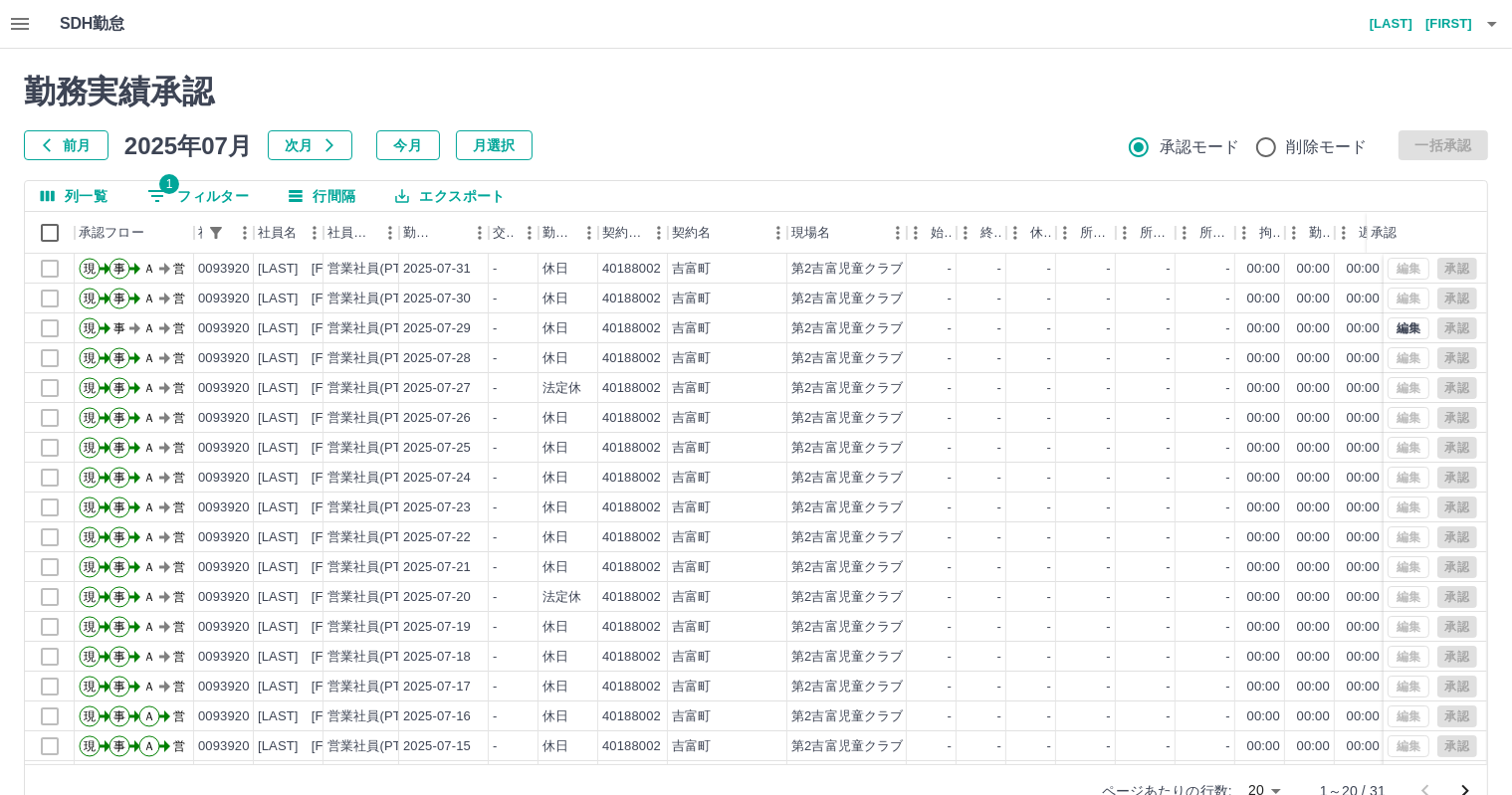 click on "1 フィルター" at bounding box center (198, 196) 